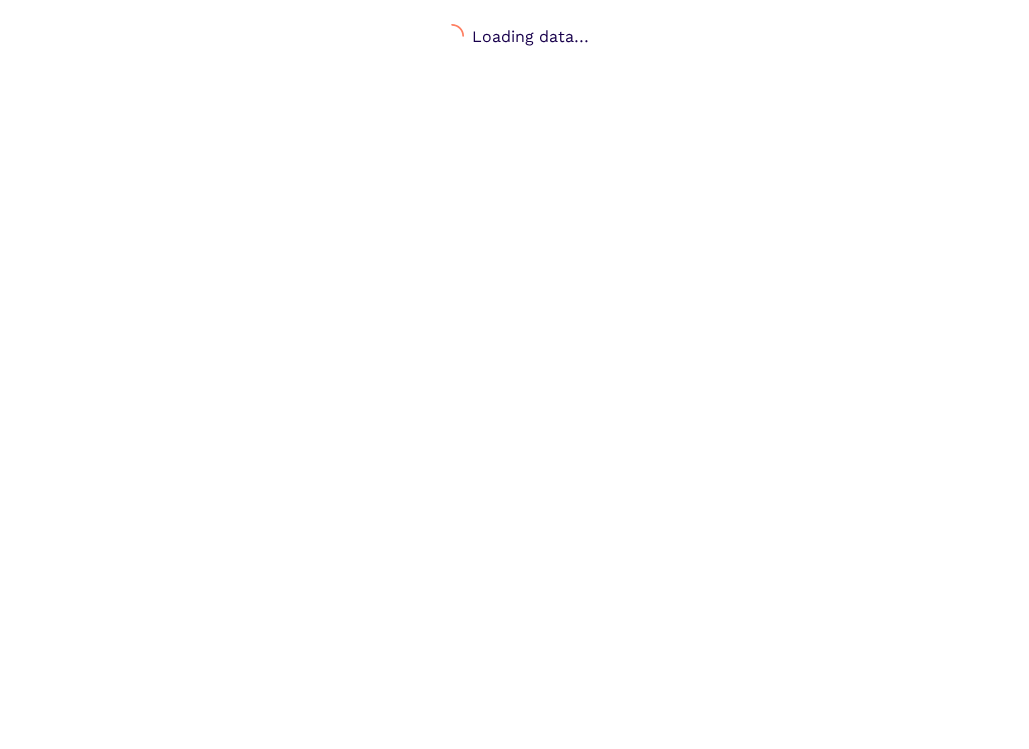 scroll, scrollTop: 0, scrollLeft: 0, axis: both 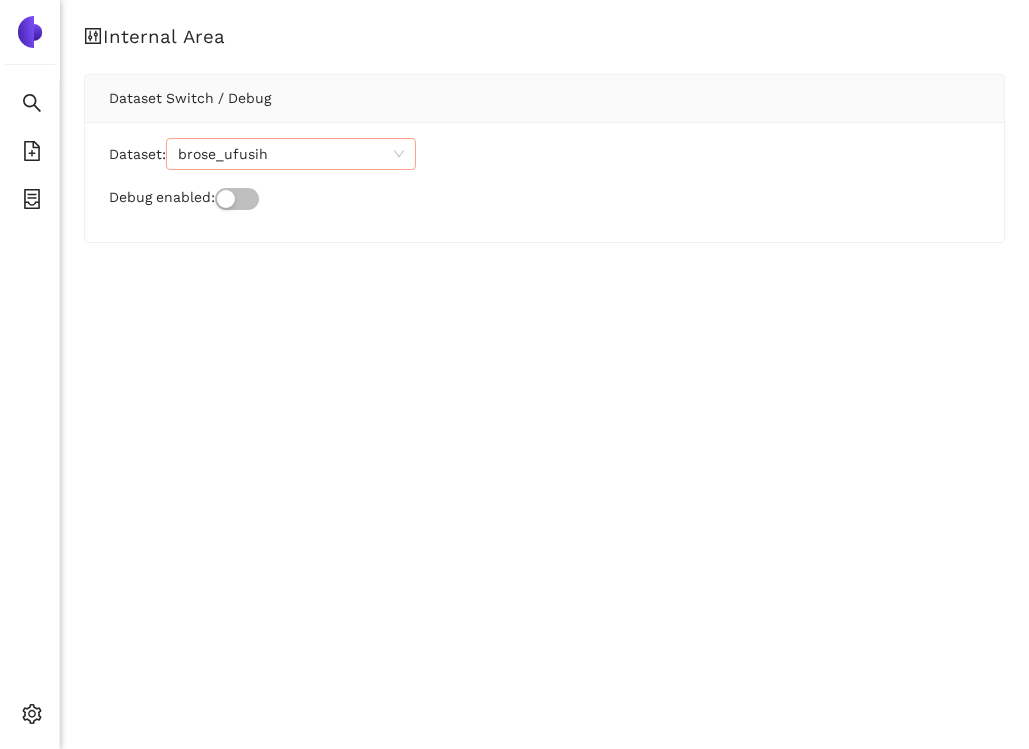 click on "brose_ufusih" at bounding box center [291, 154] 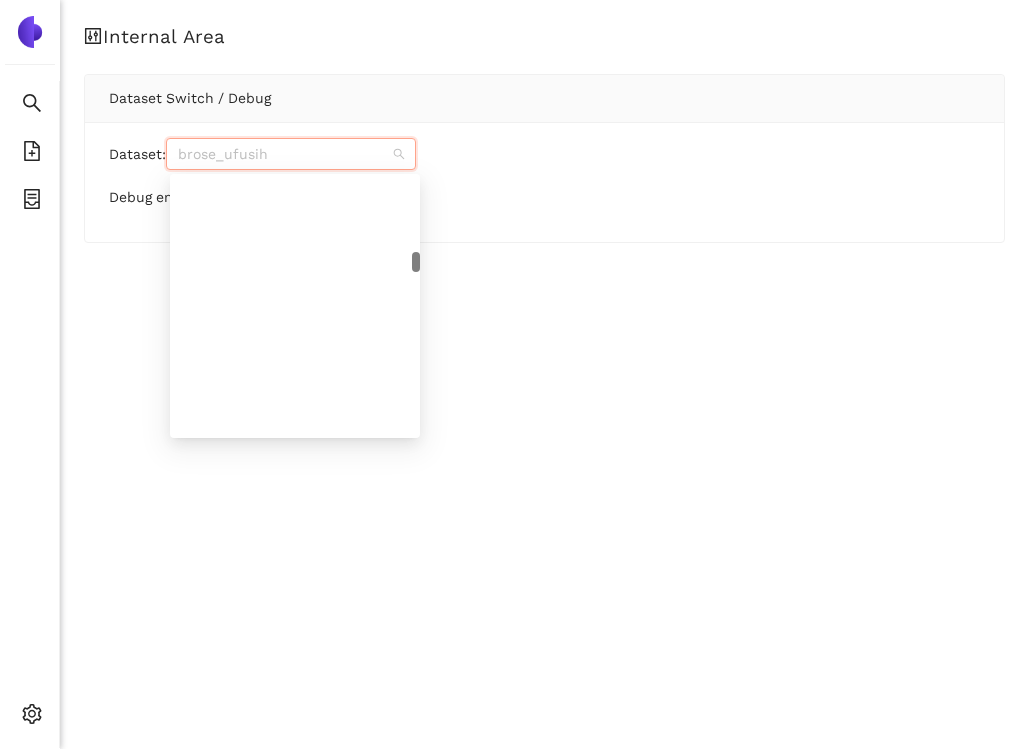 scroll, scrollTop: 3696, scrollLeft: 0, axis: vertical 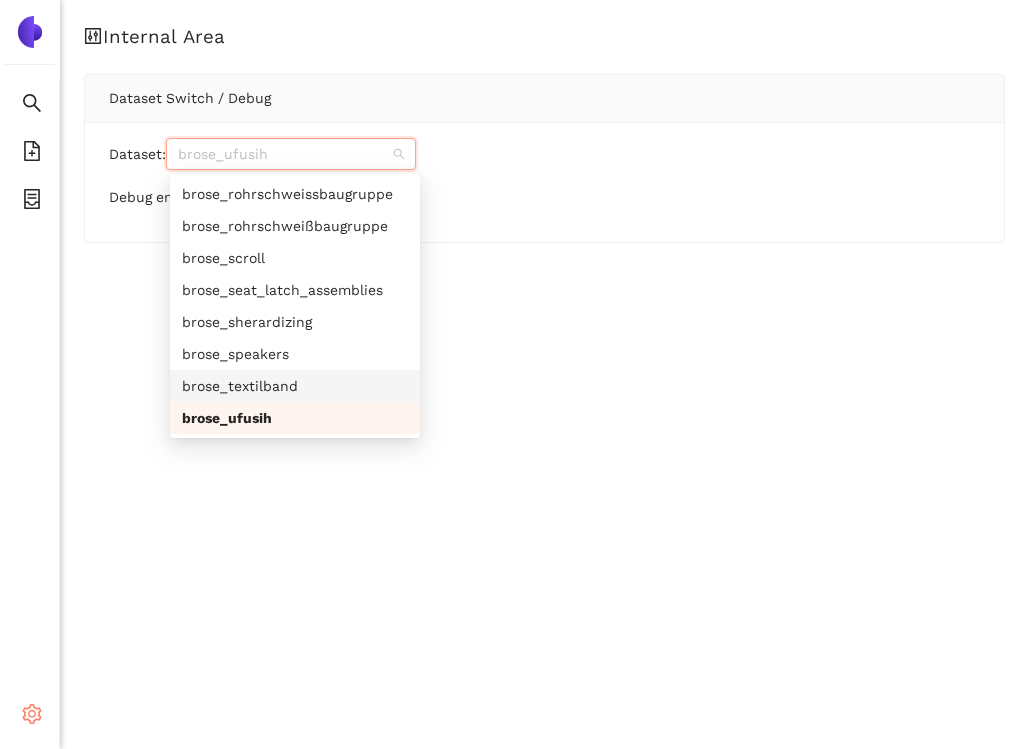 click 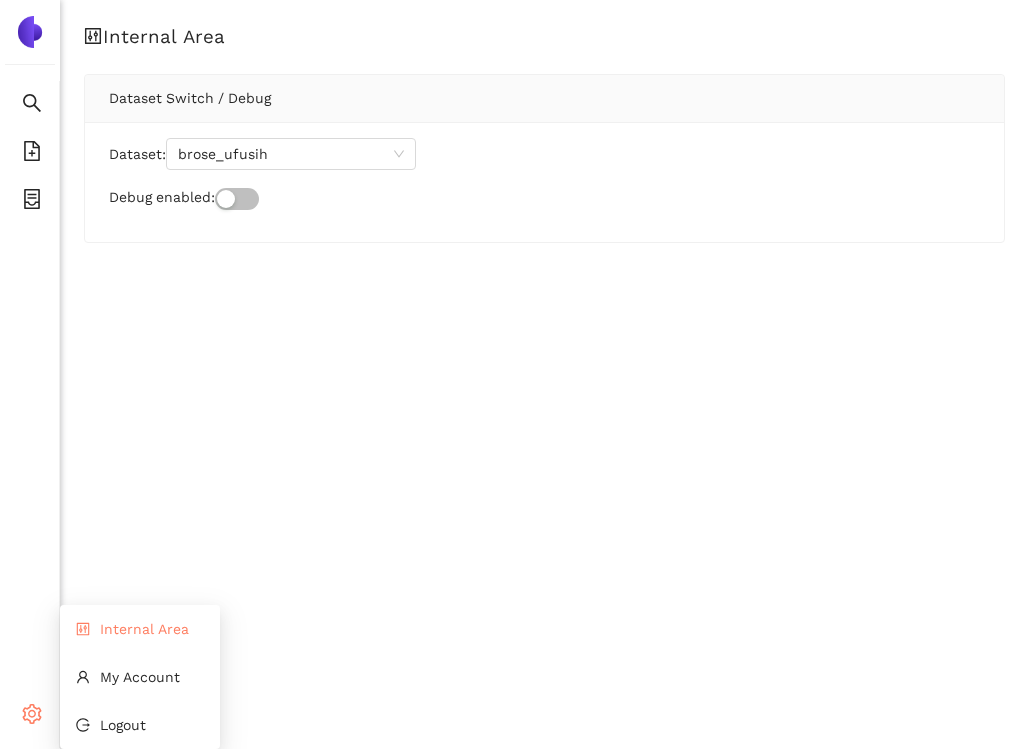 click on "Internal Area" at bounding box center [140, 629] 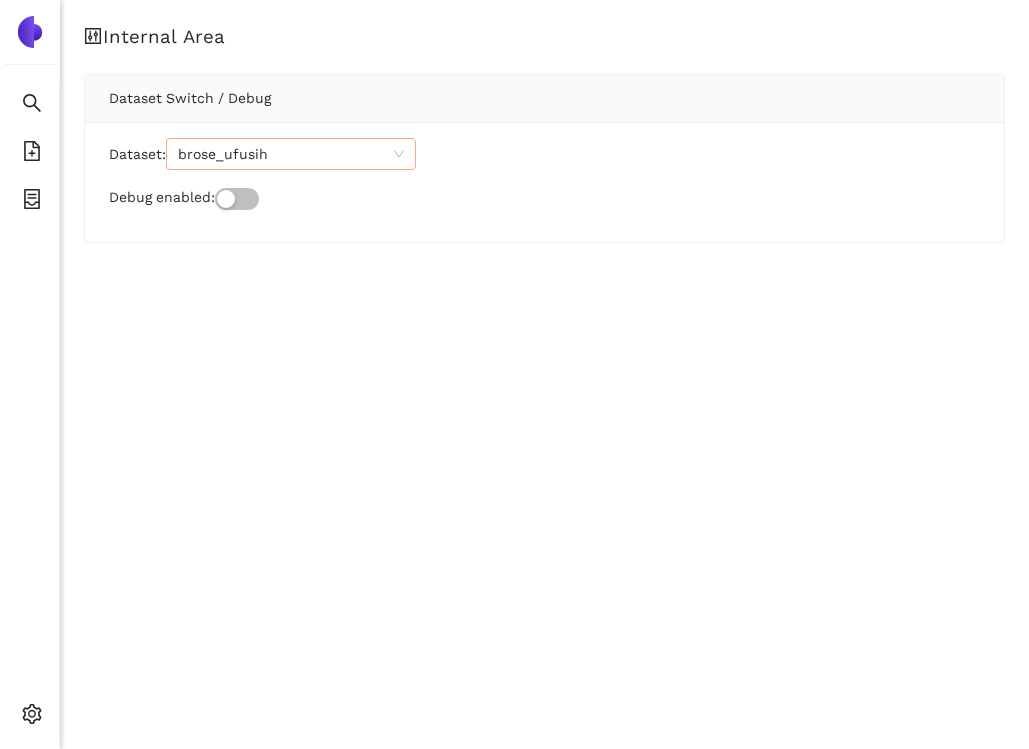 click on "brose_ufusih" at bounding box center (291, 154) 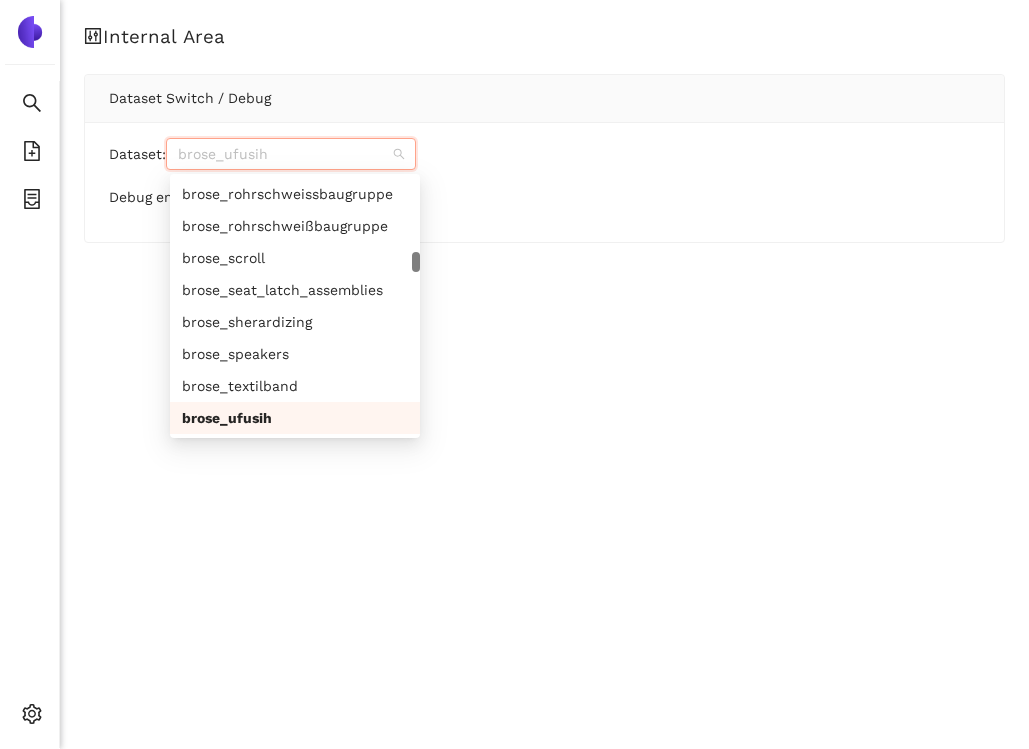 paste on "alpas_mbwsnk" 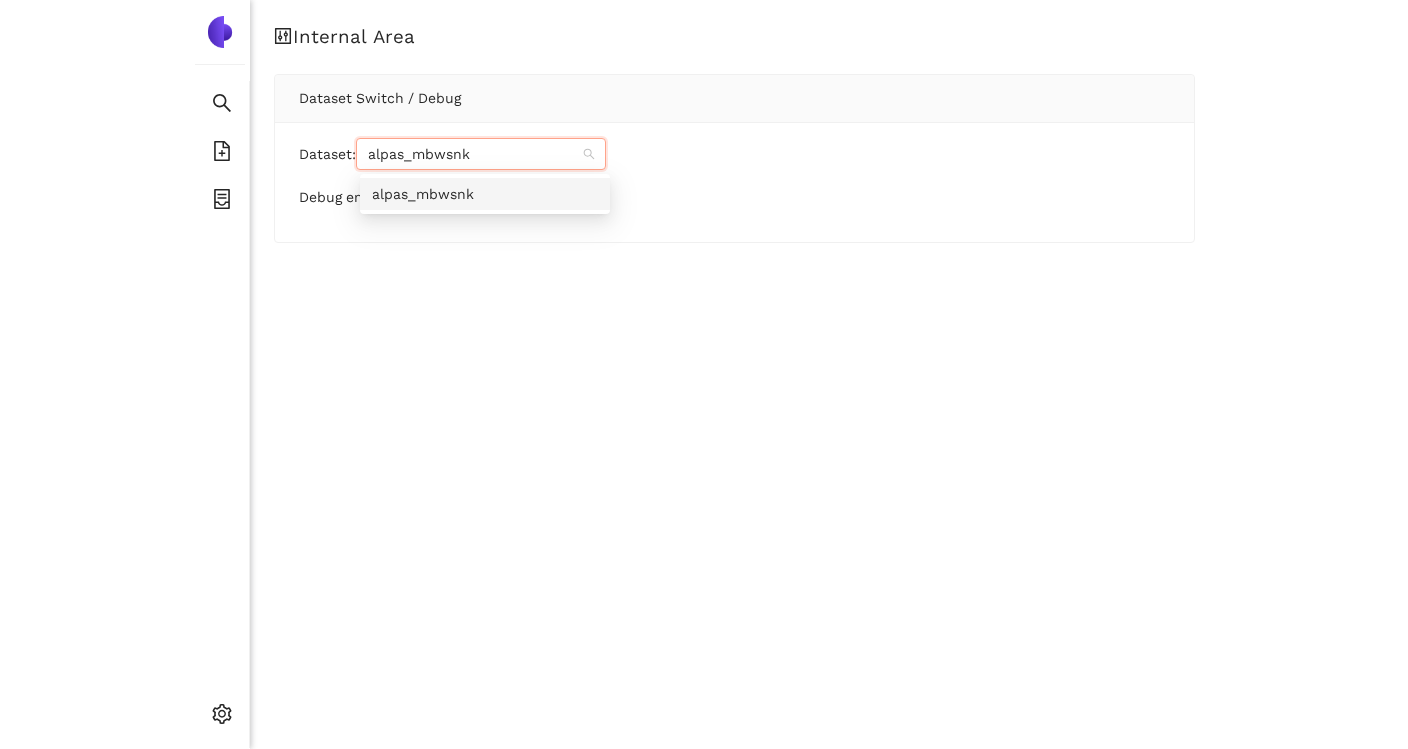 scroll, scrollTop: 0, scrollLeft: 0, axis: both 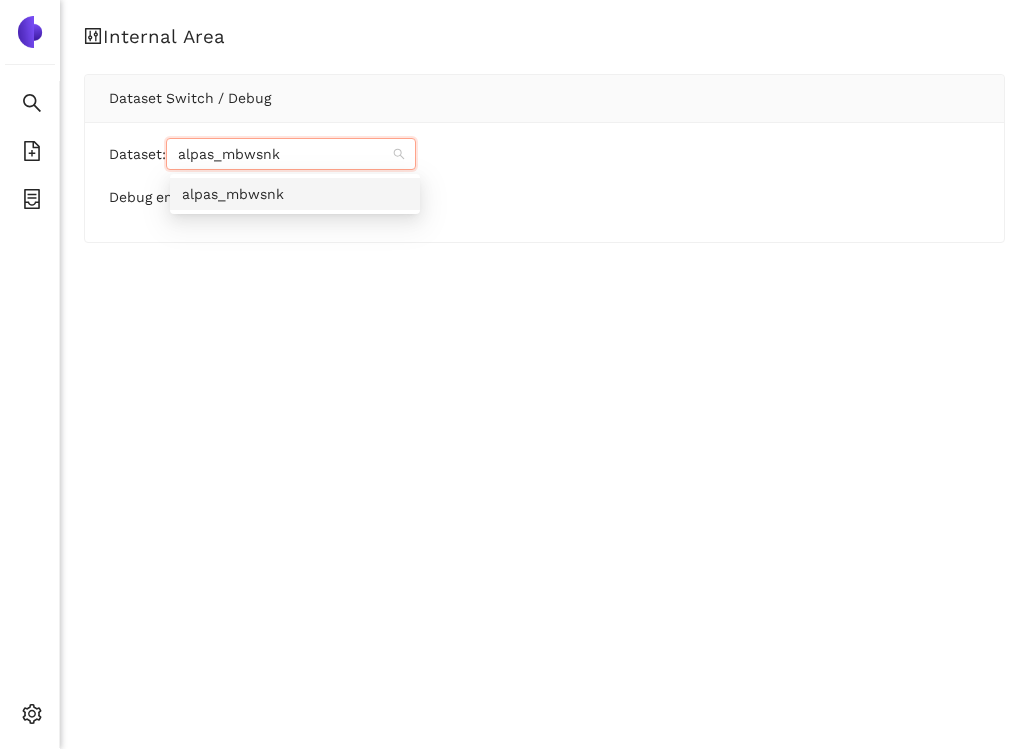 click on "alpas_mbwsnk" at bounding box center [295, 194] 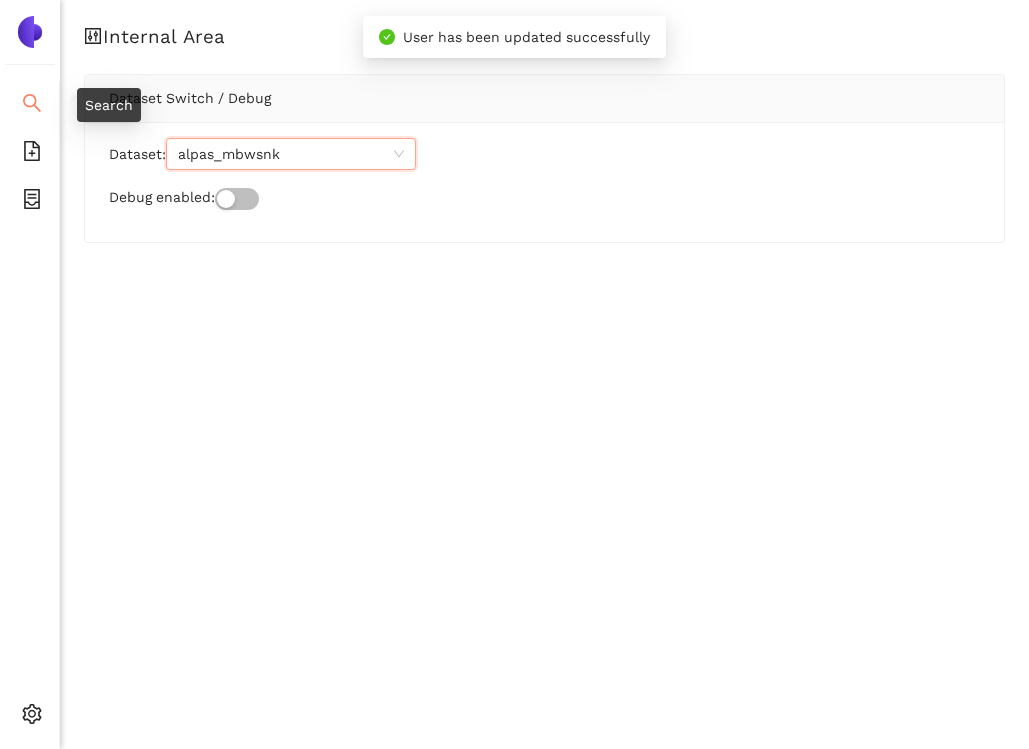 click on "Search" at bounding box center [29, 105] 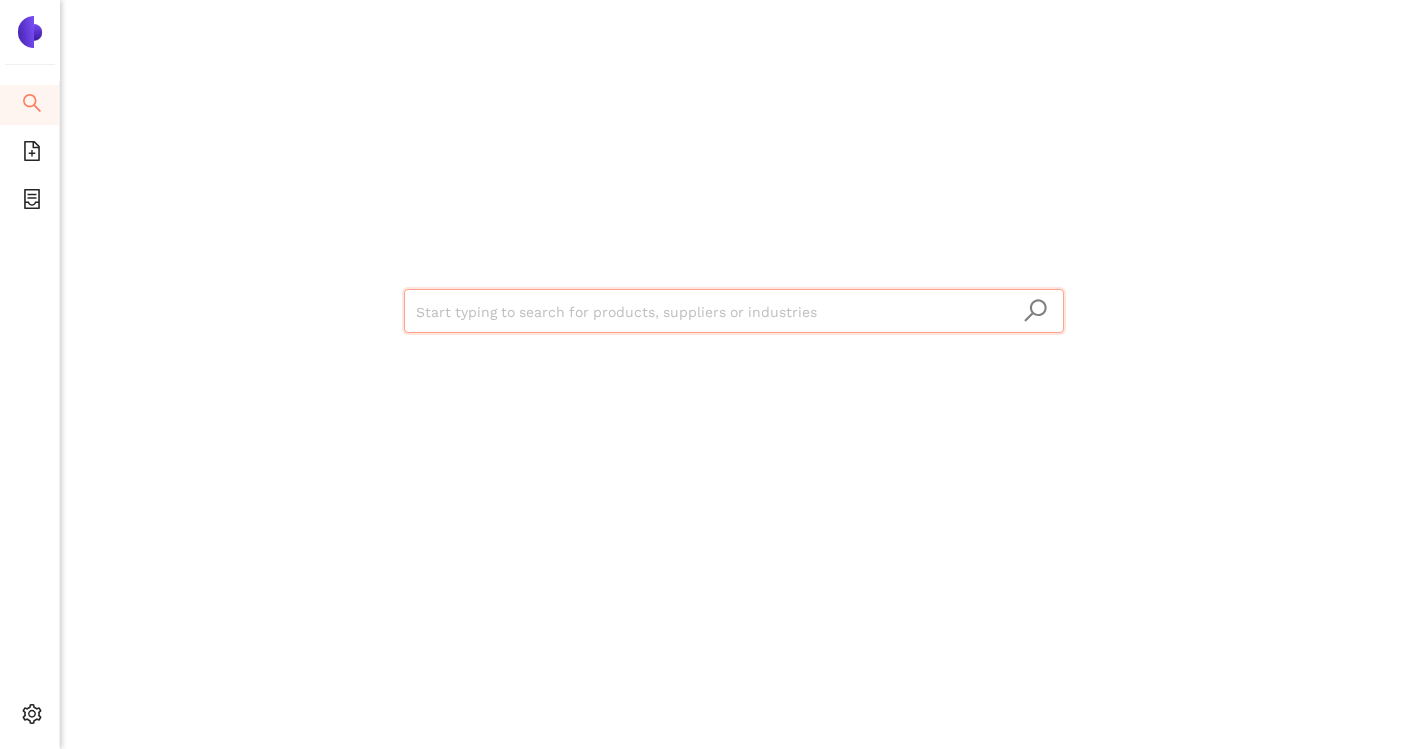 click at bounding box center [734, 312] 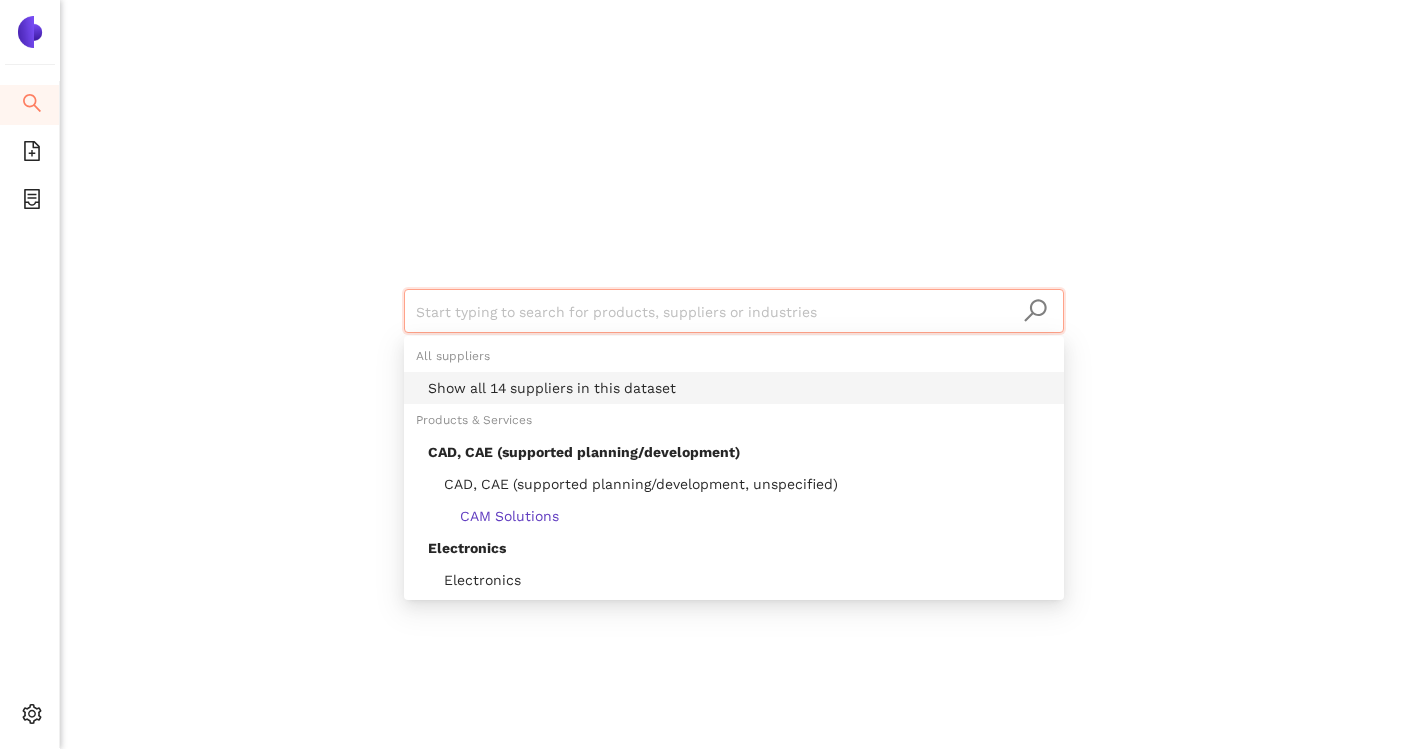 click on "Show all 14 suppliers in this dataset" at bounding box center [740, 388] 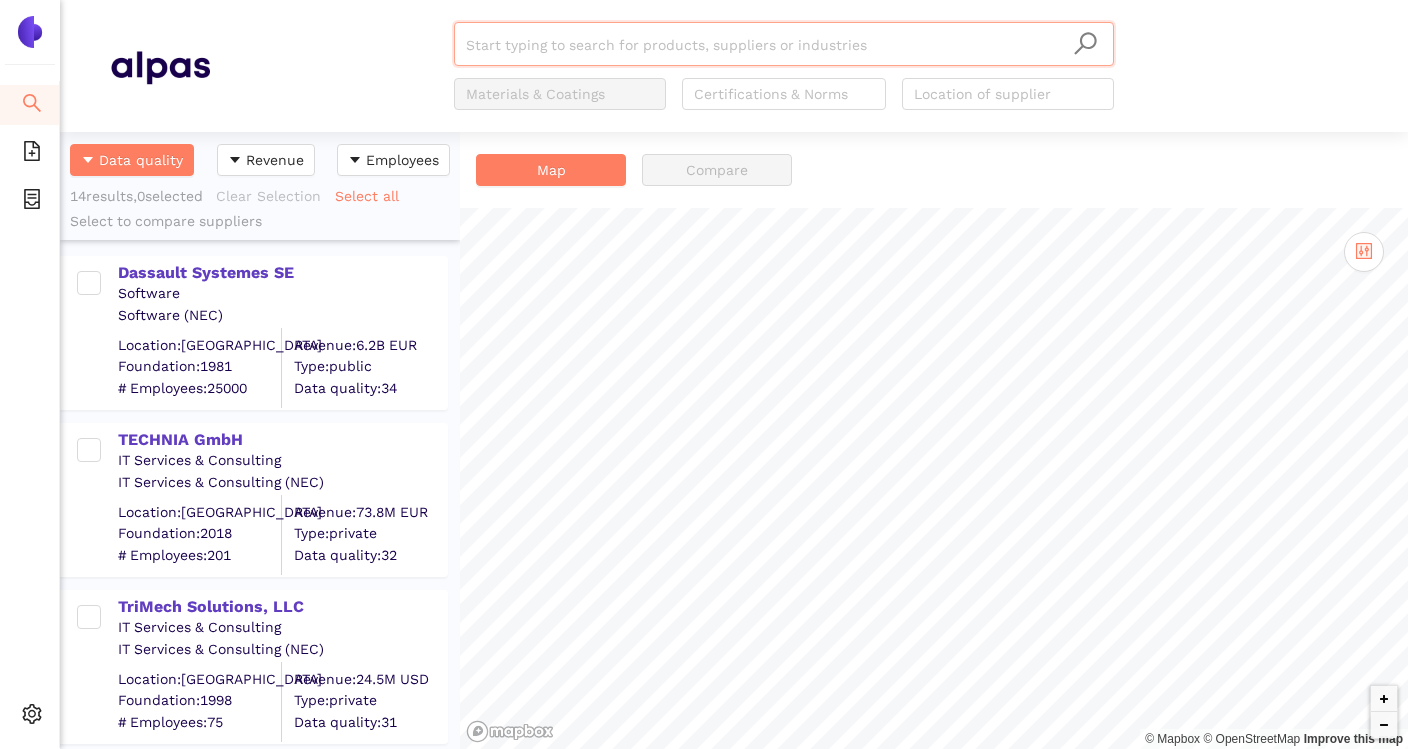 scroll, scrollTop: 1, scrollLeft: 1, axis: both 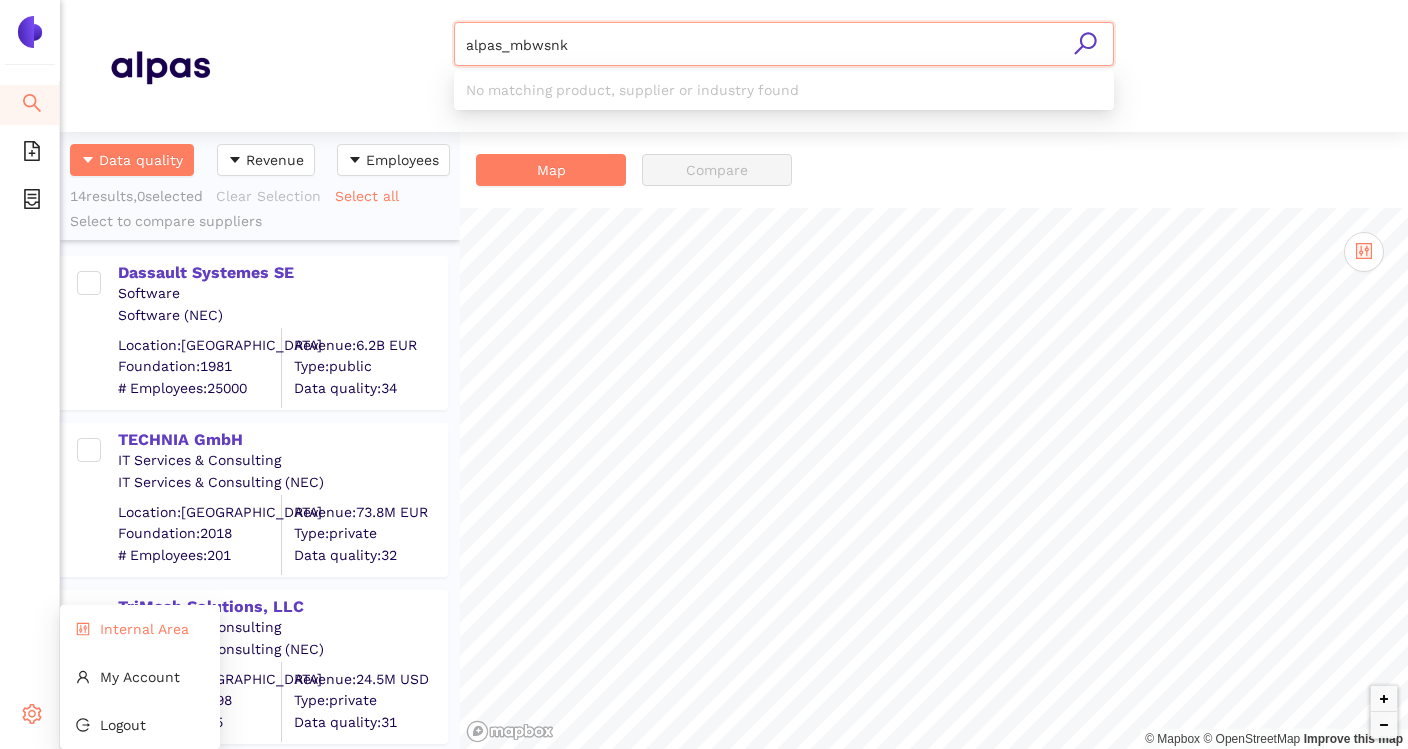type on "alpas_mbwsnk" 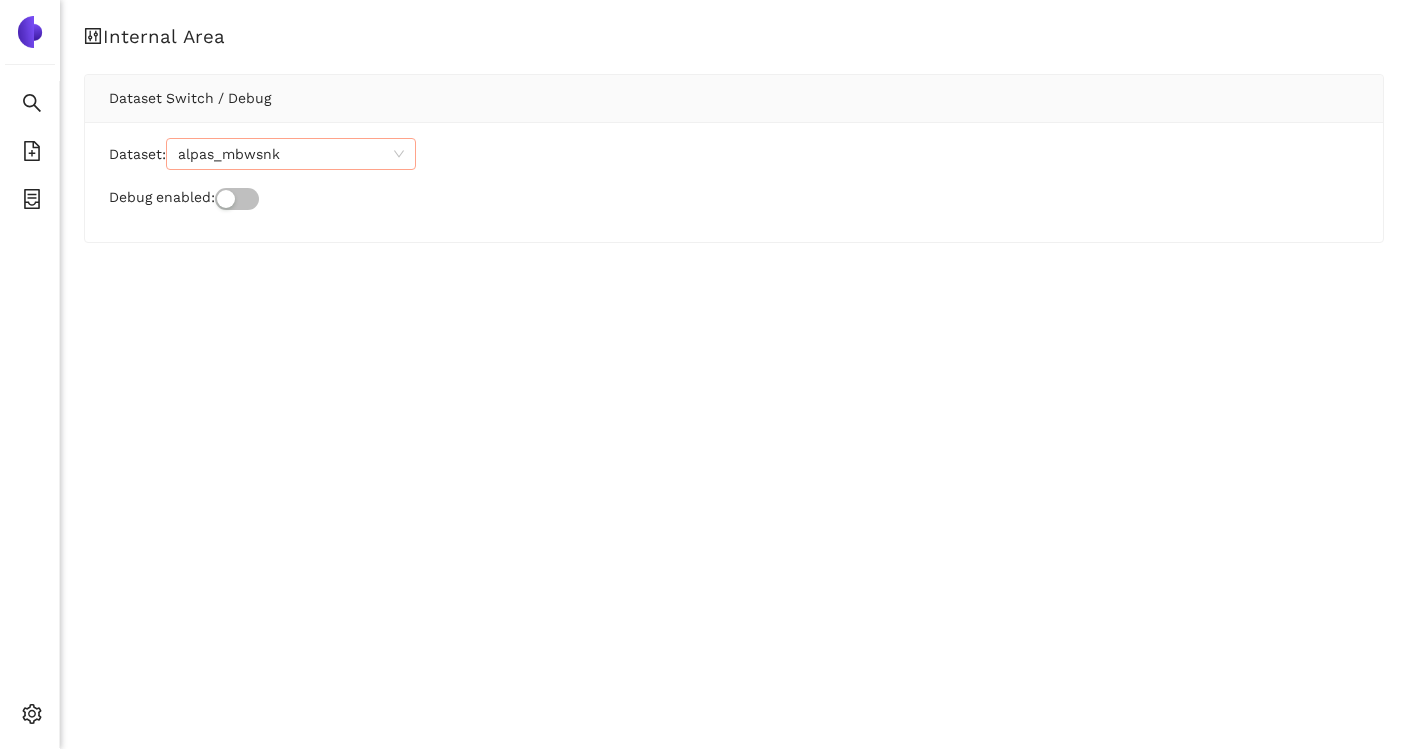 click on "alpas_mbwsnk" at bounding box center (291, 154) 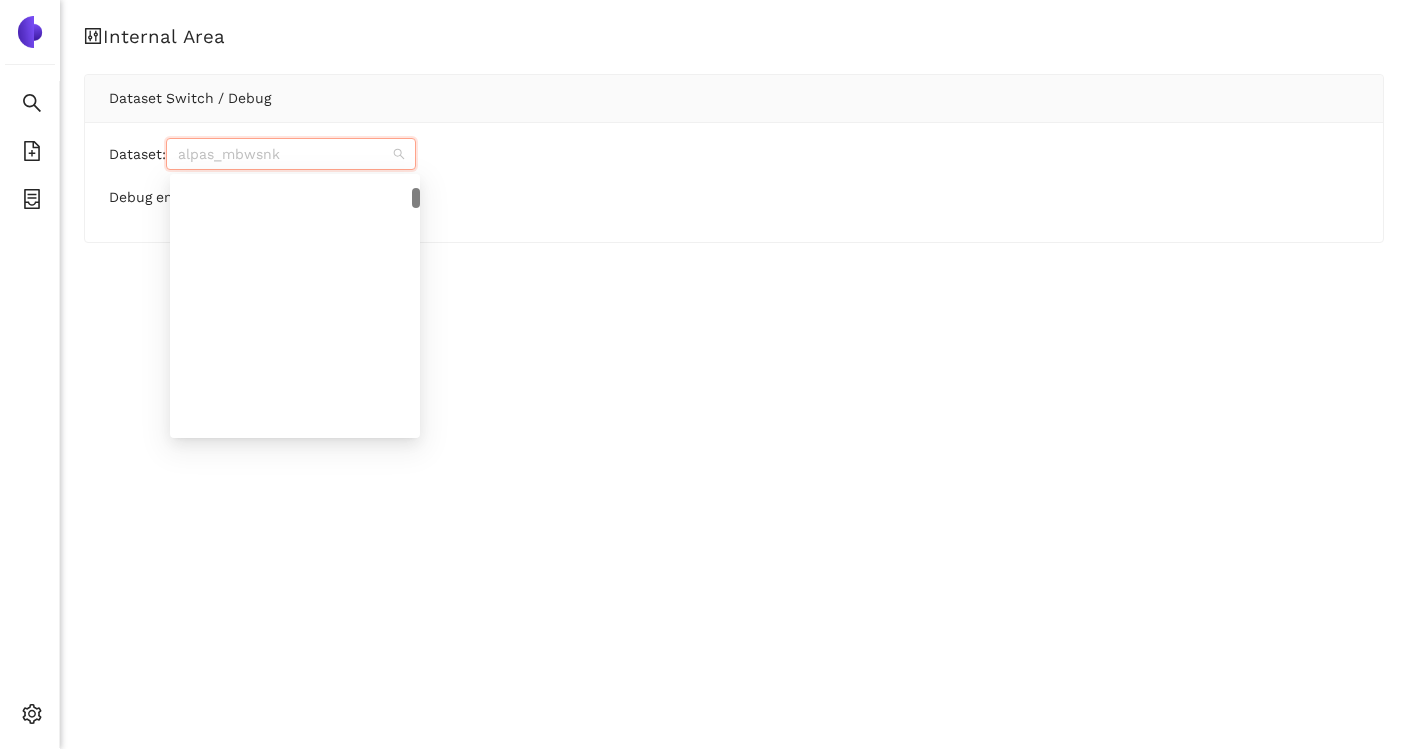 scroll, scrollTop: 480, scrollLeft: 0, axis: vertical 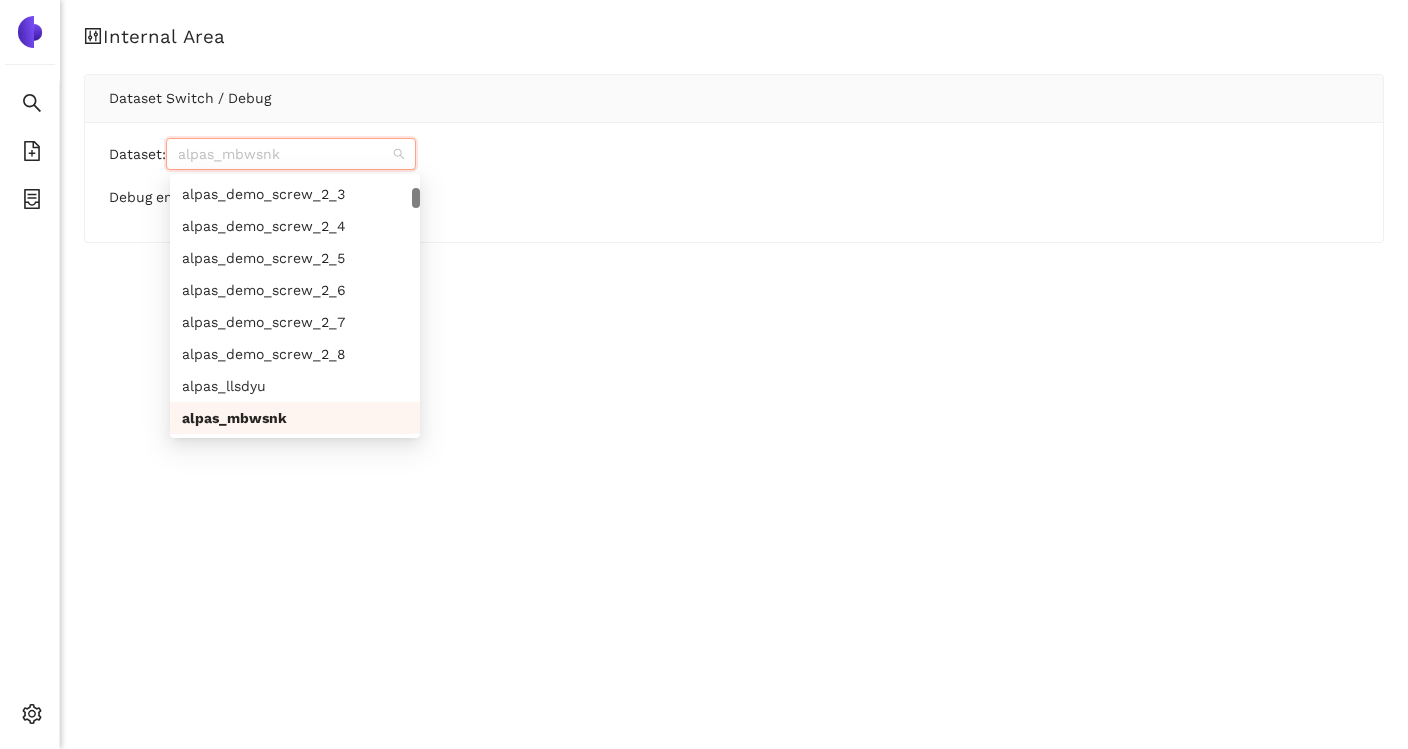click on "alpas_mbwsnk" at bounding box center (295, 418) 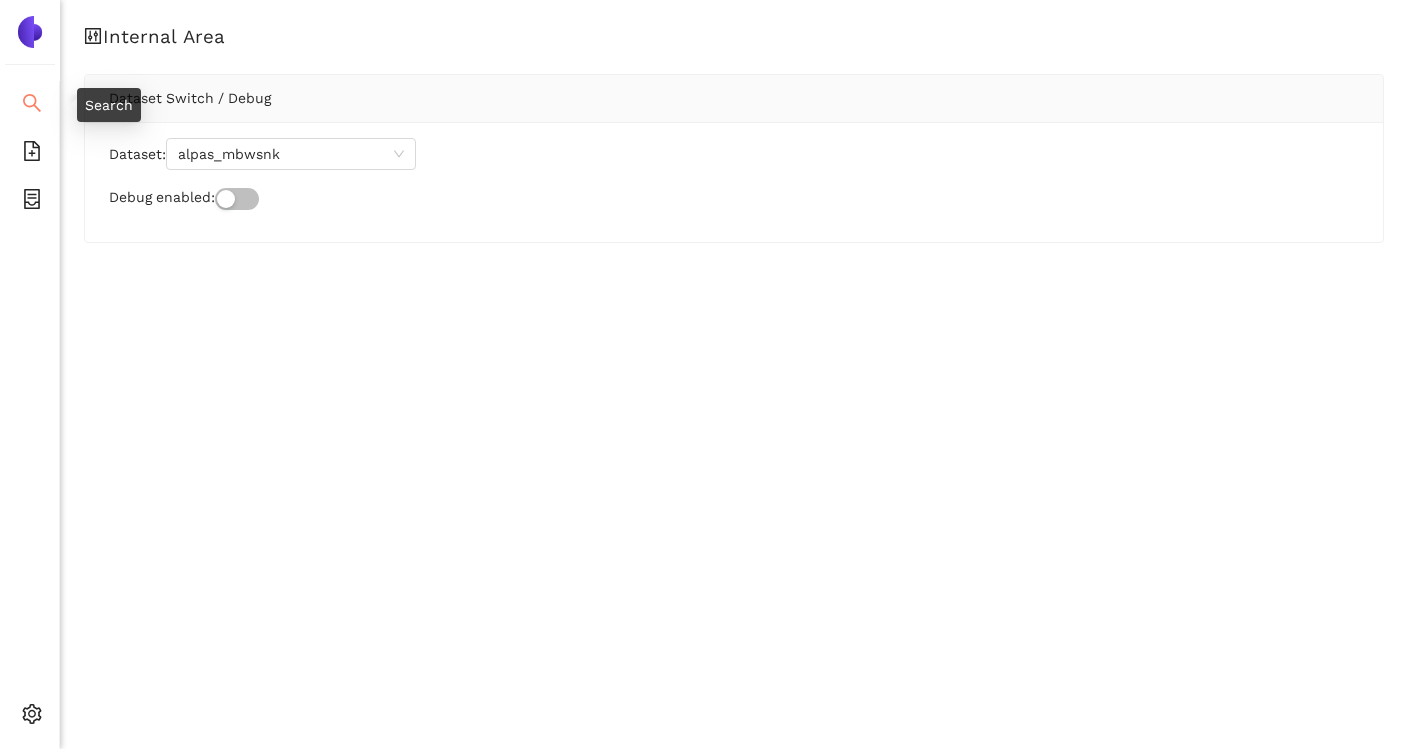 click on "Search" at bounding box center (29, 105) 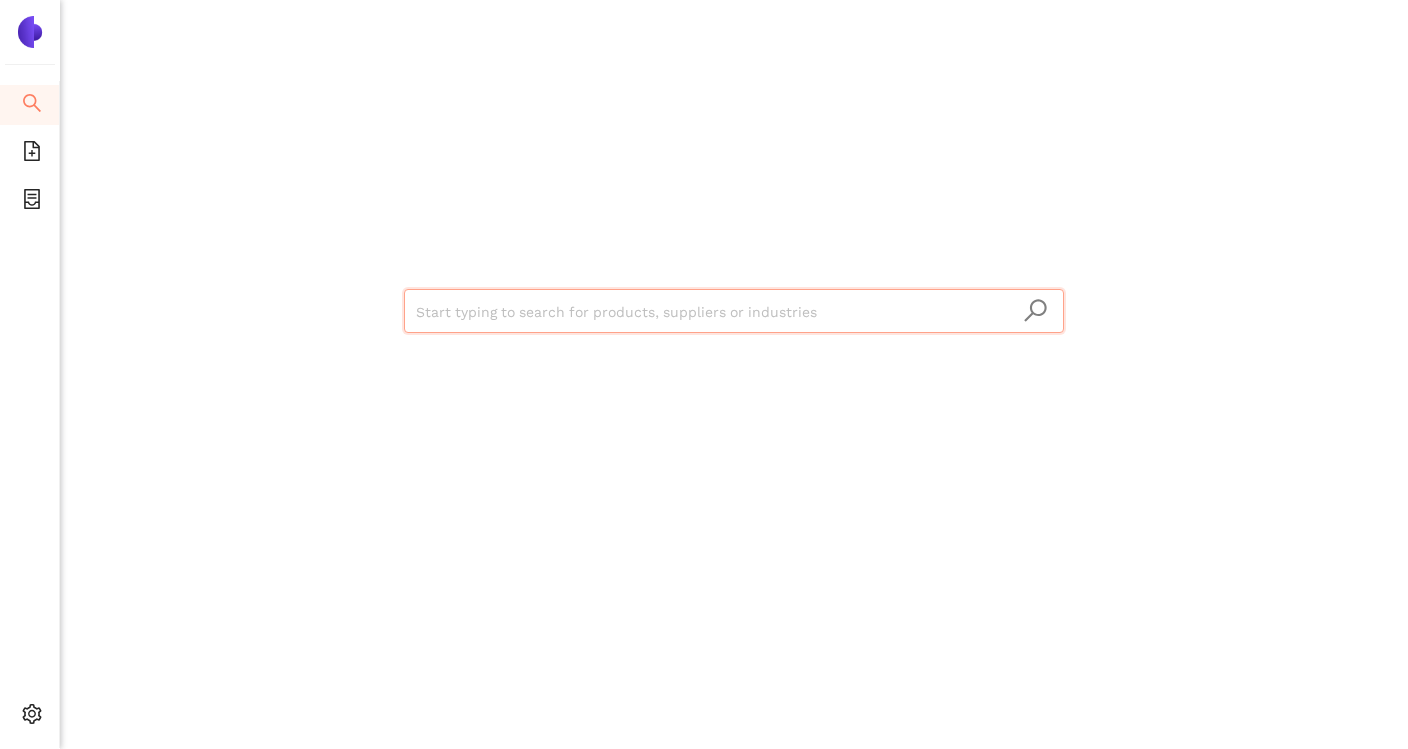 type on "alpas_mbwsnk" 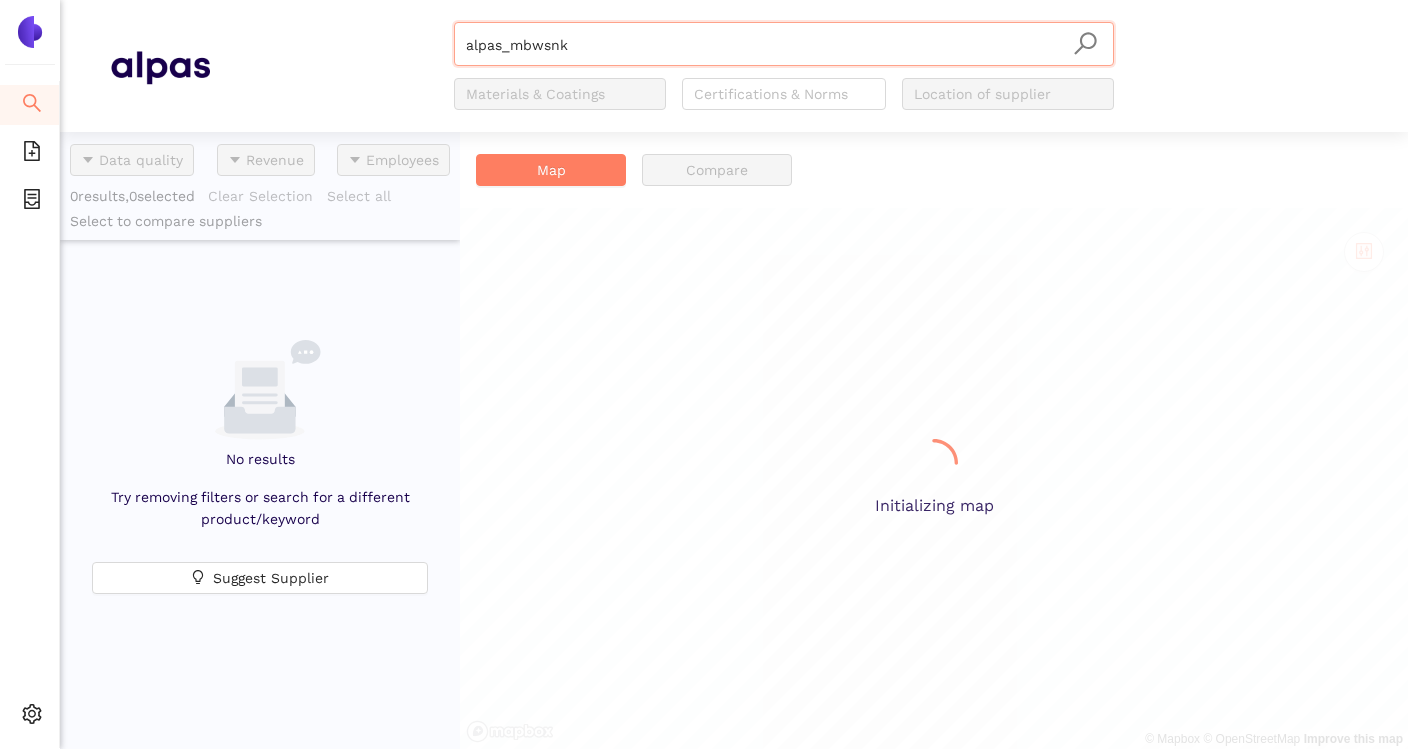 scroll, scrollTop: 1, scrollLeft: 1, axis: both 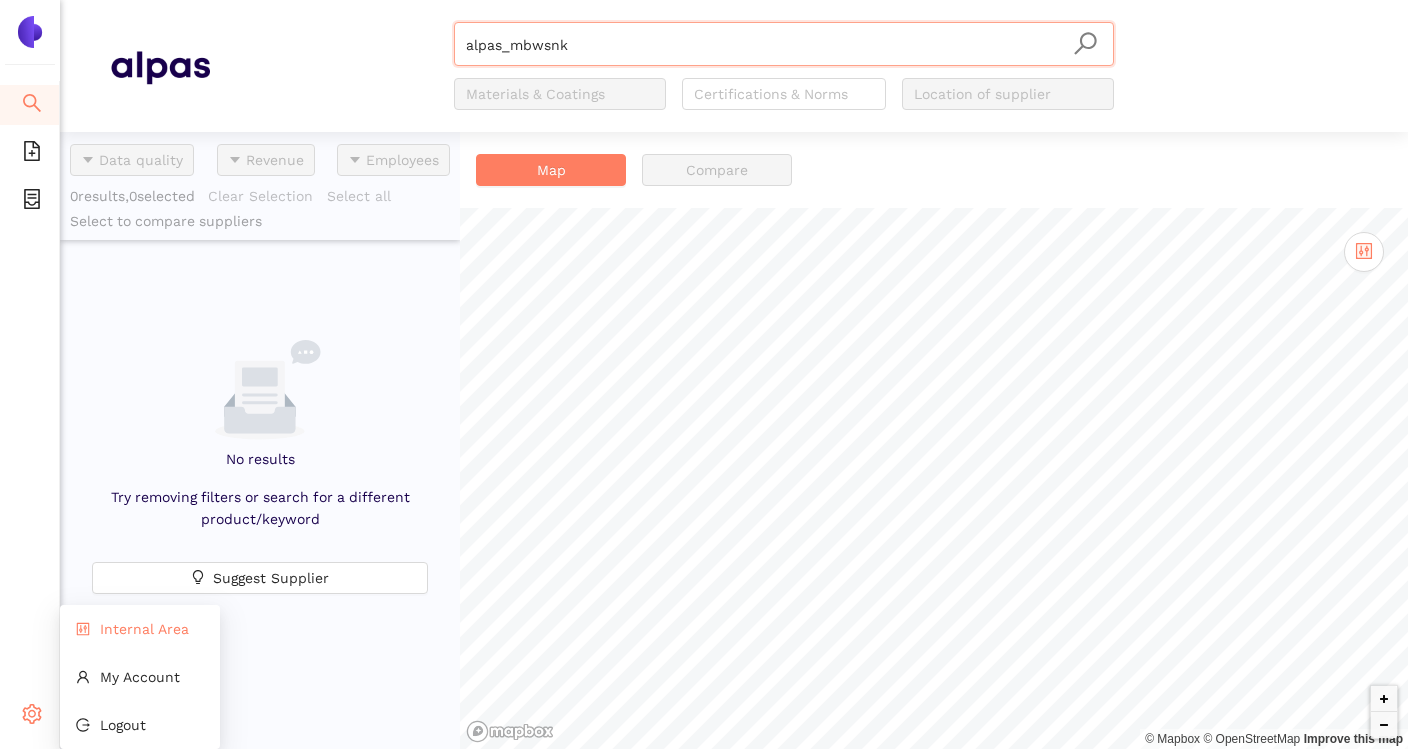 click on "Internal Area" at bounding box center (144, 629) 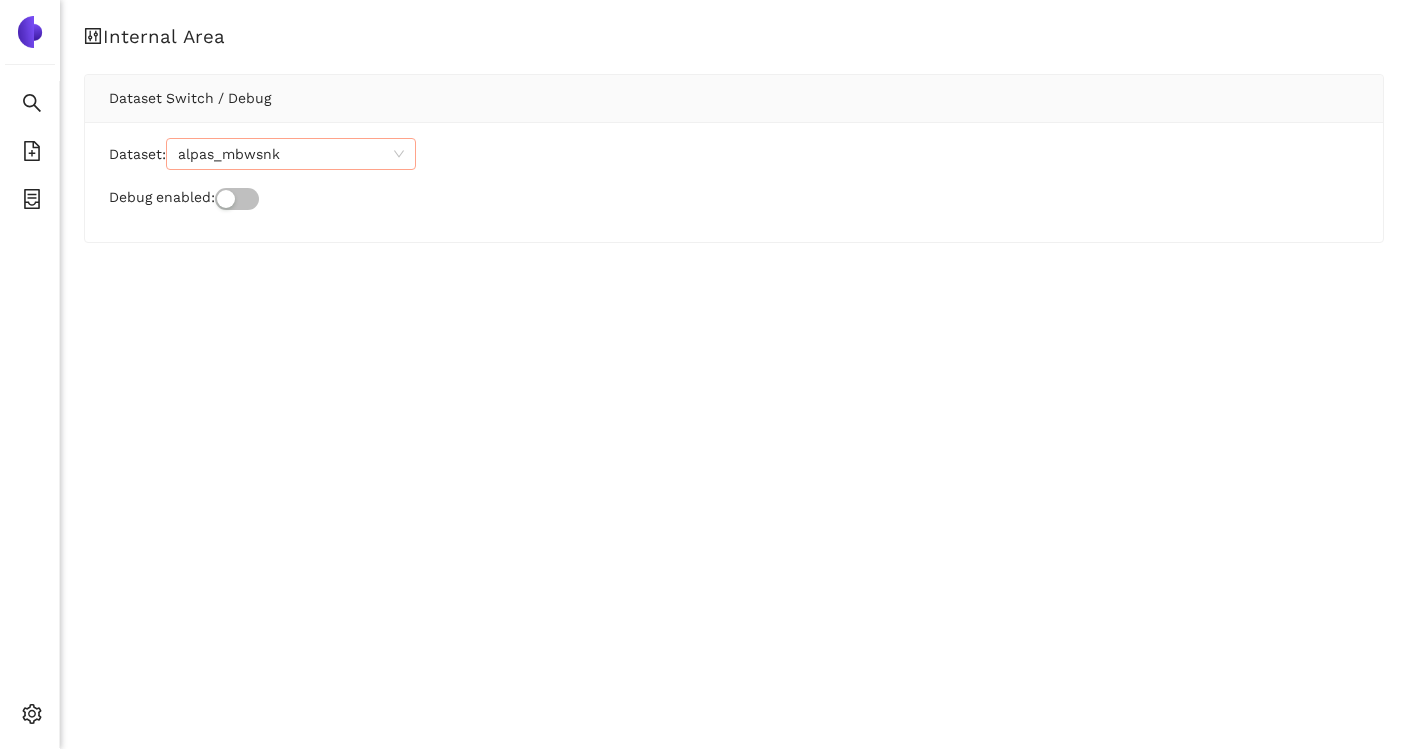 click on "alpas_mbwsnk" at bounding box center [291, 154] 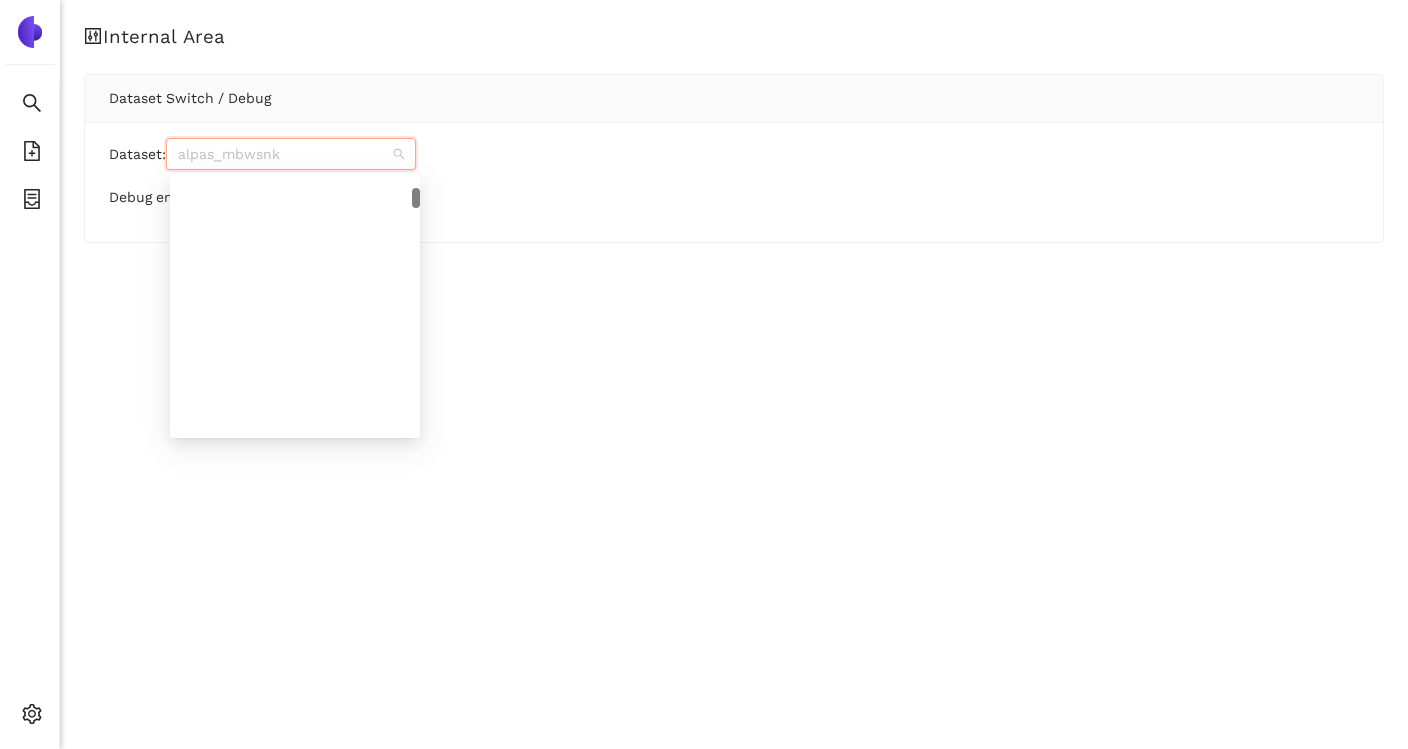 scroll, scrollTop: 480, scrollLeft: 0, axis: vertical 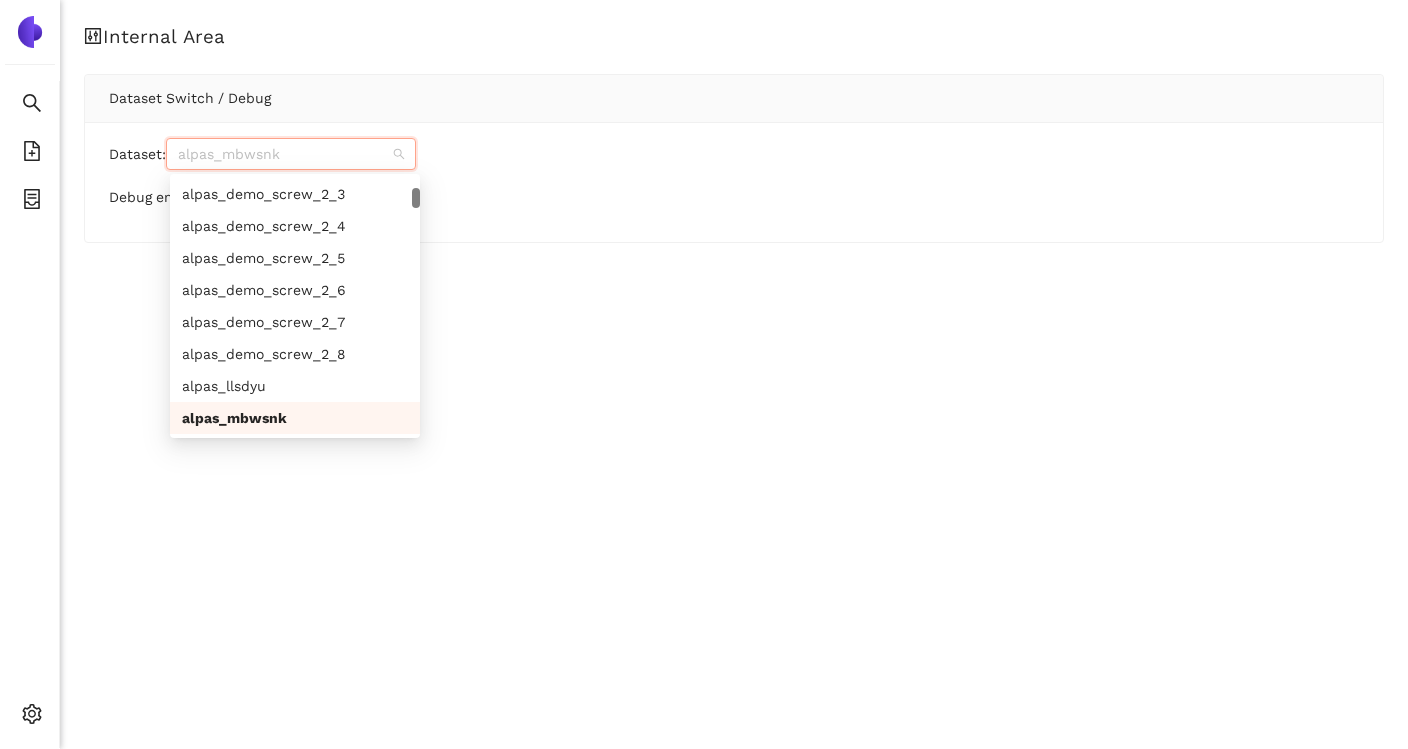 paste on "alpas_mbwsnk" 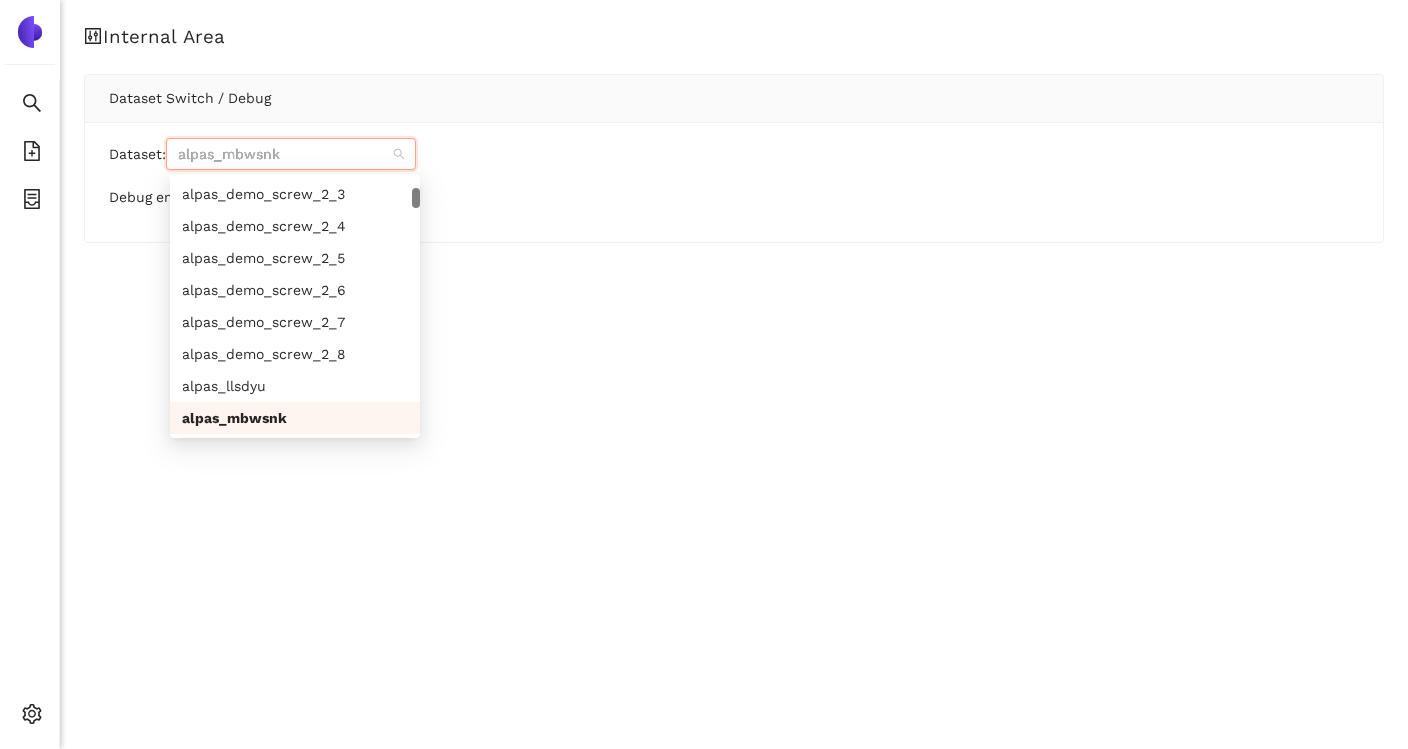 scroll, scrollTop: 0, scrollLeft: 0, axis: both 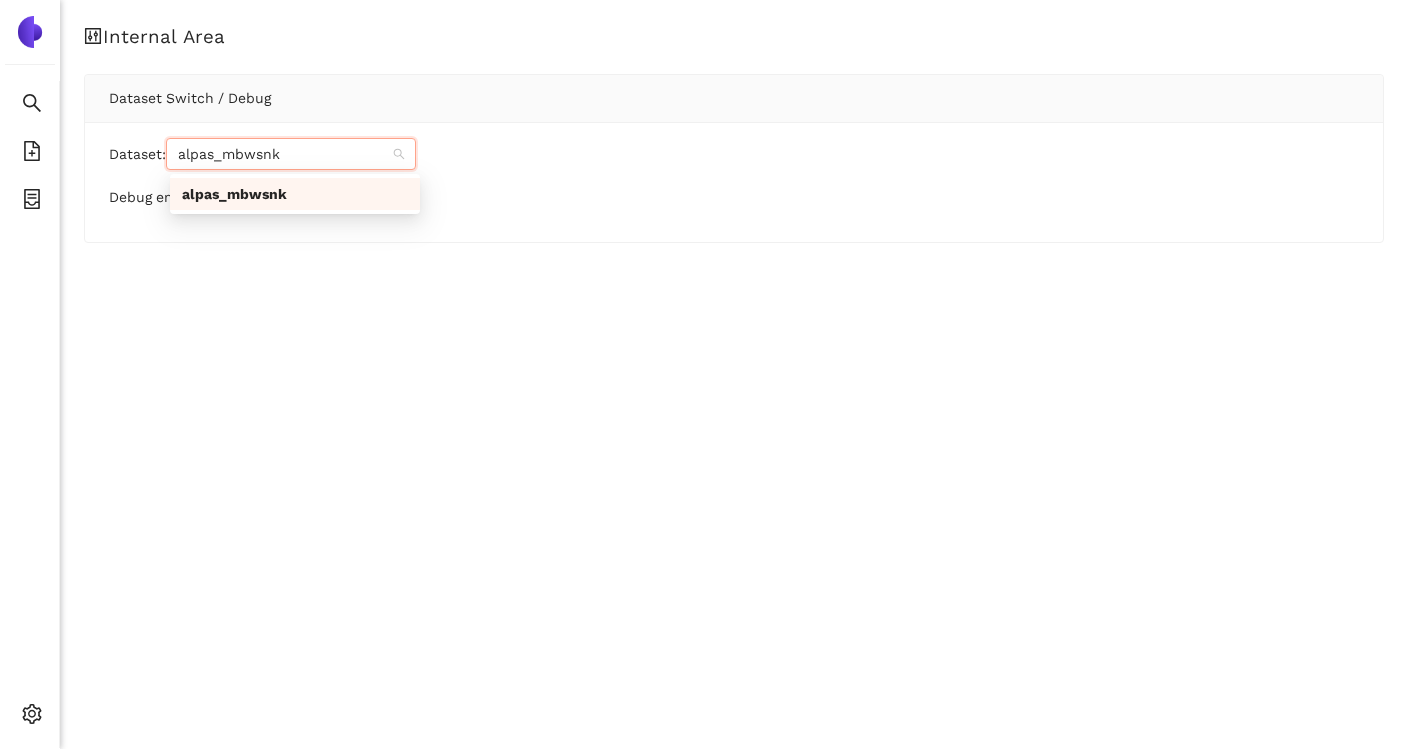 click on "alpas_mbwsnk" at bounding box center [295, 194] 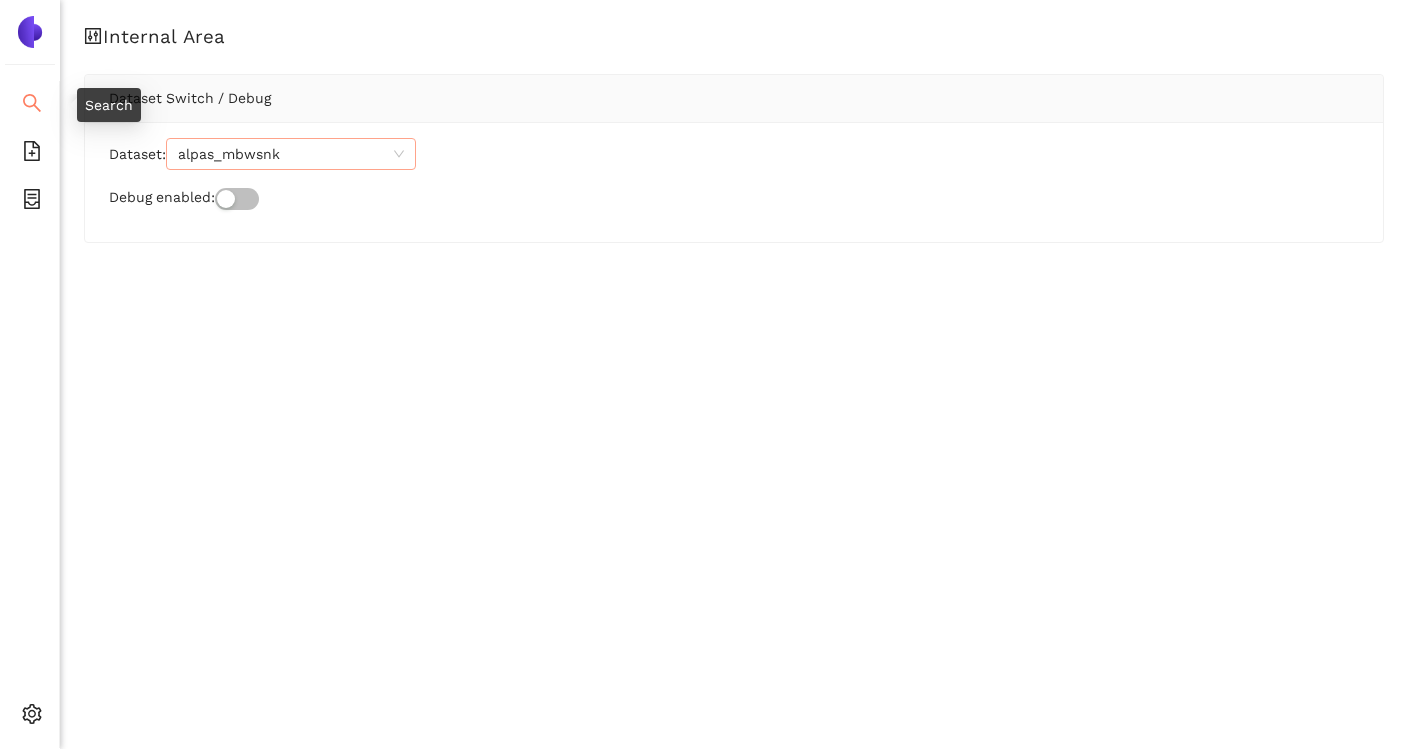 click 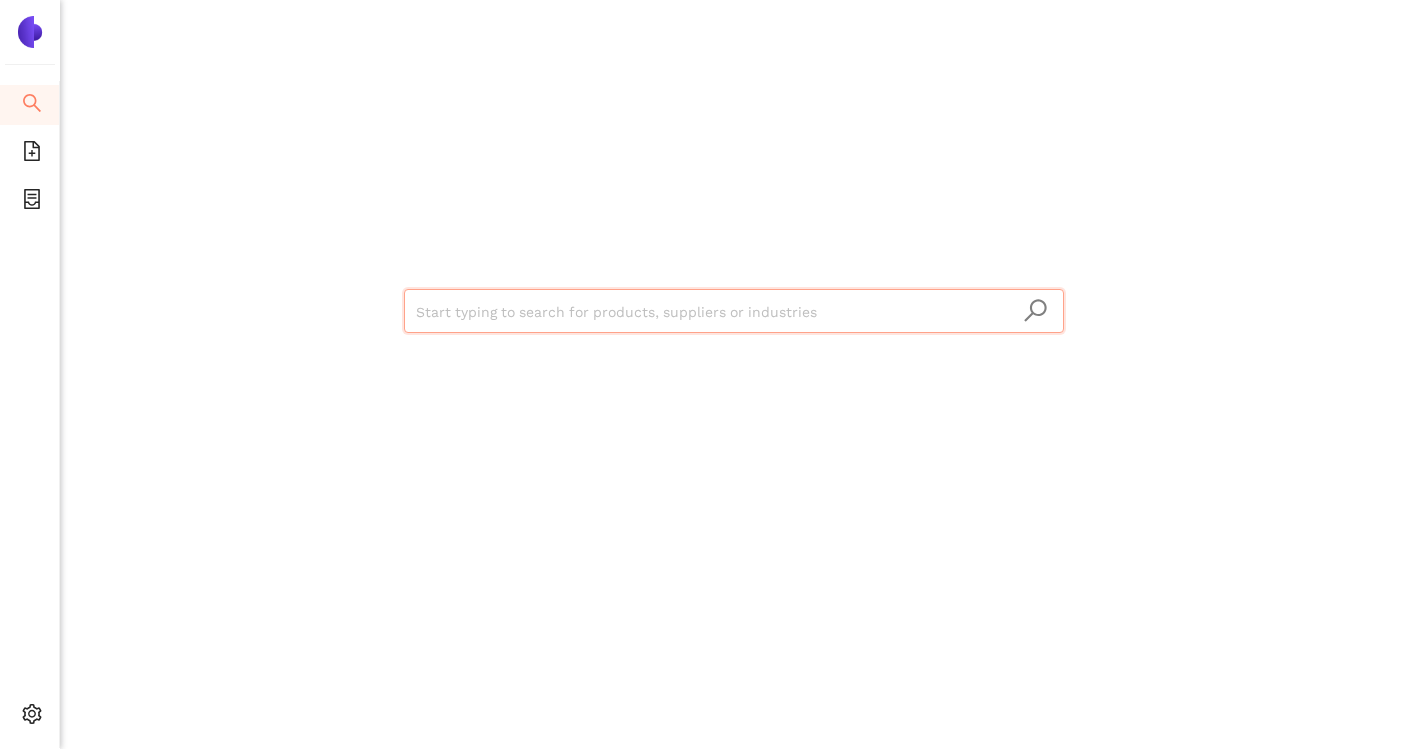 click at bounding box center (734, 312) 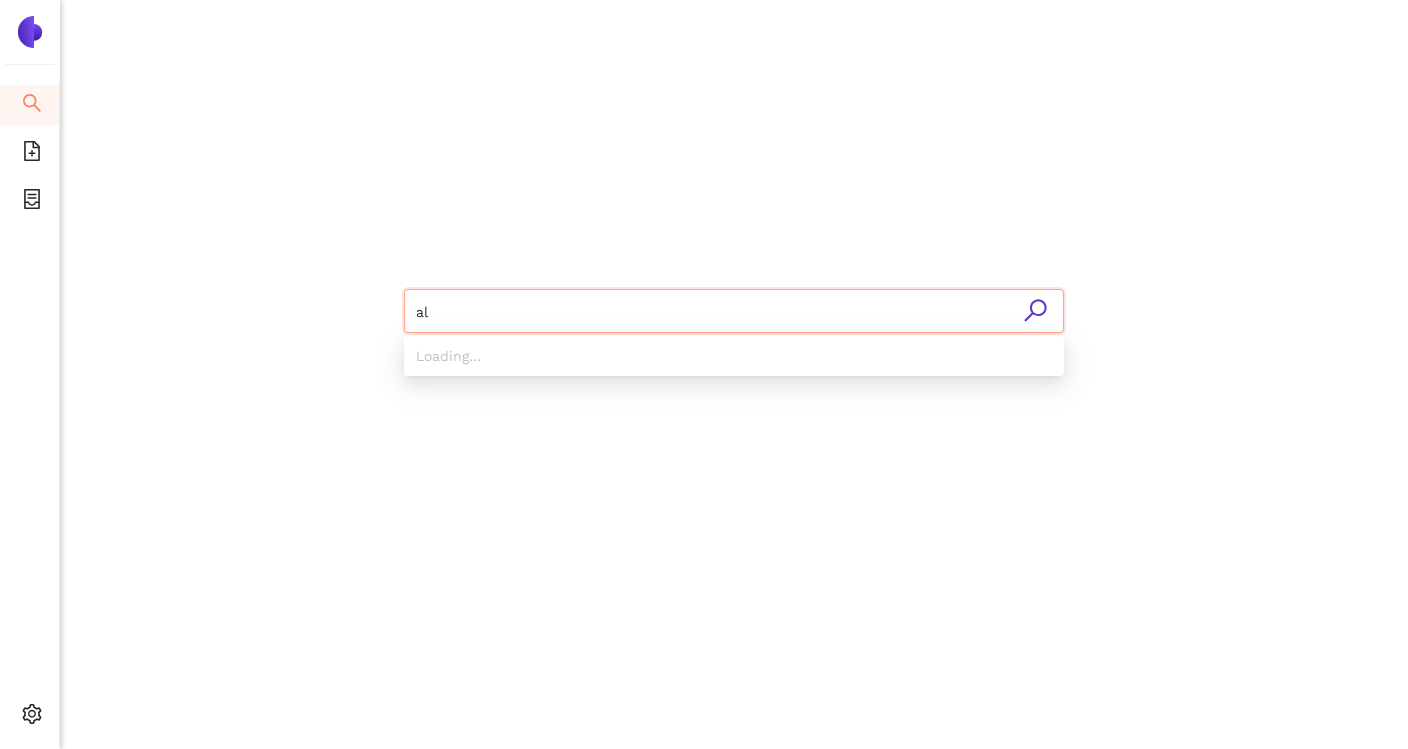 type on "a" 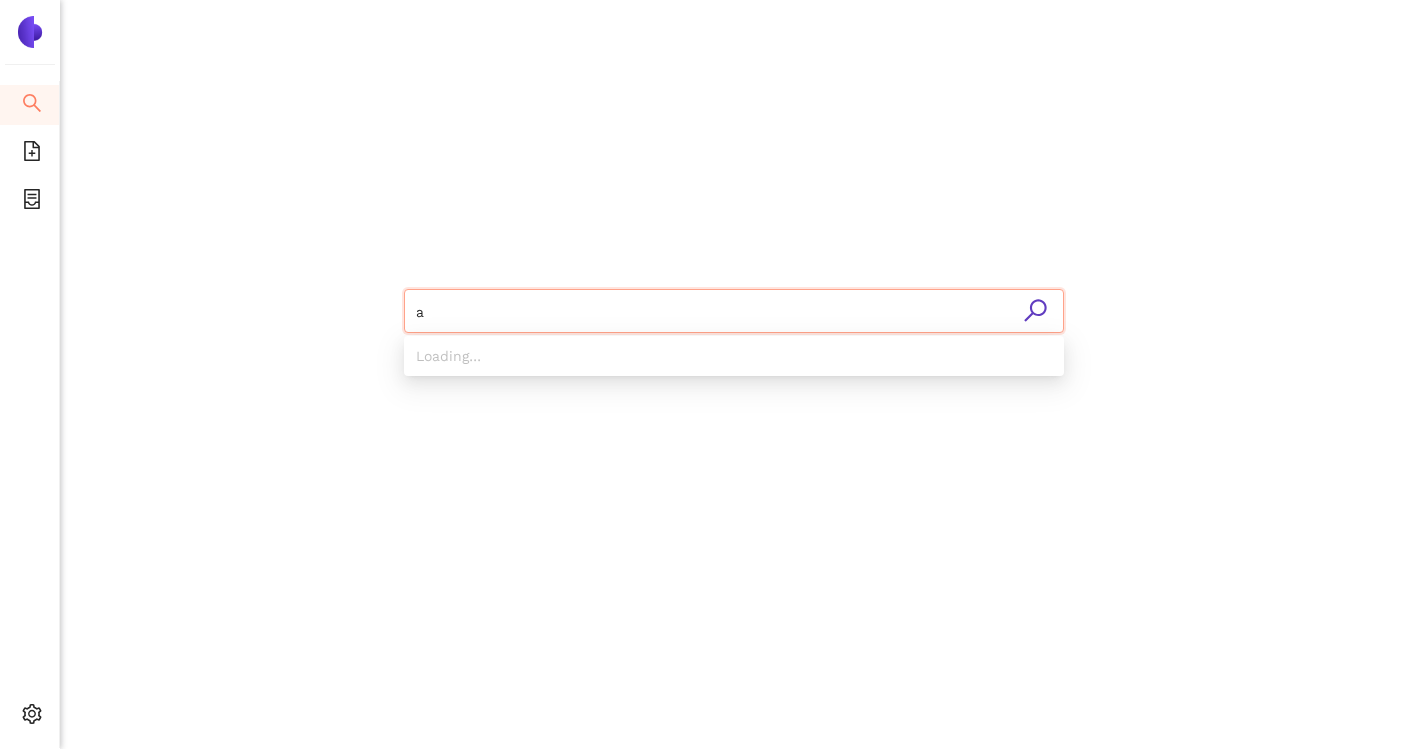 type 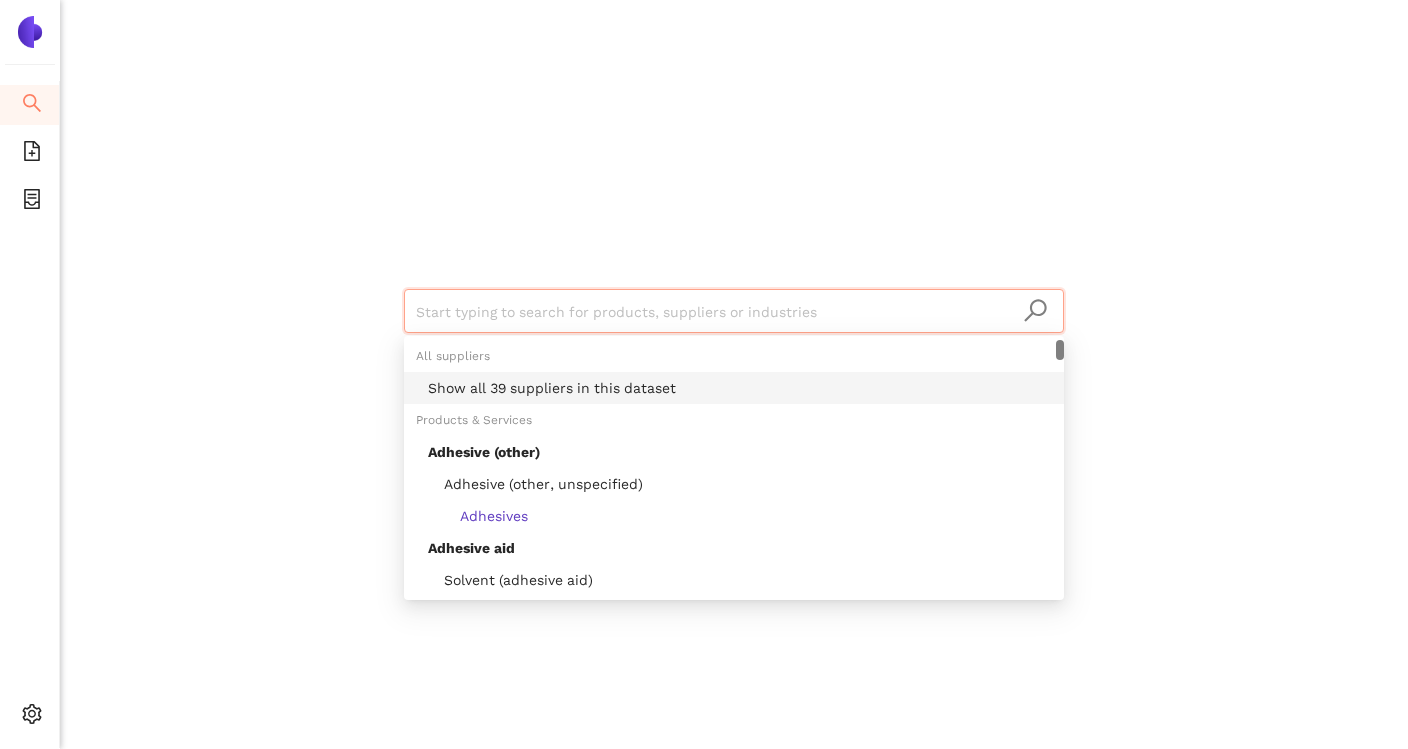 click on "Show all 39 suppliers in this dataset" at bounding box center (740, 388) 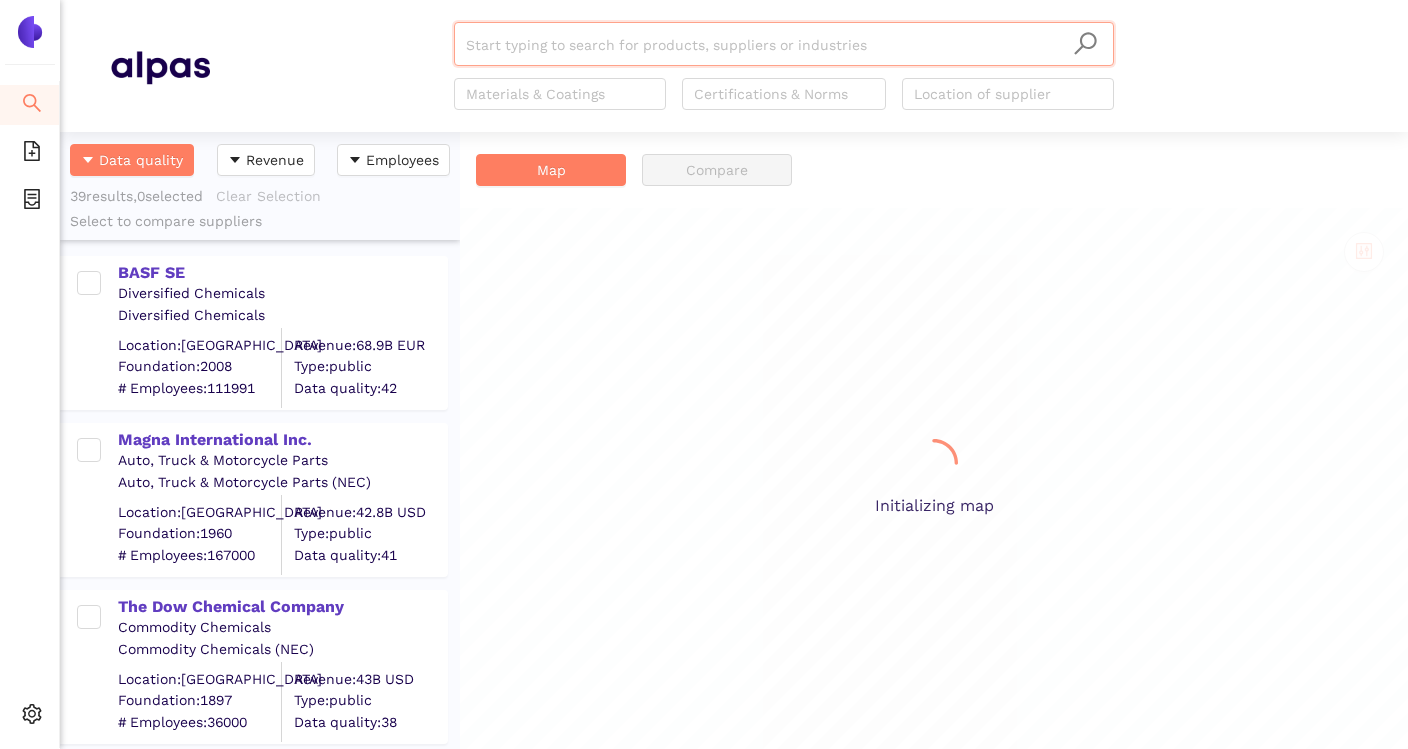 scroll, scrollTop: 1, scrollLeft: 1, axis: both 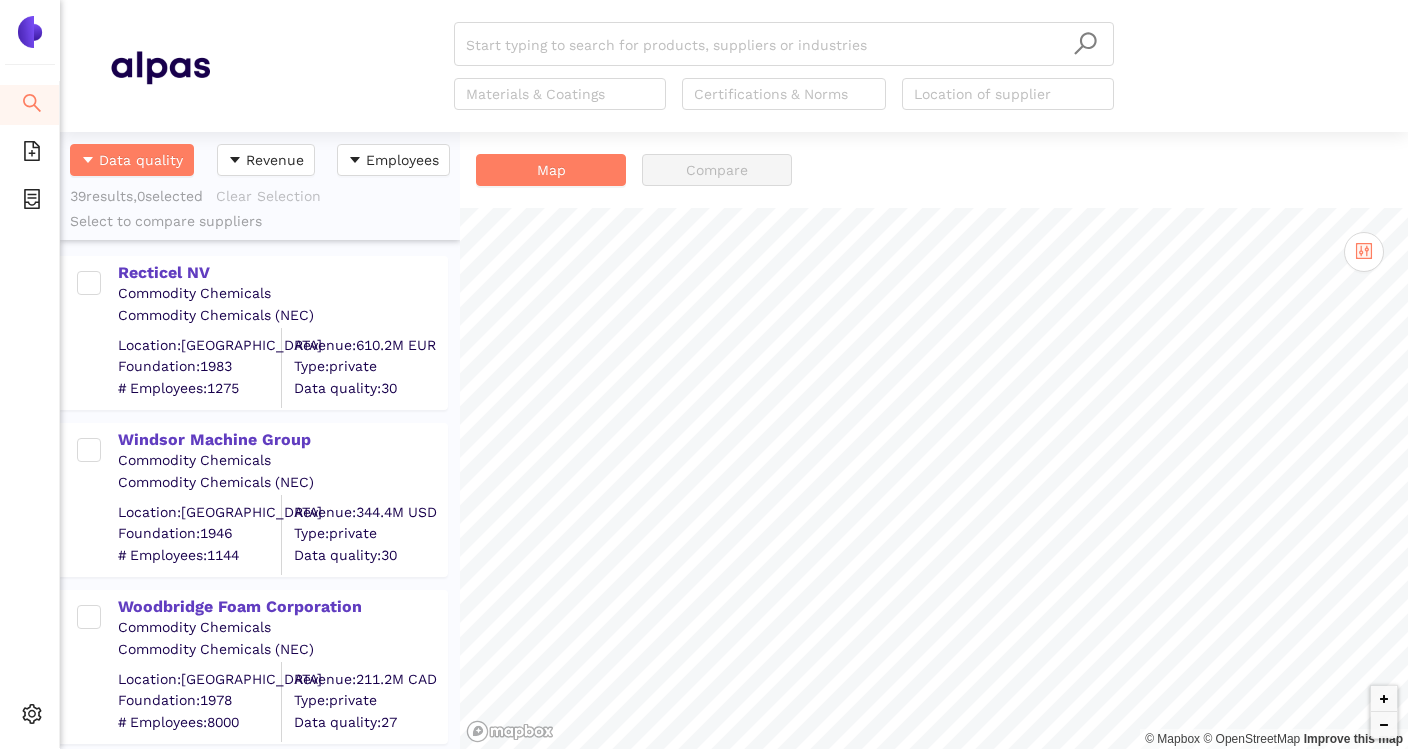 click on "Commodity Chemicals" at bounding box center (282, 294) 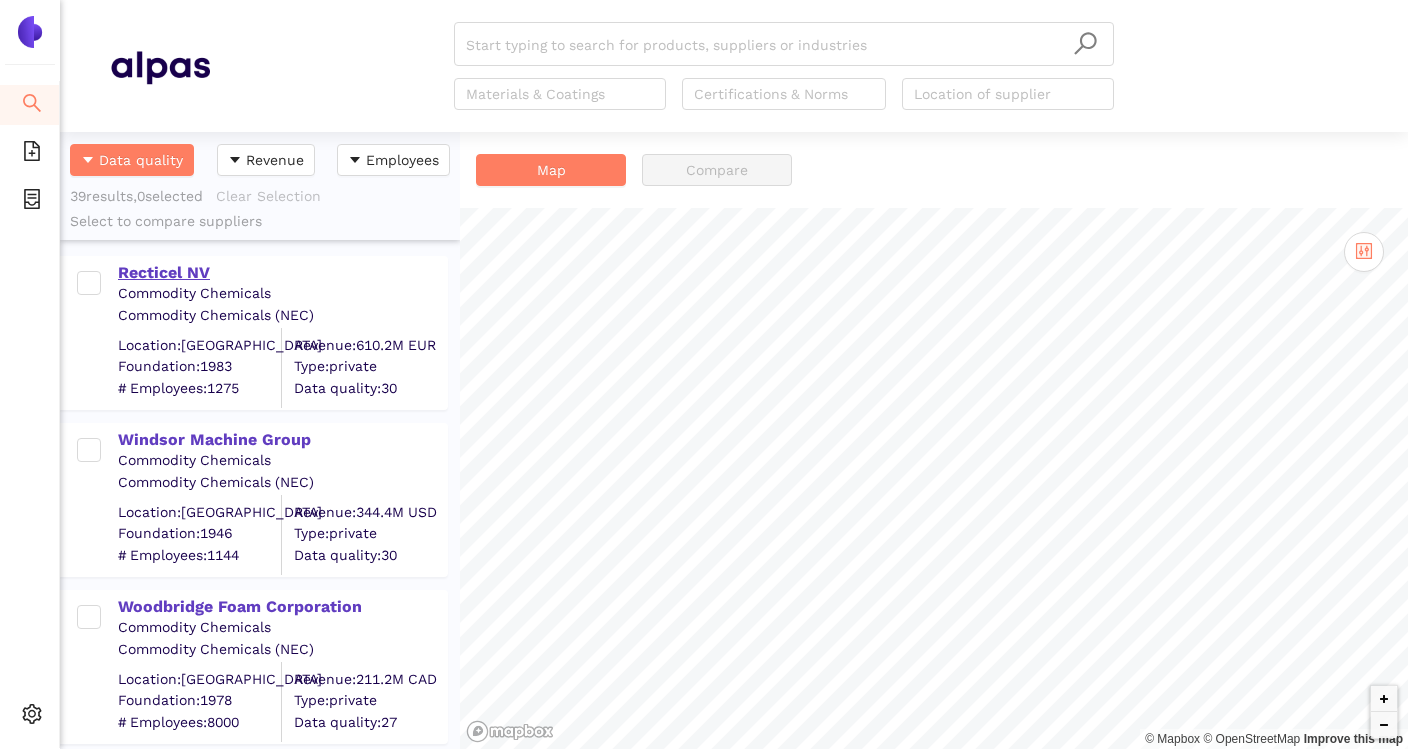 click on "Recticel NV" at bounding box center [282, 273] 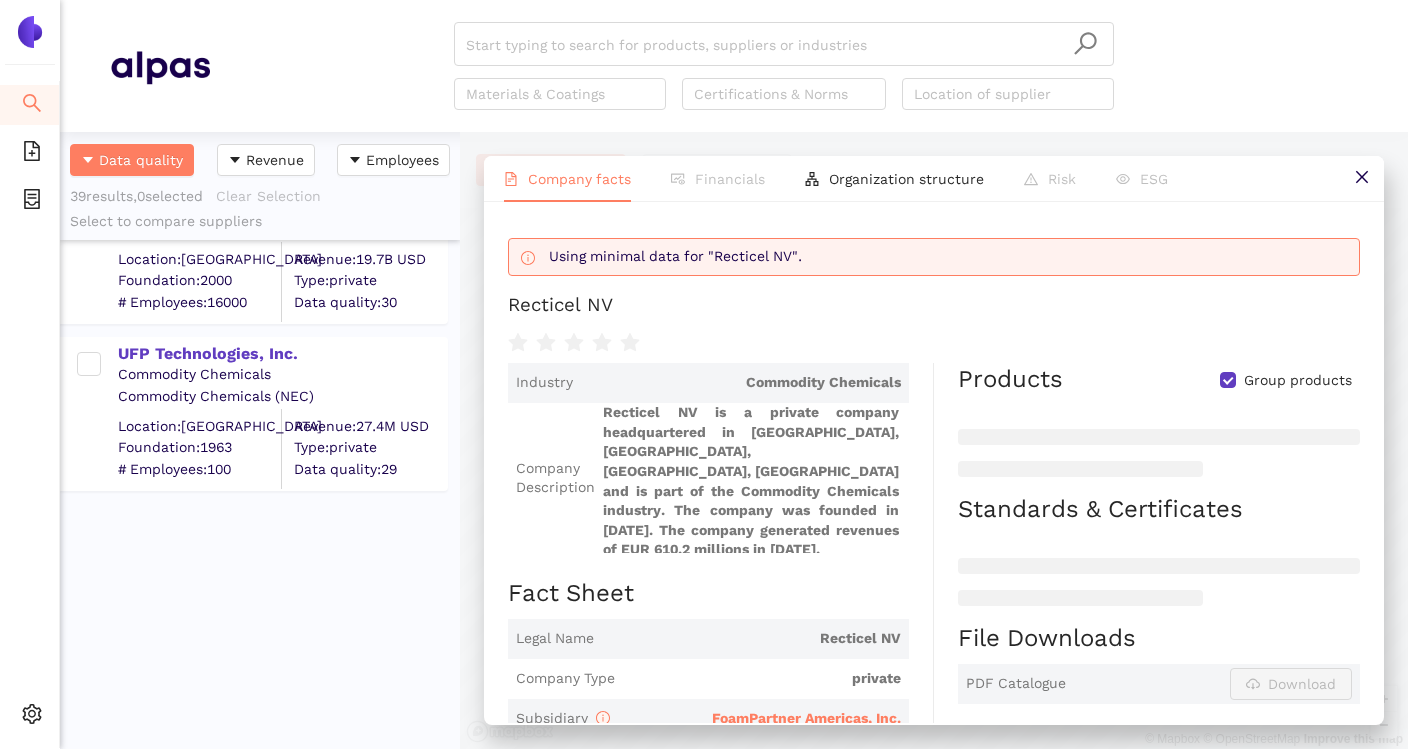 scroll, scrollTop: 0, scrollLeft: 0, axis: both 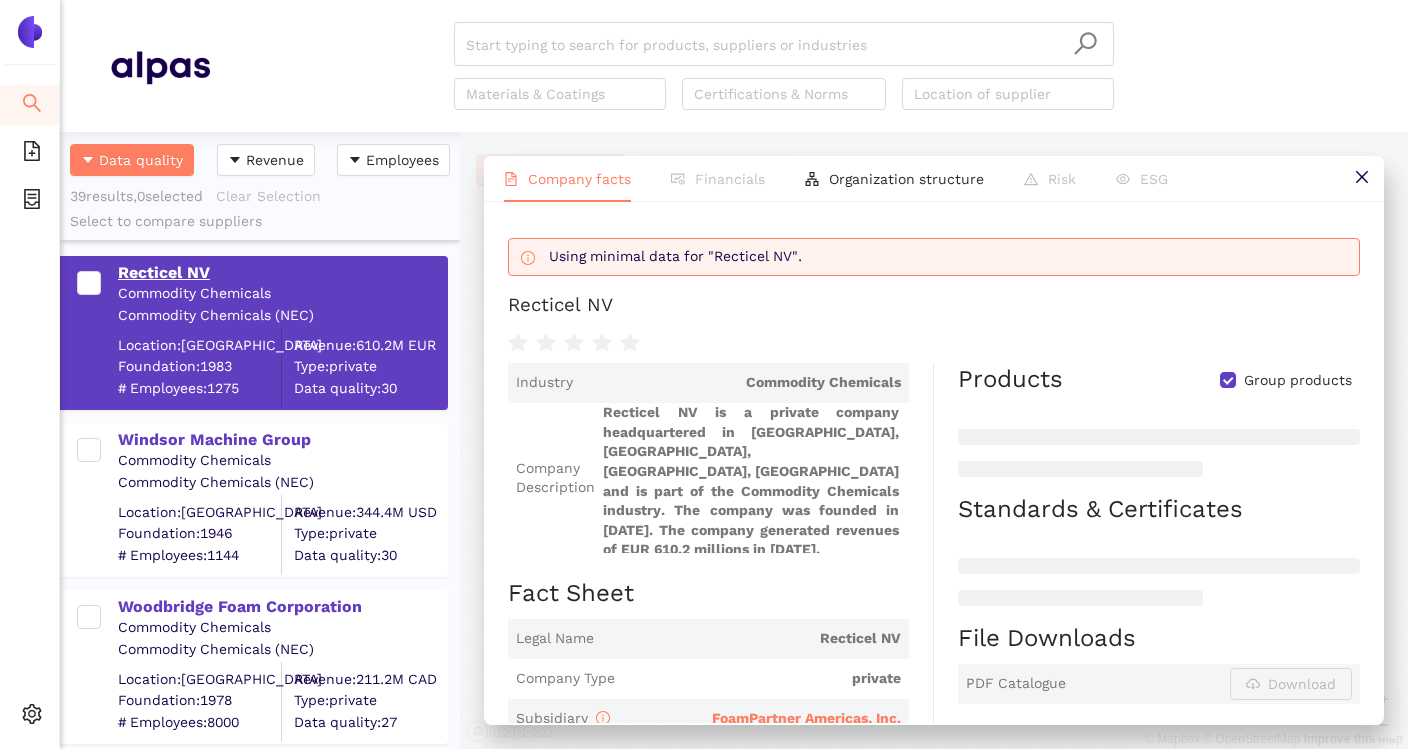 click on "Recticel NV" at bounding box center [282, 273] 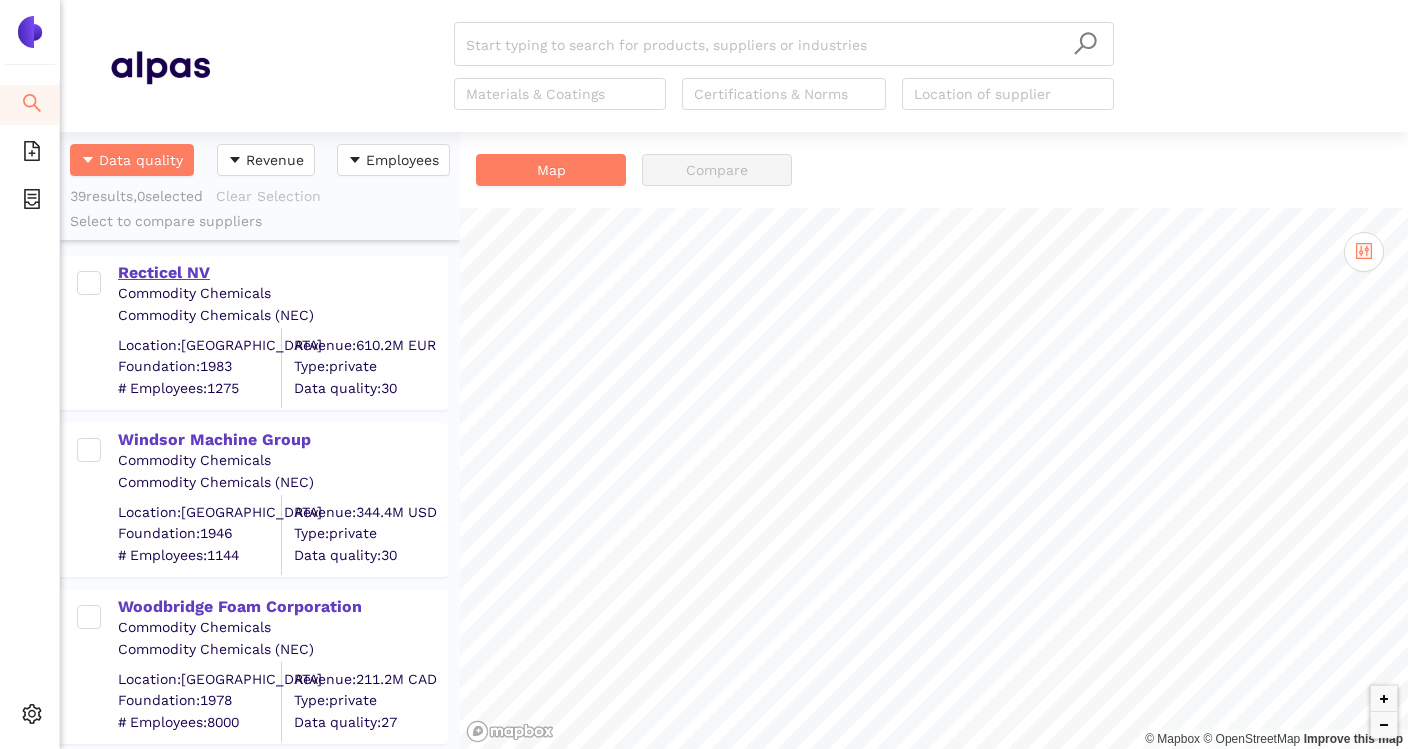 click on "Recticel NV" at bounding box center (282, 273) 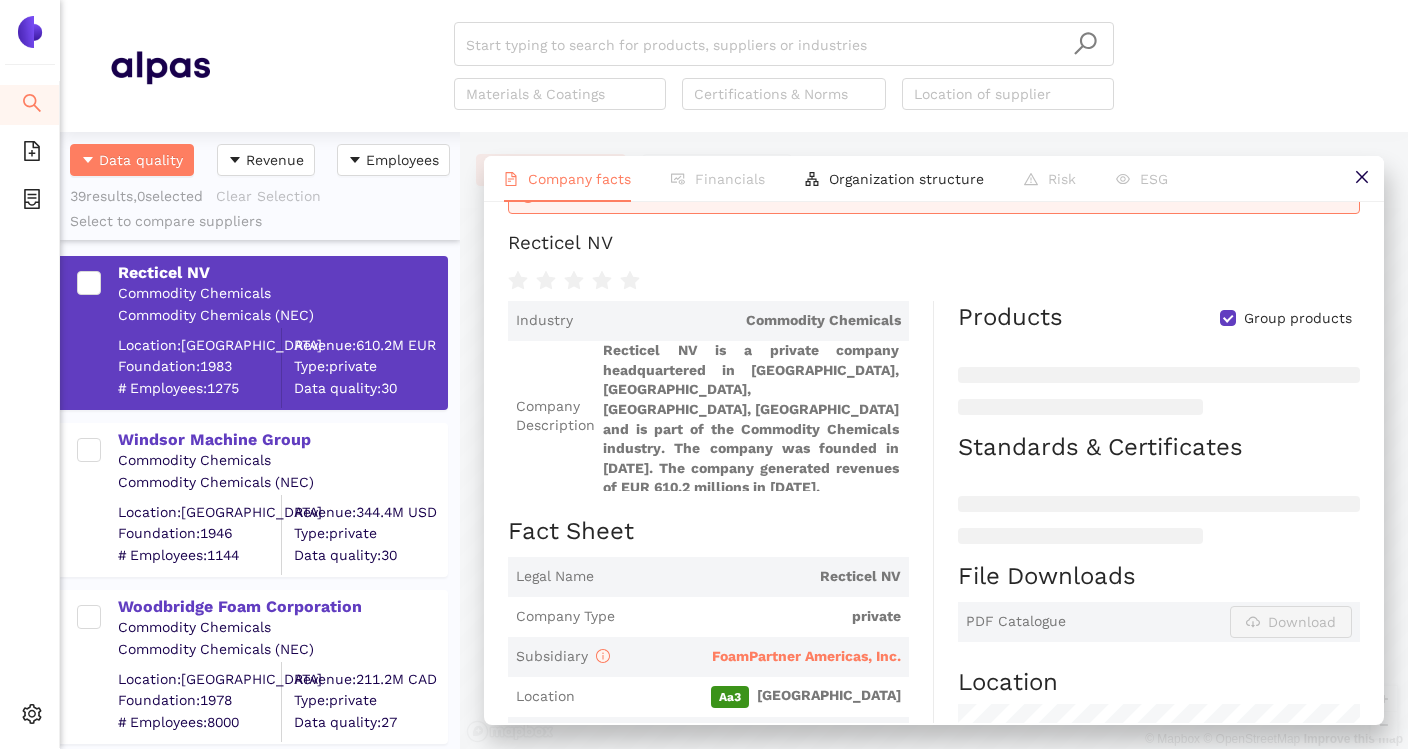 scroll, scrollTop: 56, scrollLeft: 0, axis: vertical 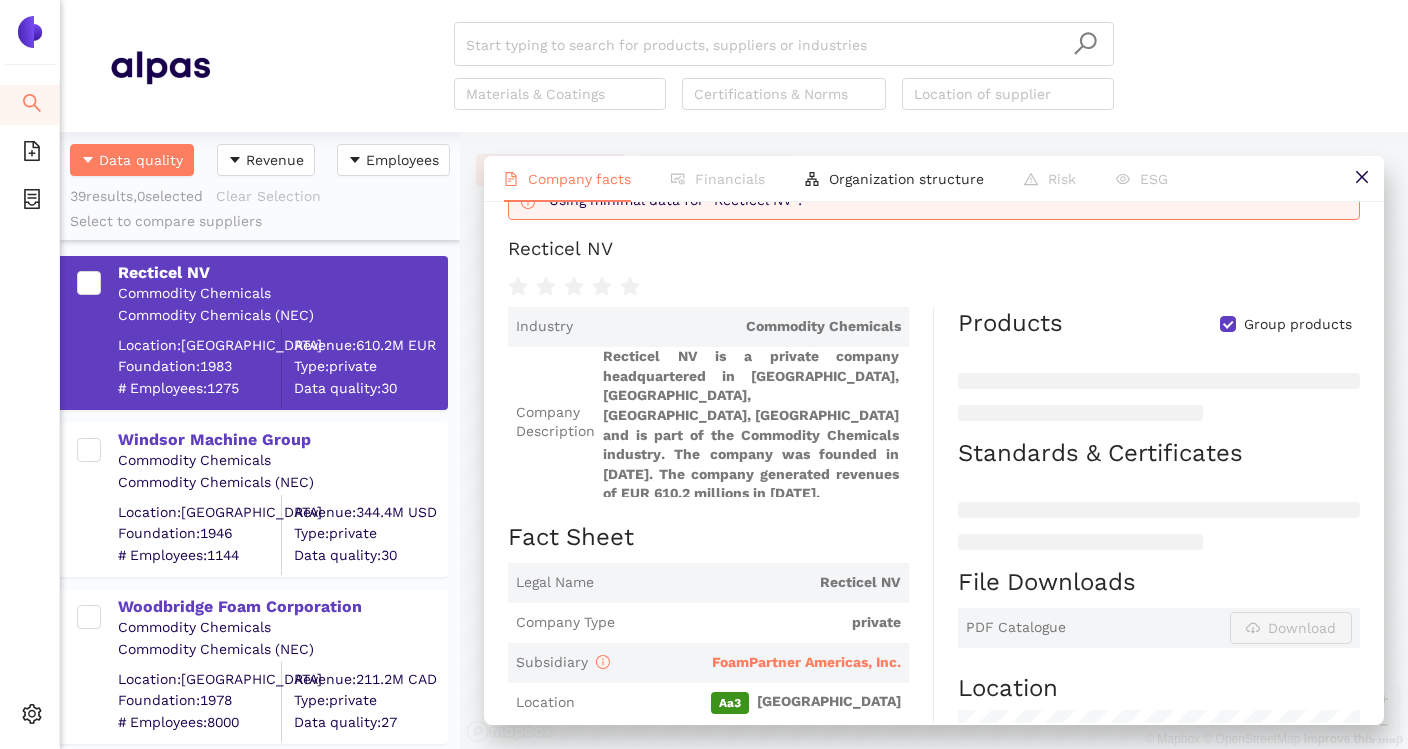 click on "Commodity Chemicals" at bounding box center (282, 294) 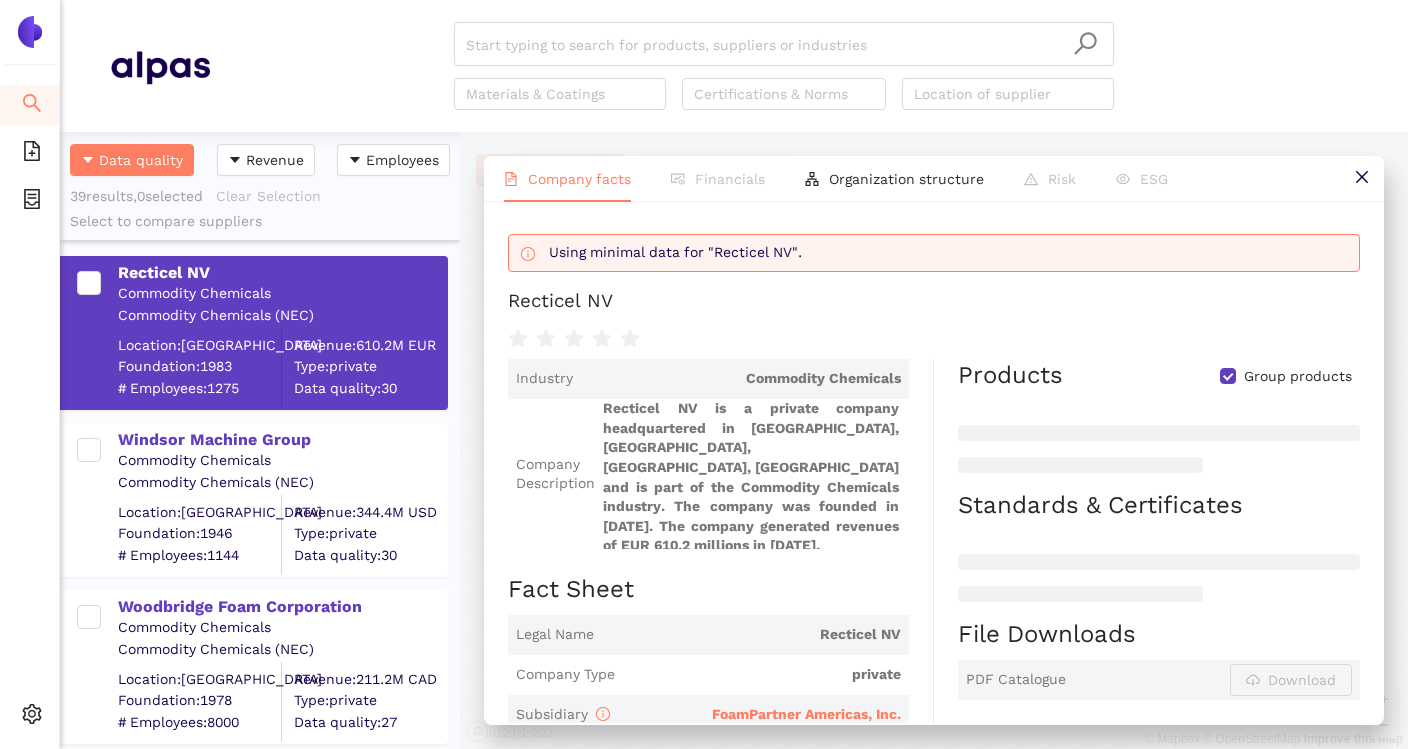 scroll, scrollTop: 11, scrollLeft: 0, axis: vertical 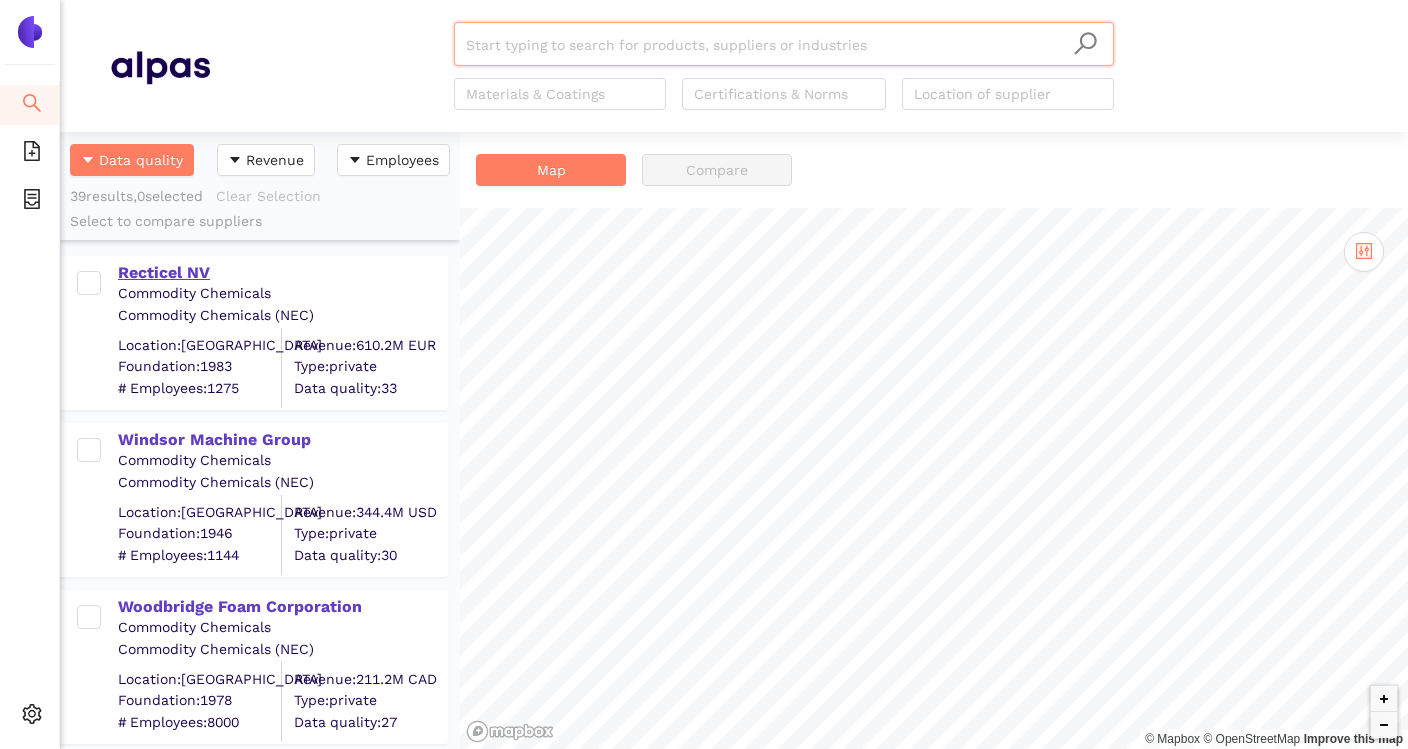 click on "Recticel NV" at bounding box center (282, 273) 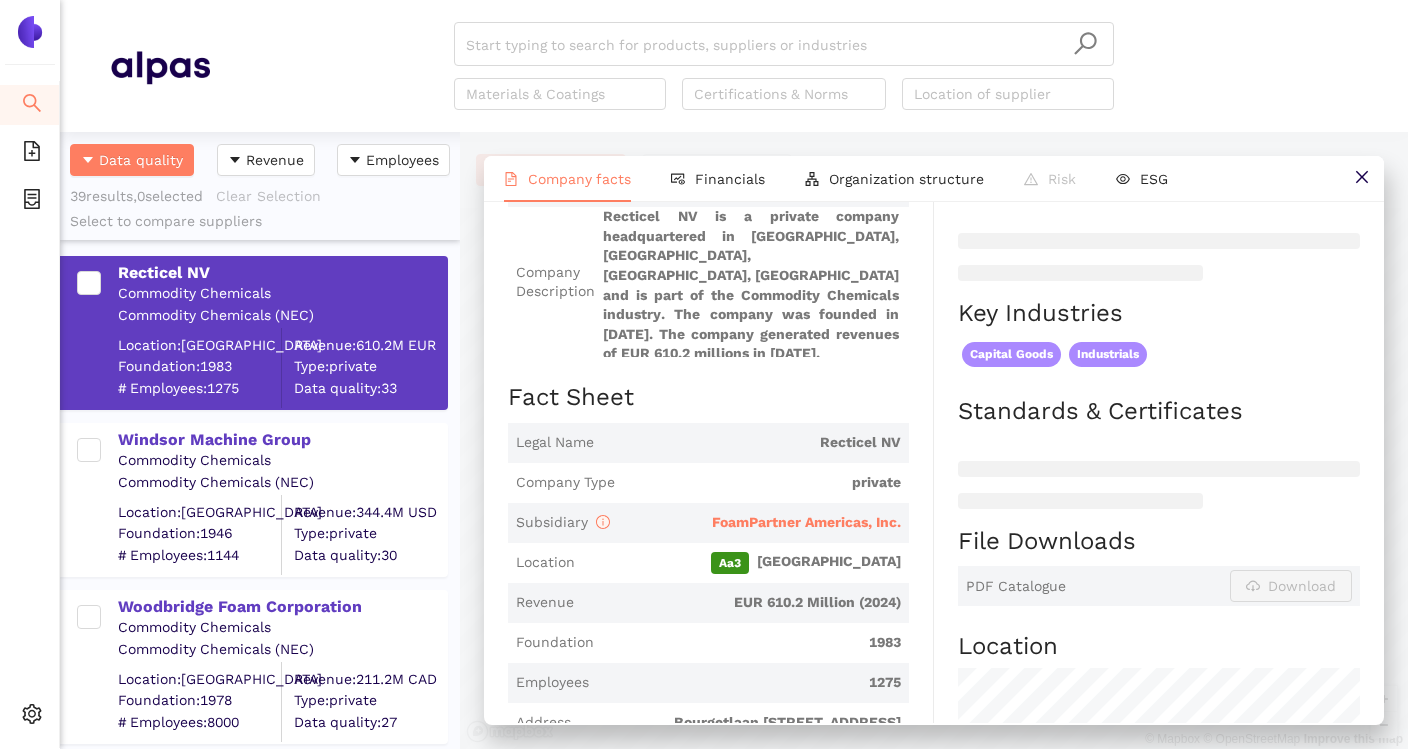 scroll, scrollTop: 209, scrollLeft: 0, axis: vertical 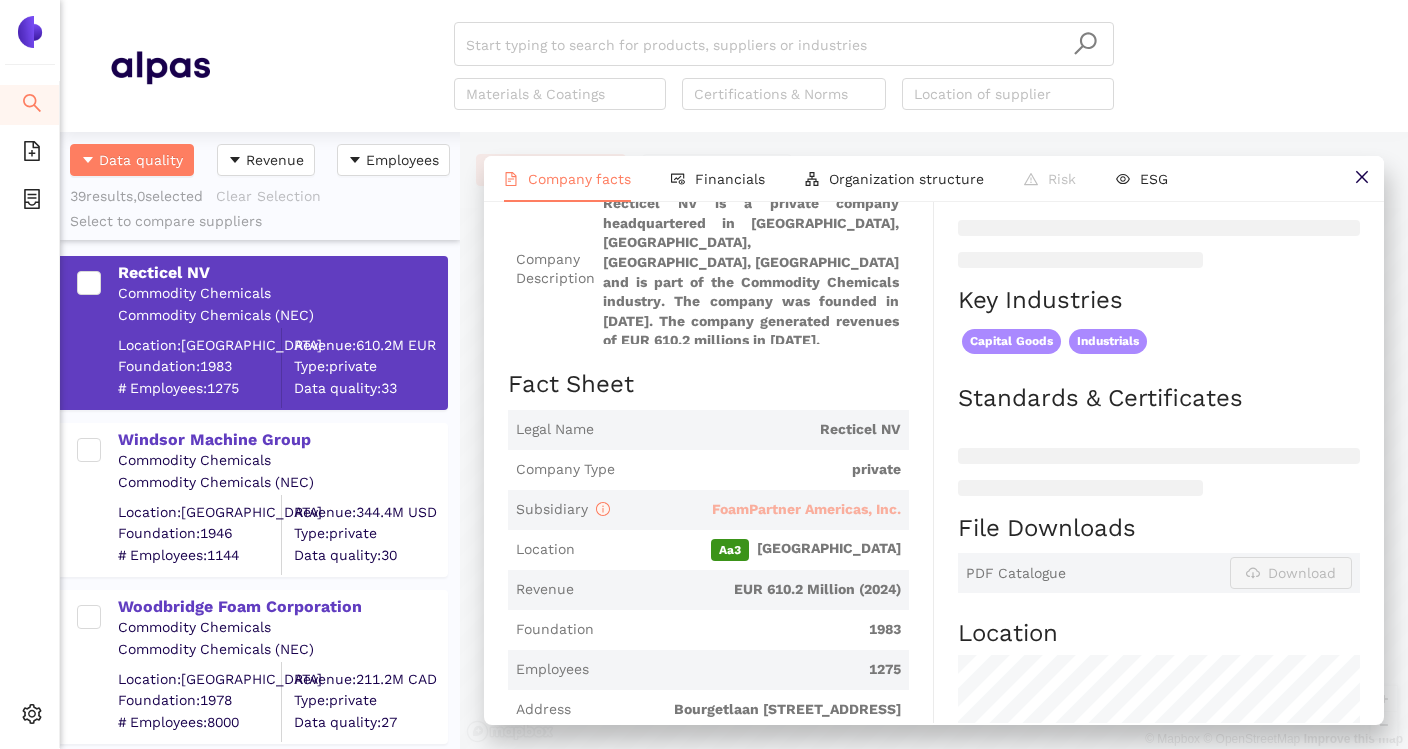 click on "FoamPartner Americas, Inc." at bounding box center [806, 509] 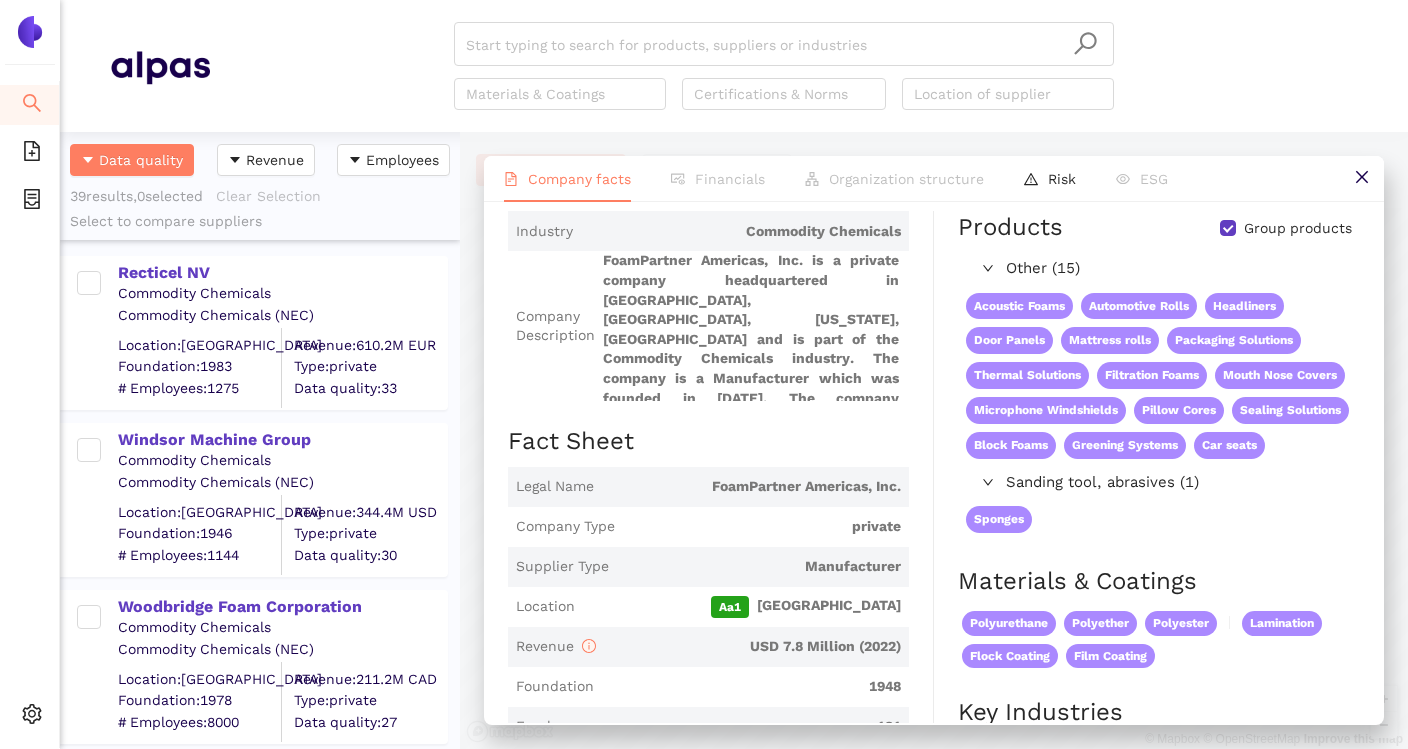 scroll, scrollTop: 153, scrollLeft: 0, axis: vertical 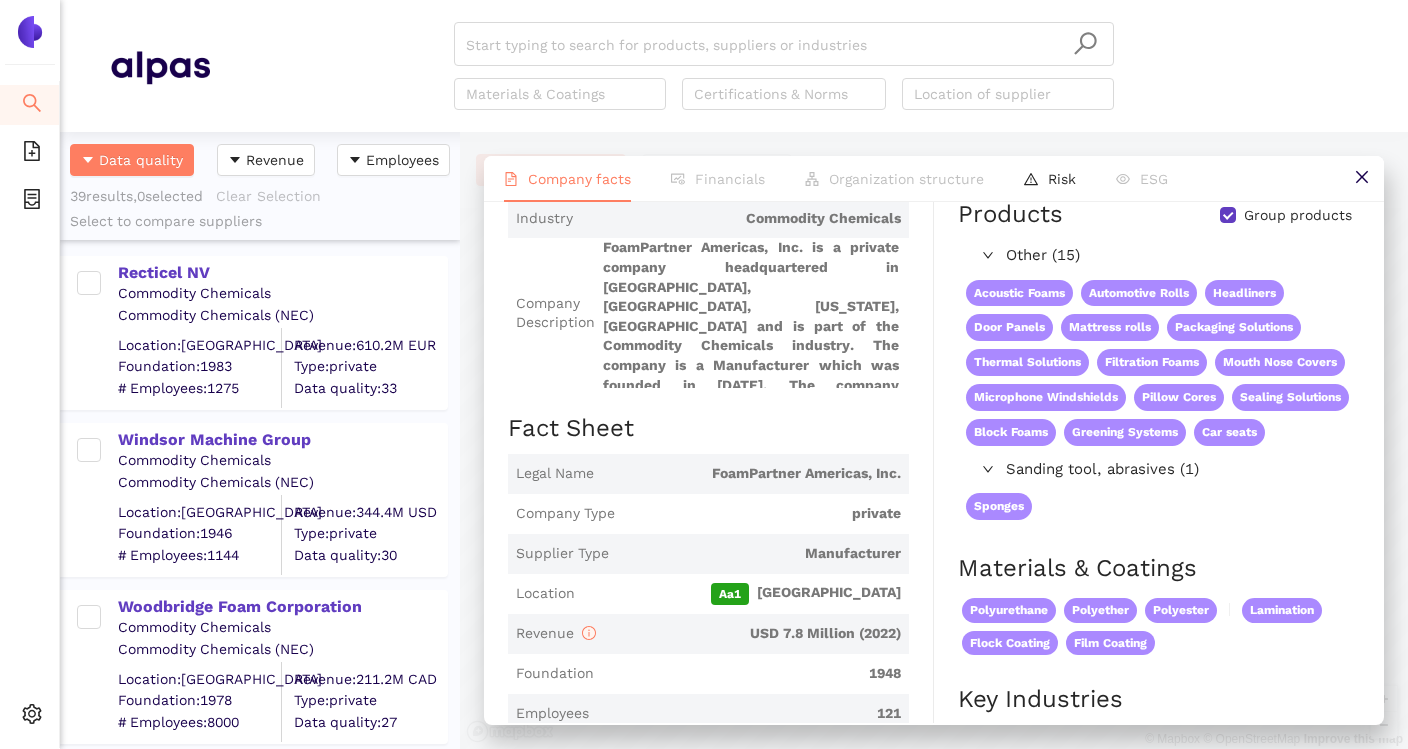 click on "FoamPartner Americas, Inc." at bounding box center (751, 474) 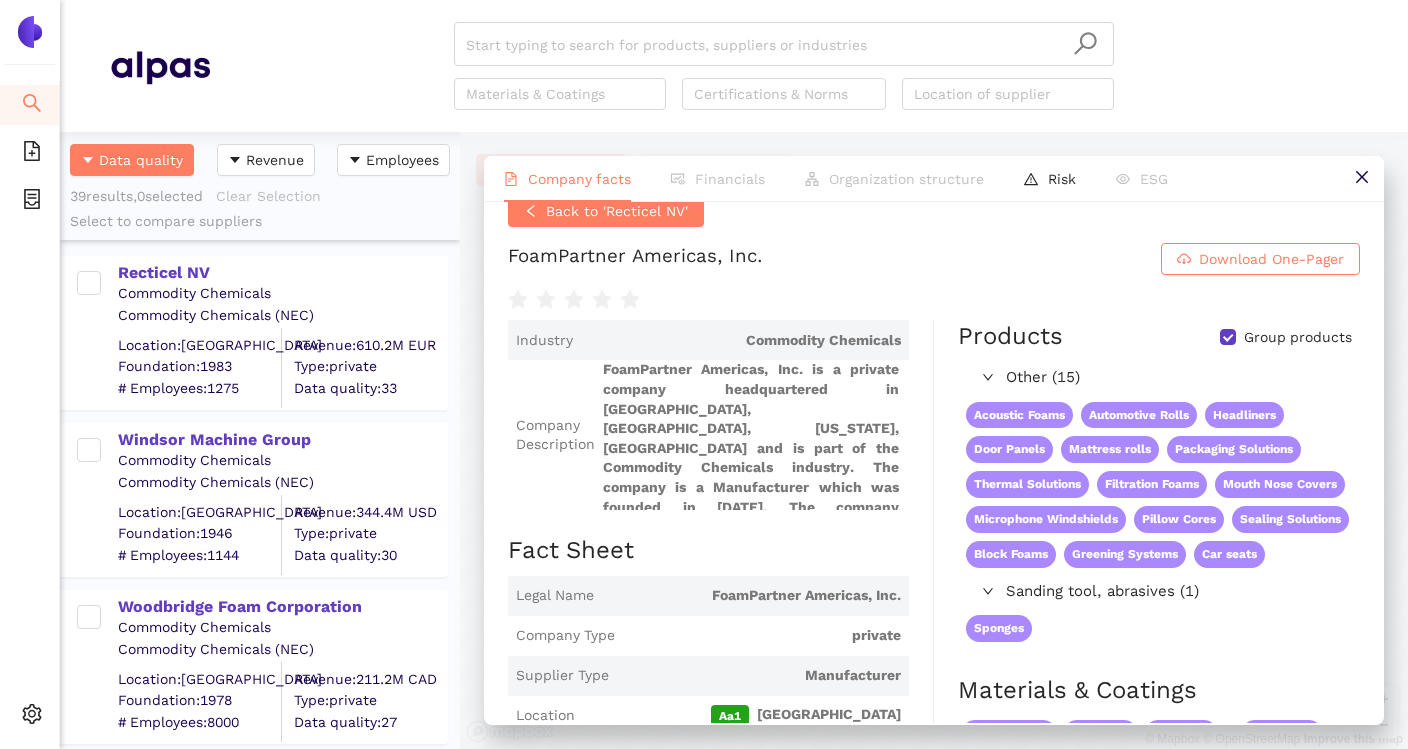 scroll, scrollTop: 0, scrollLeft: 0, axis: both 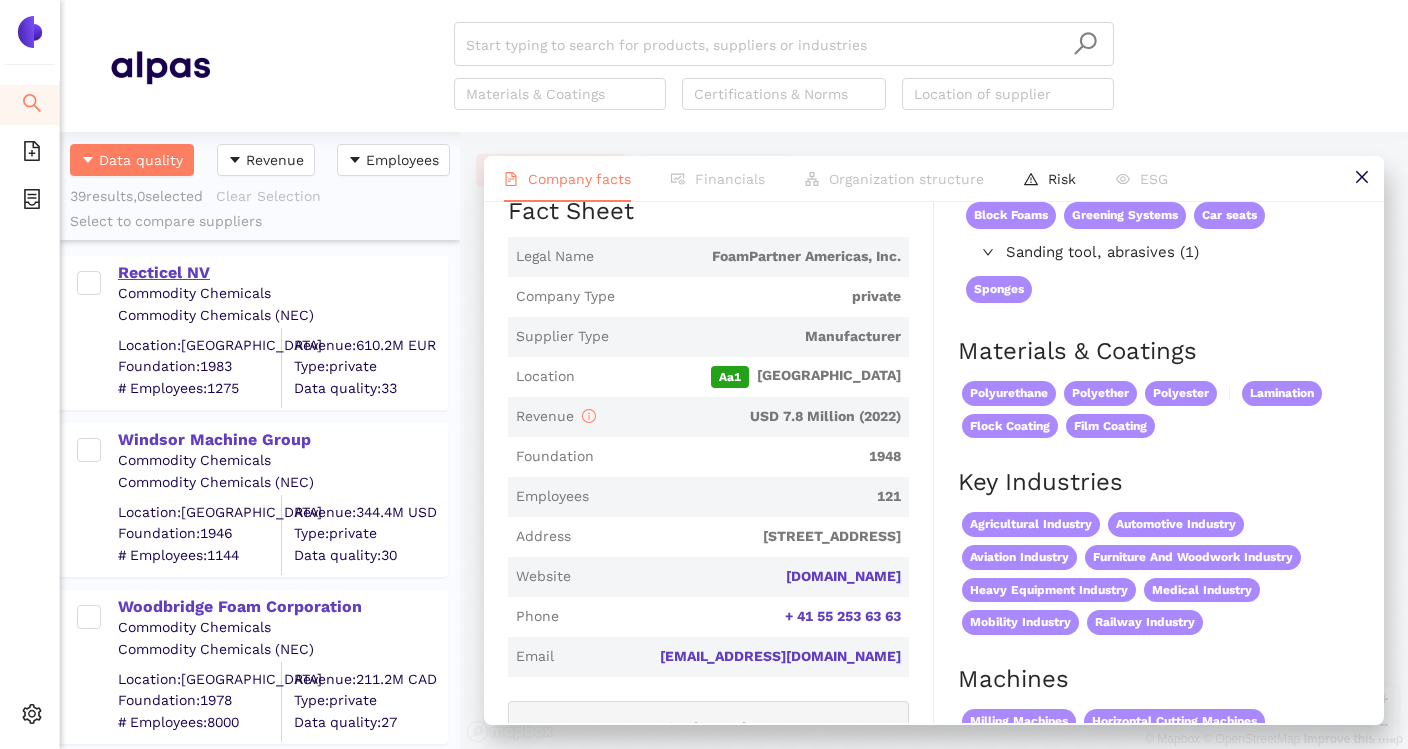 click on "Recticel NV" at bounding box center (282, 273) 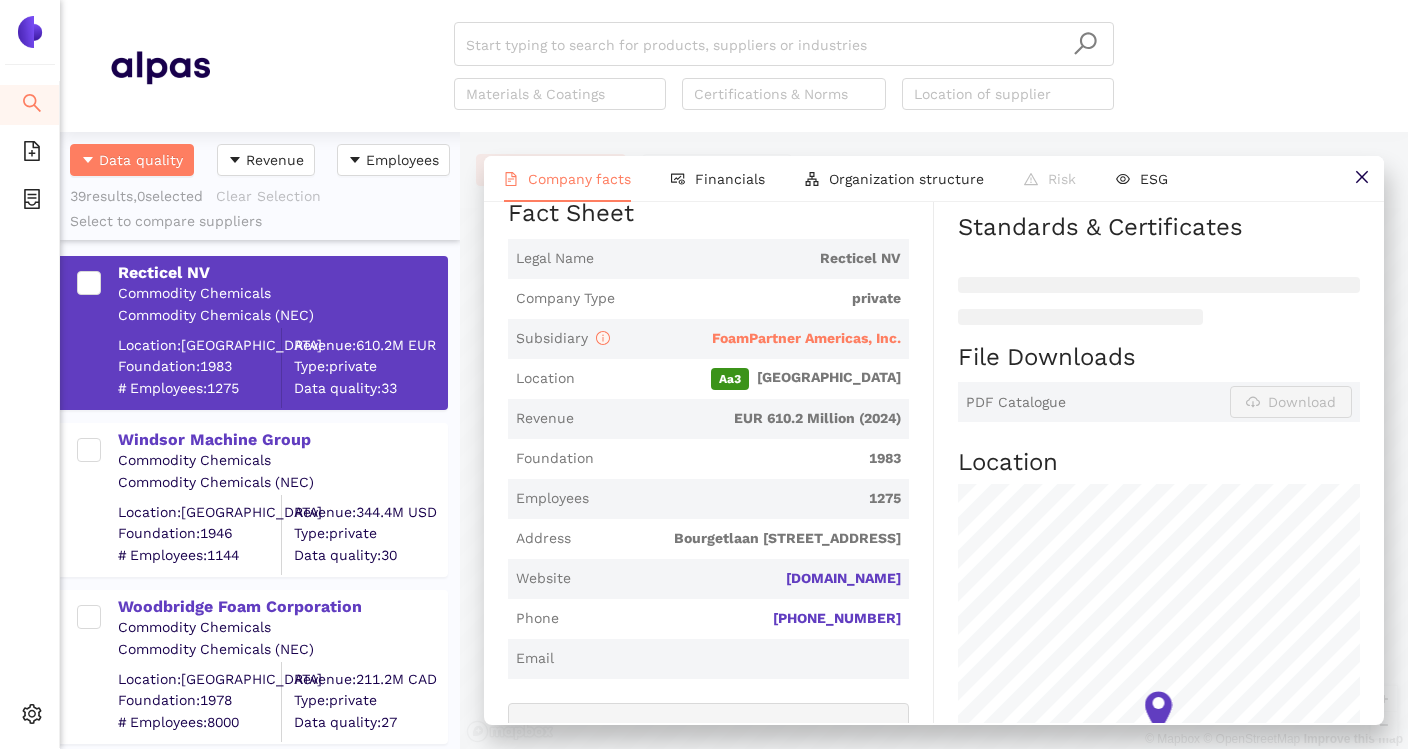 scroll, scrollTop: 405, scrollLeft: 0, axis: vertical 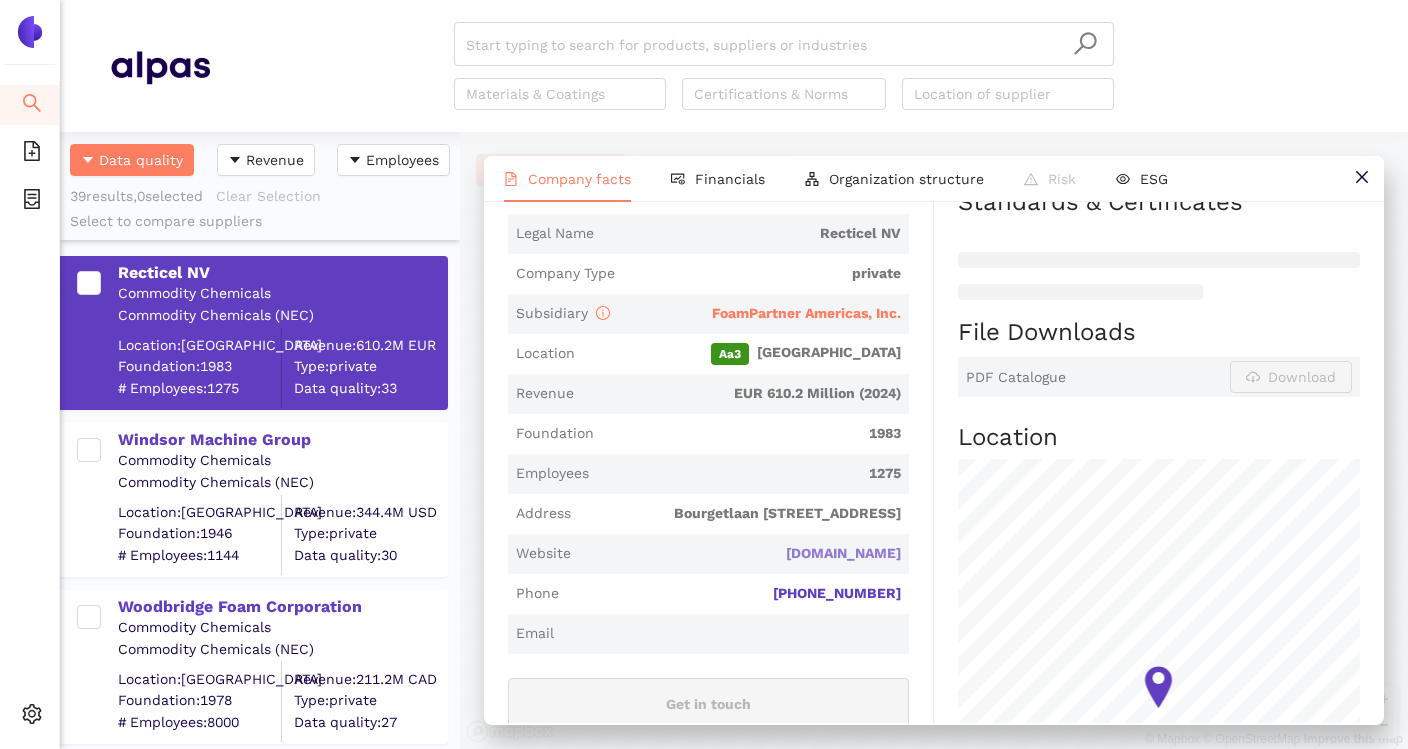 click on "[DOMAIN_NAME]" at bounding box center [0, 0] 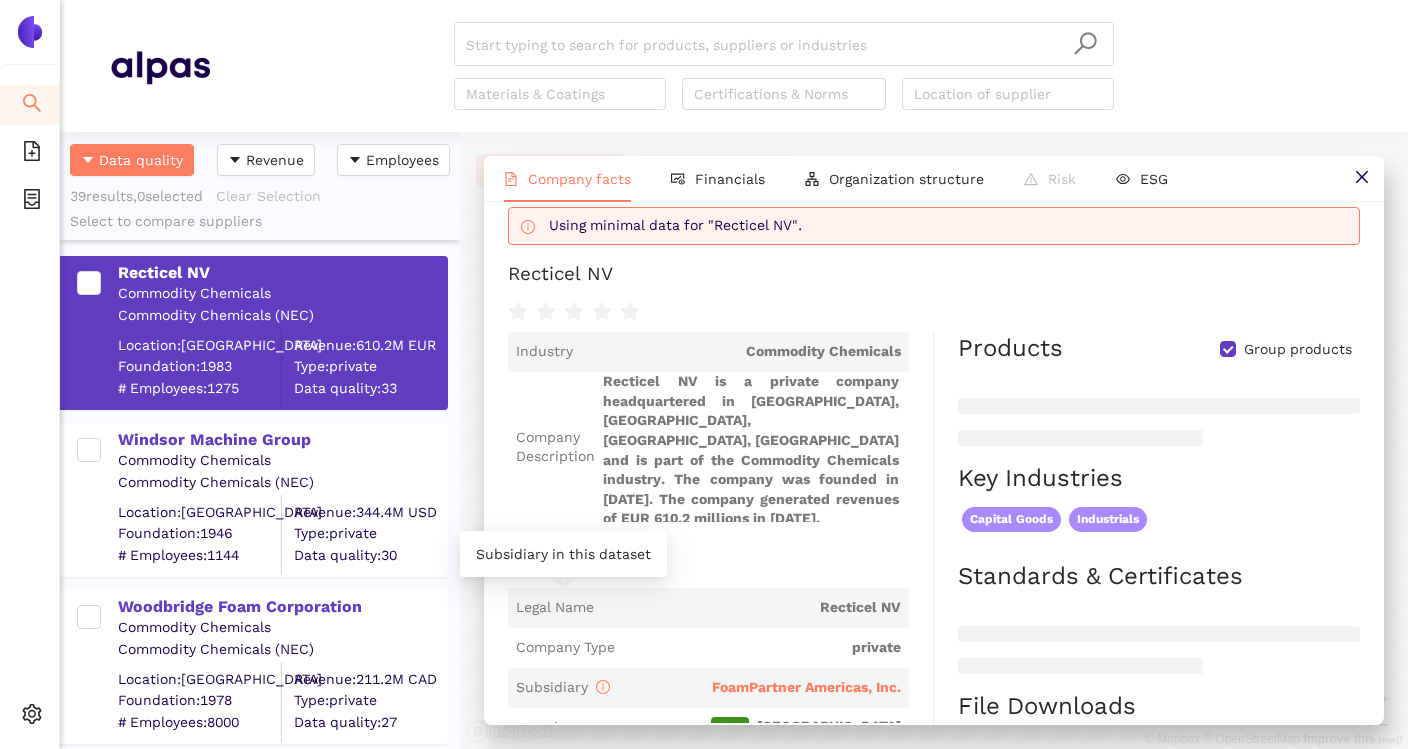 scroll, scrollTop: 22, scrollLeft: 0, axis: vertical 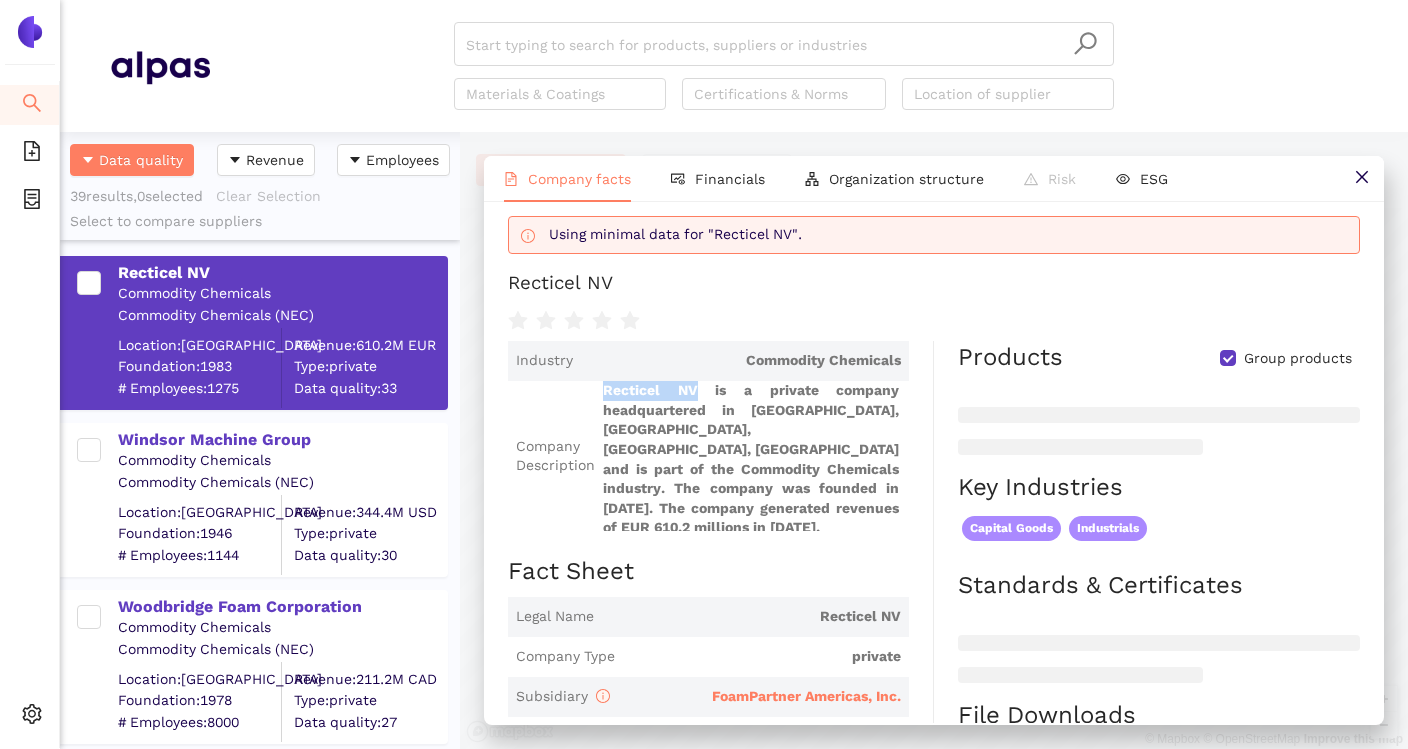 drag, startPoint x: 597, startPoint y: 390, endPoint x: 701, endPoint y: 391, distance: 104.00481 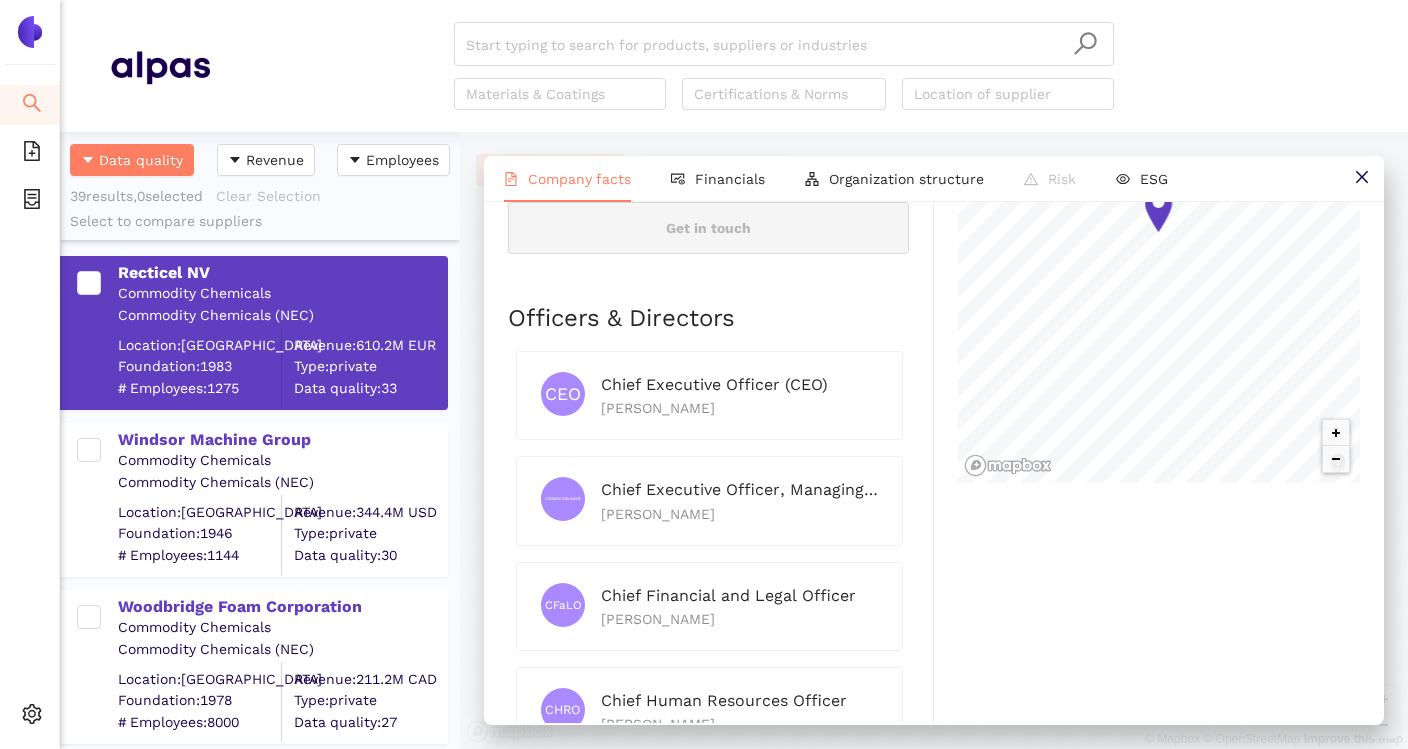 scroll, scrollTop: 882, scrollLeft: 0, axis: vertical 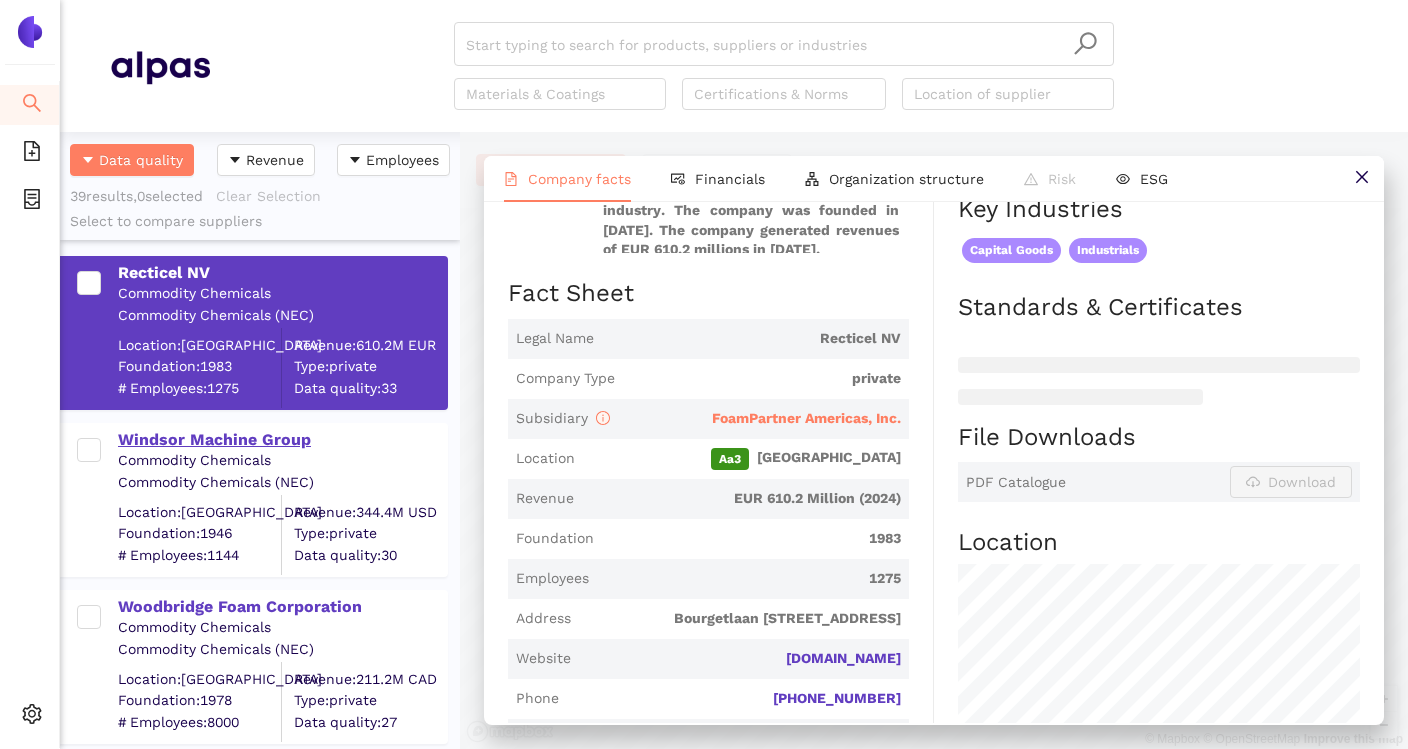 click on "Windsor Machine Group" at bounding box center (282, 440) 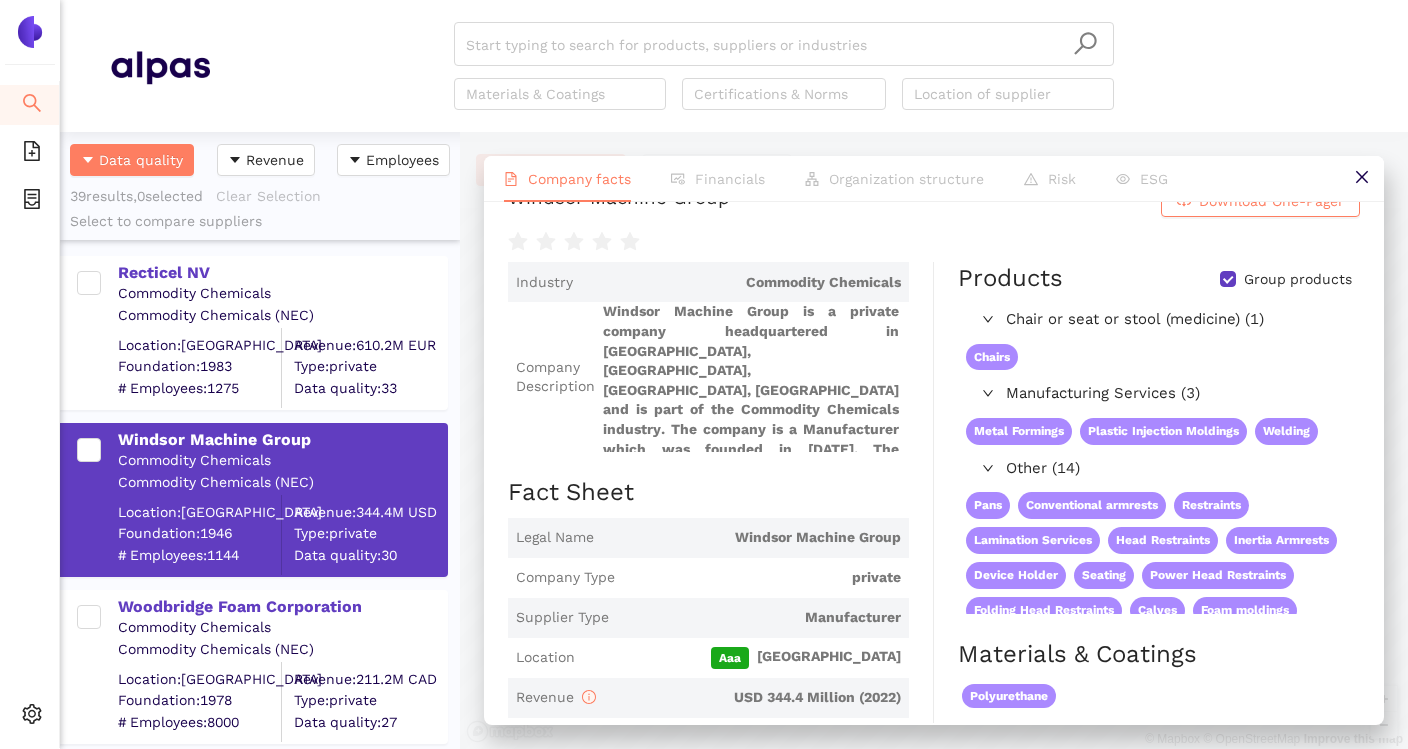 scroll, scrollTop: 0, scrollLeft: 0, axis: both 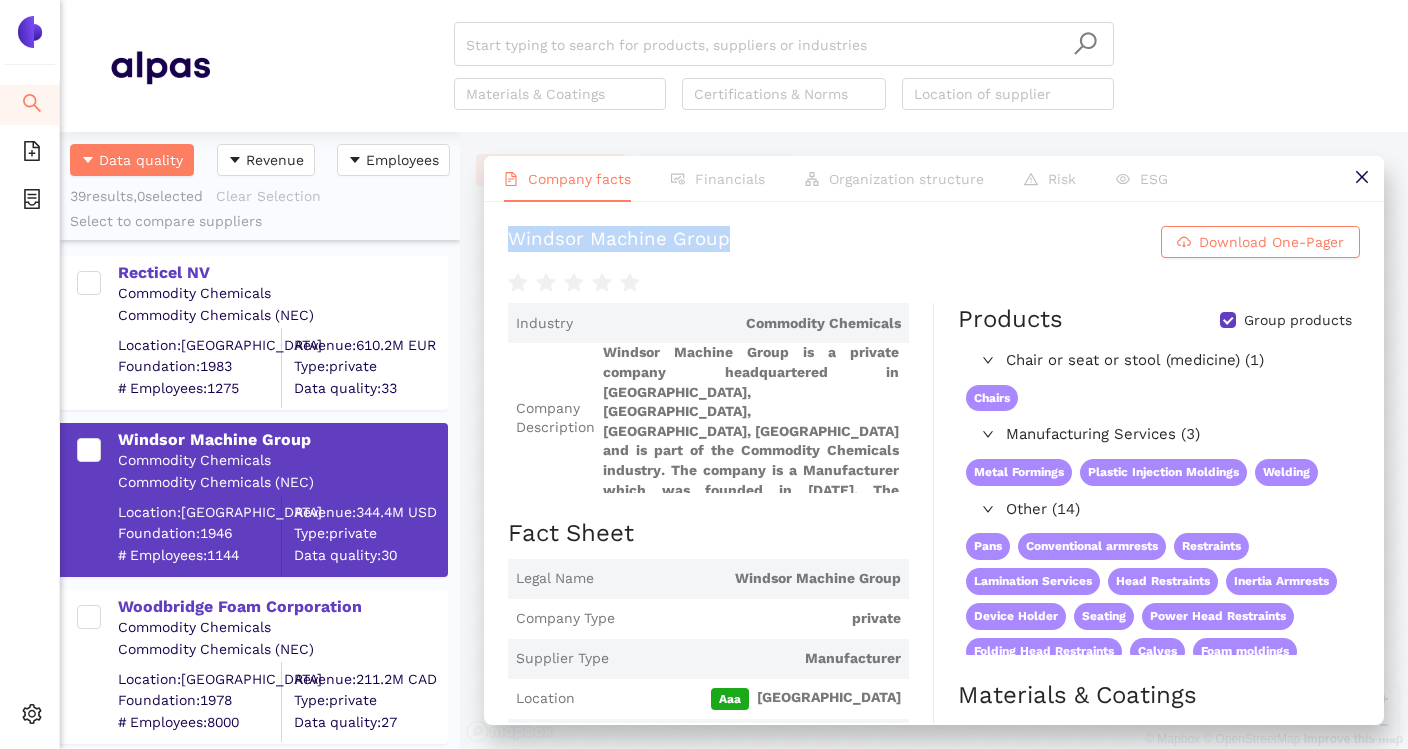 drag, startPoint x: 508, startPoint y: 241, endPoint x: 747, endPoint y: 242, distance: 239.00209 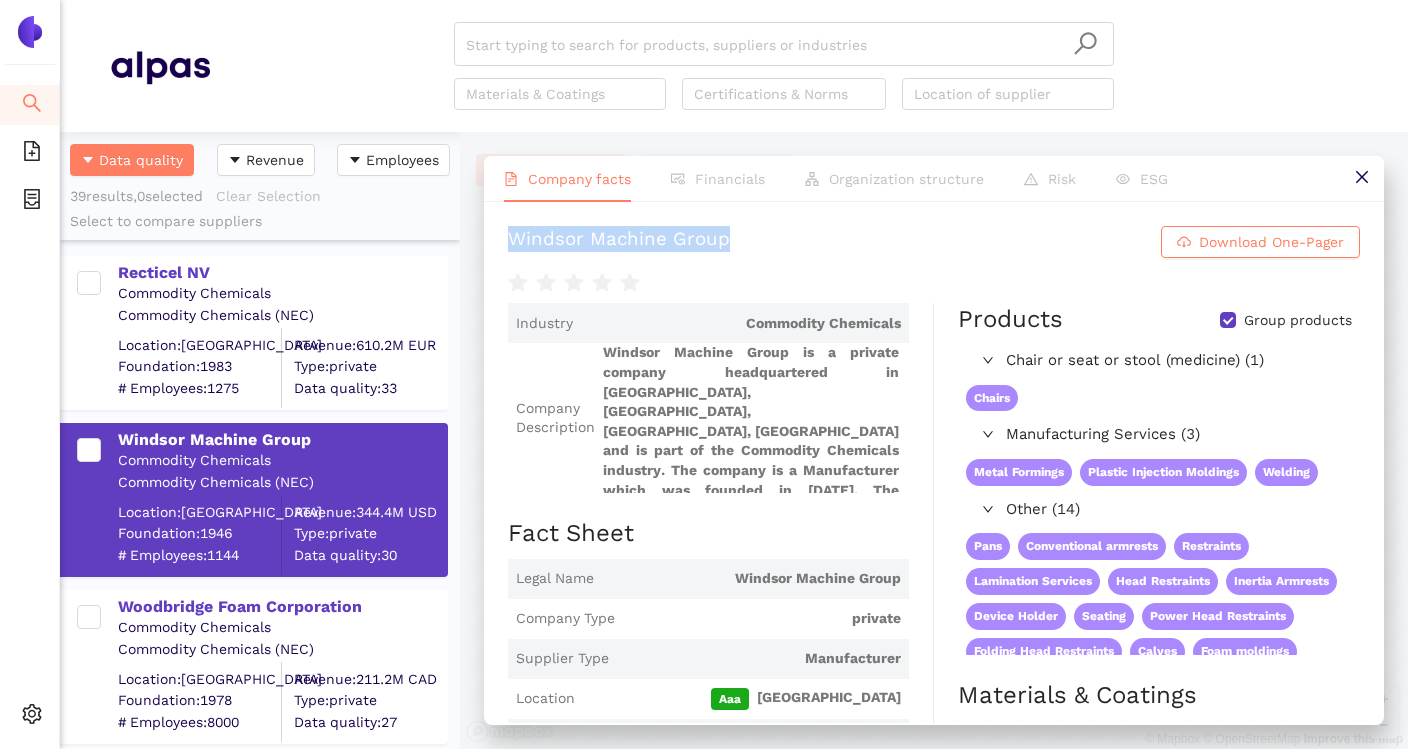 copy on "Windsor Machine Group" 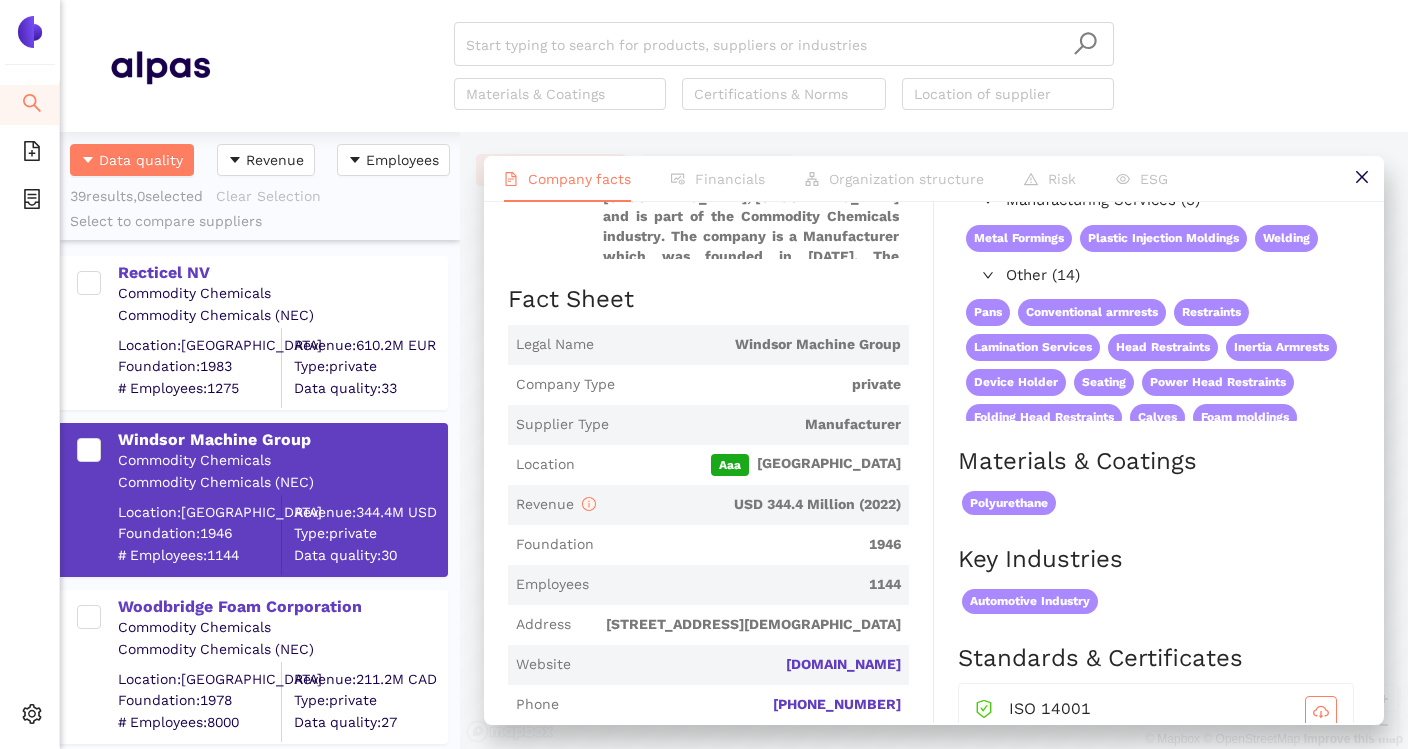 scroll, scrollTop: 316, scrollLeft: 0, axis: vertical 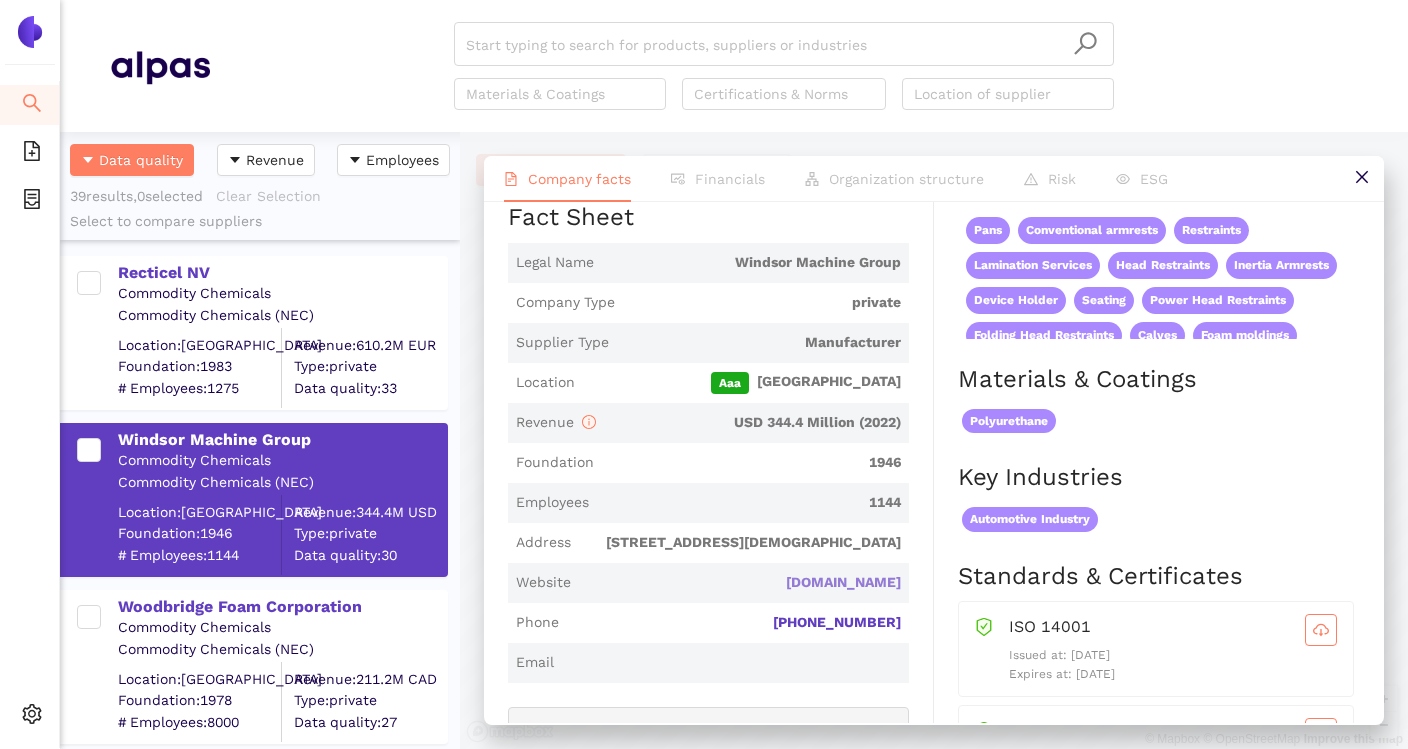 click on "[DOMAIN_NAME]" at bounding box center [0, 0] 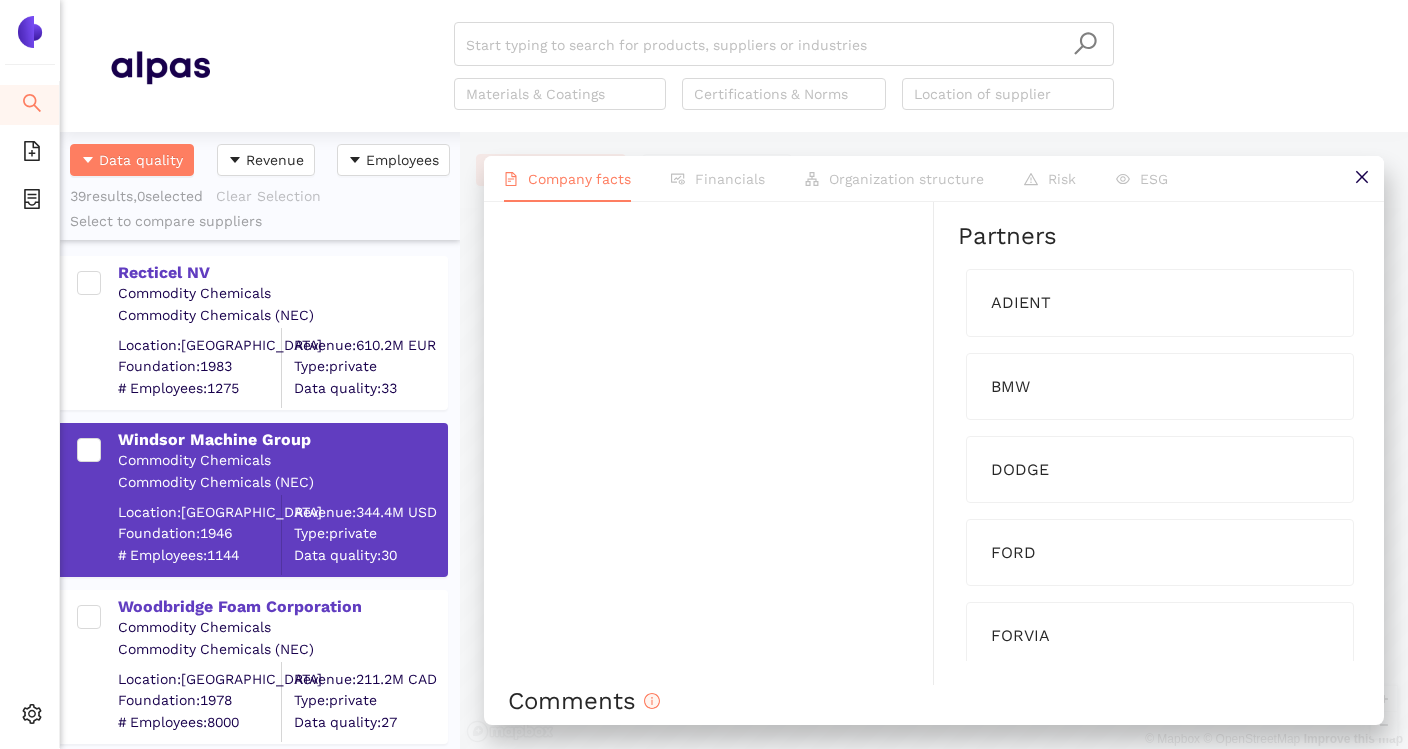 scroll, scrollTop: 1760, scrollLeft: 0, axis: vertical 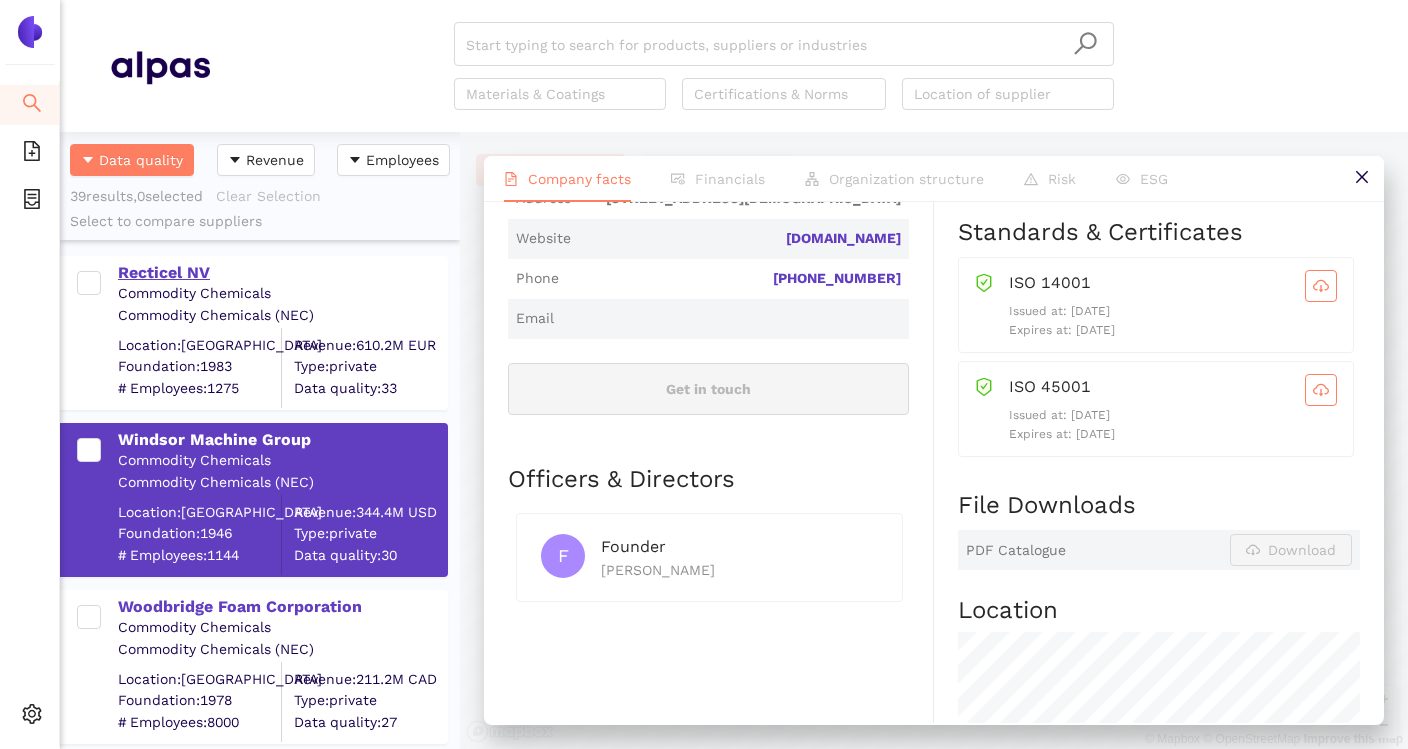 click on "Recticel NV" at bounding box center [282, 273] 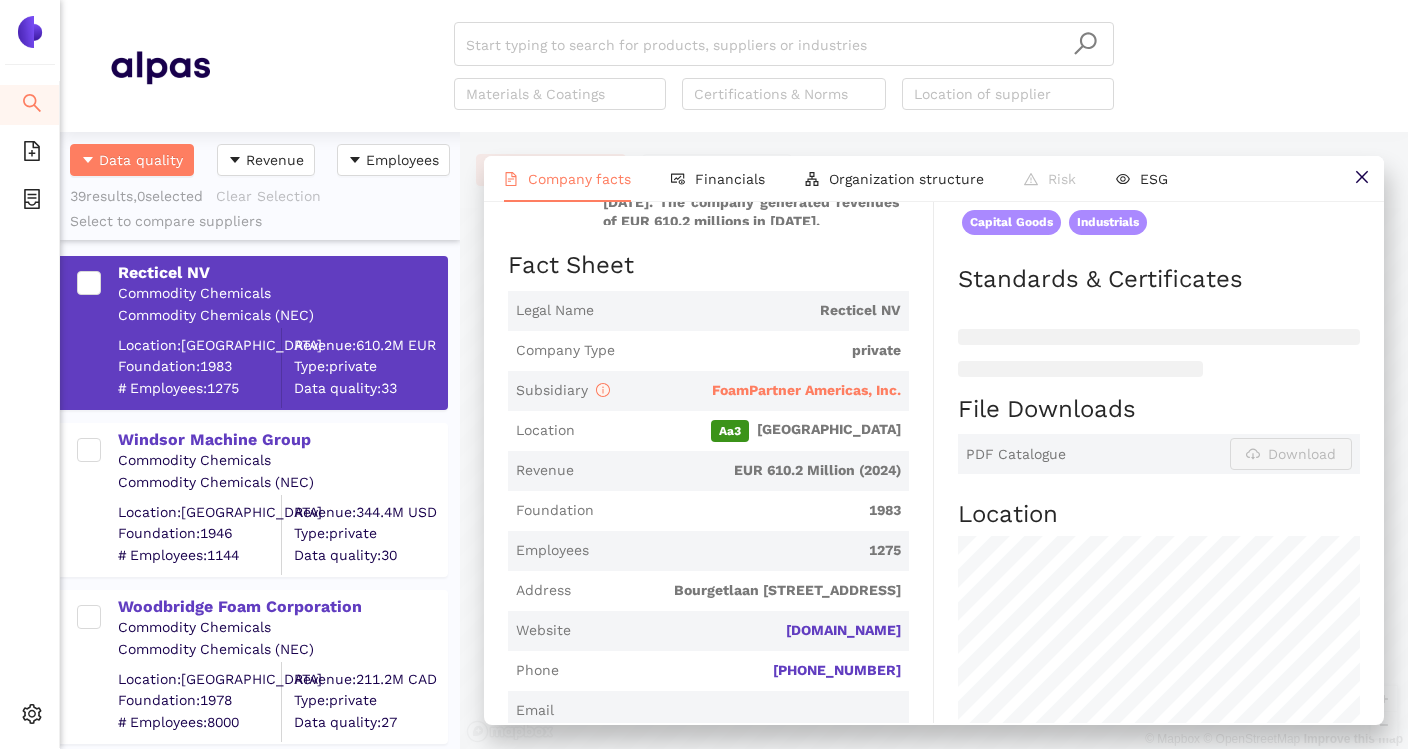 scroll, scrollTop: 335, scrollLeft: 0, axis: vertical 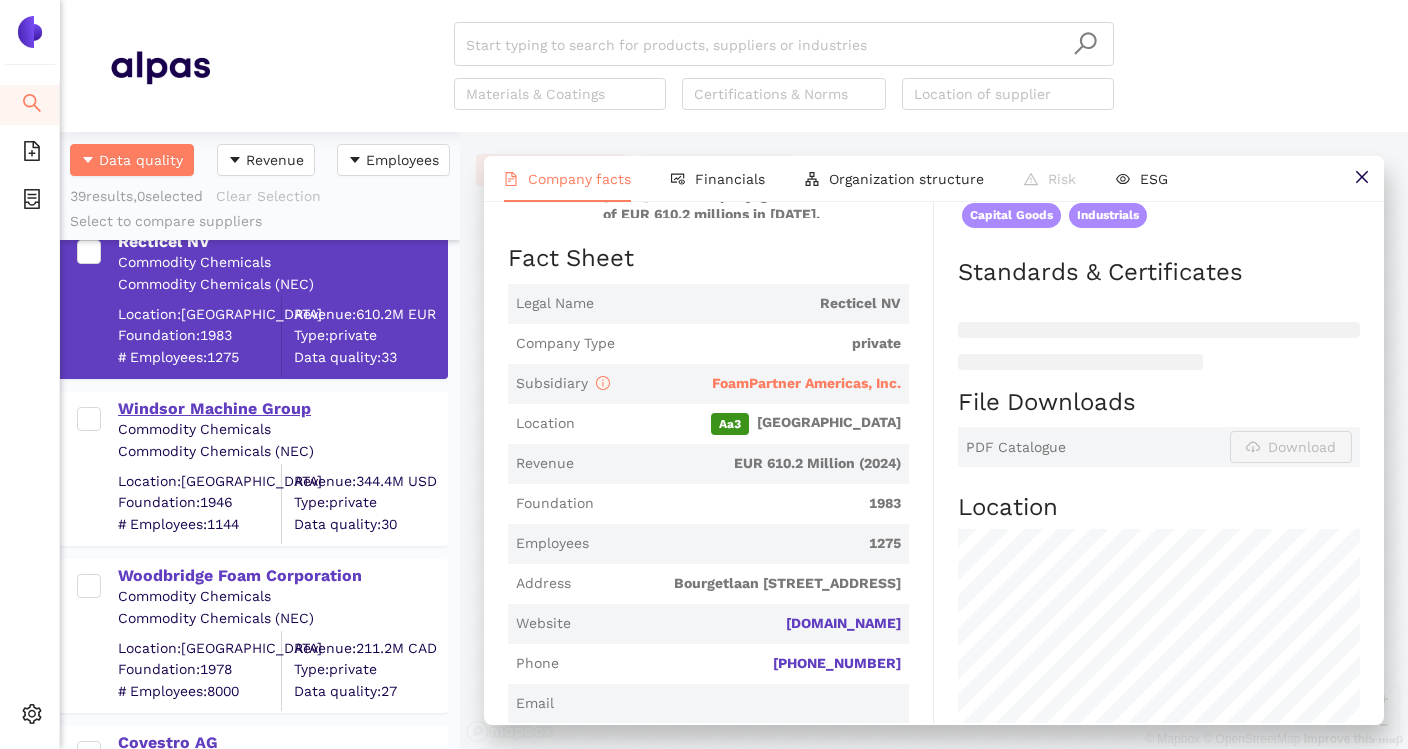click on "Windsor Machine Group" at bounding box center (282, 409) 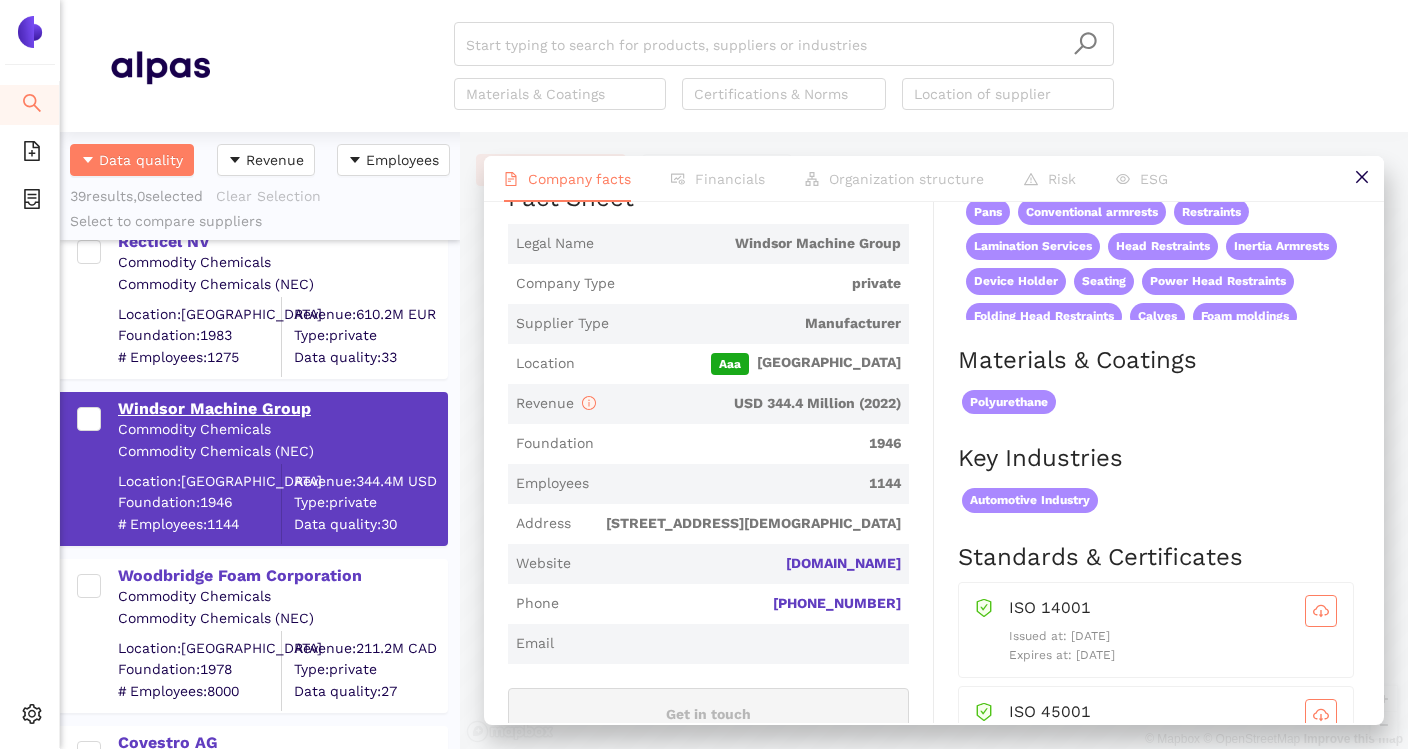 scroll, scrollTop: 0, scrollLeft: 0, axis: both 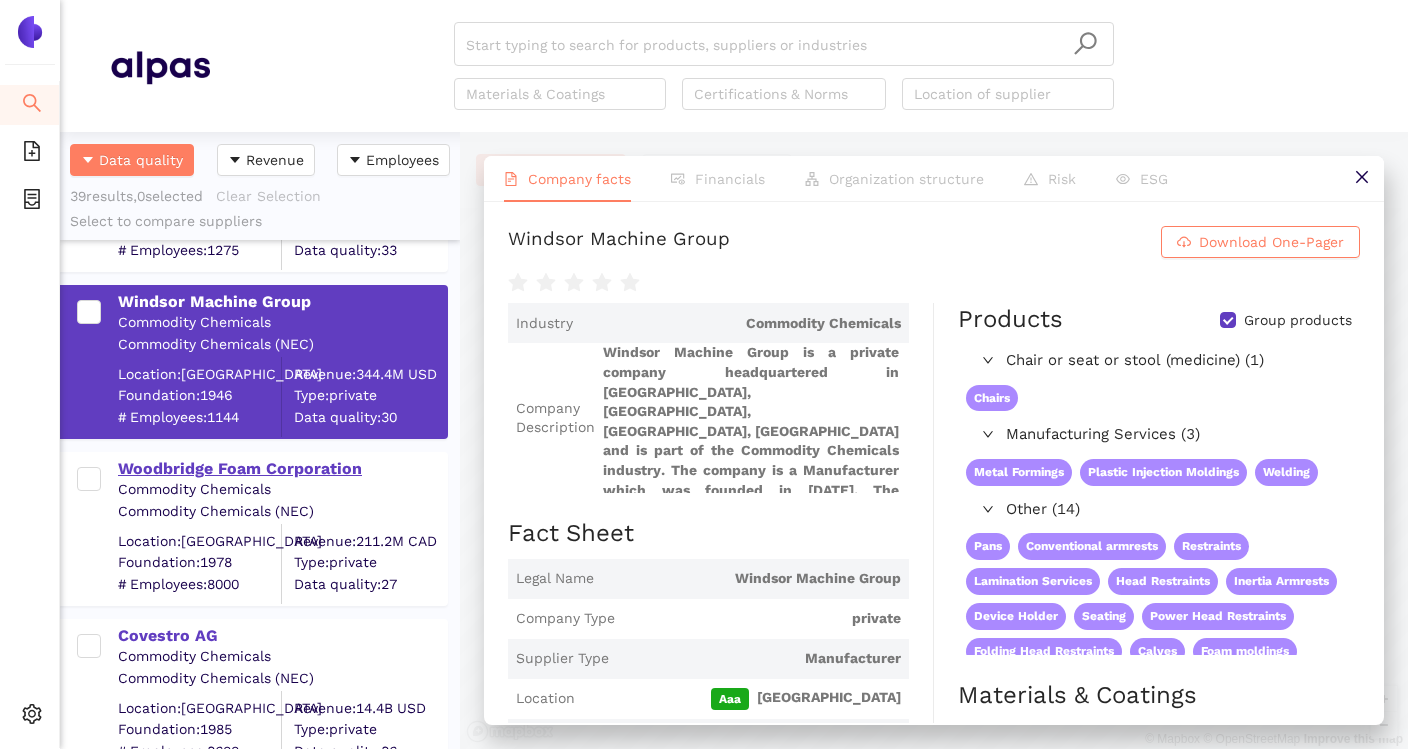 click on "Woodbridge Foam Corporation" at bounding box center [282, 469] 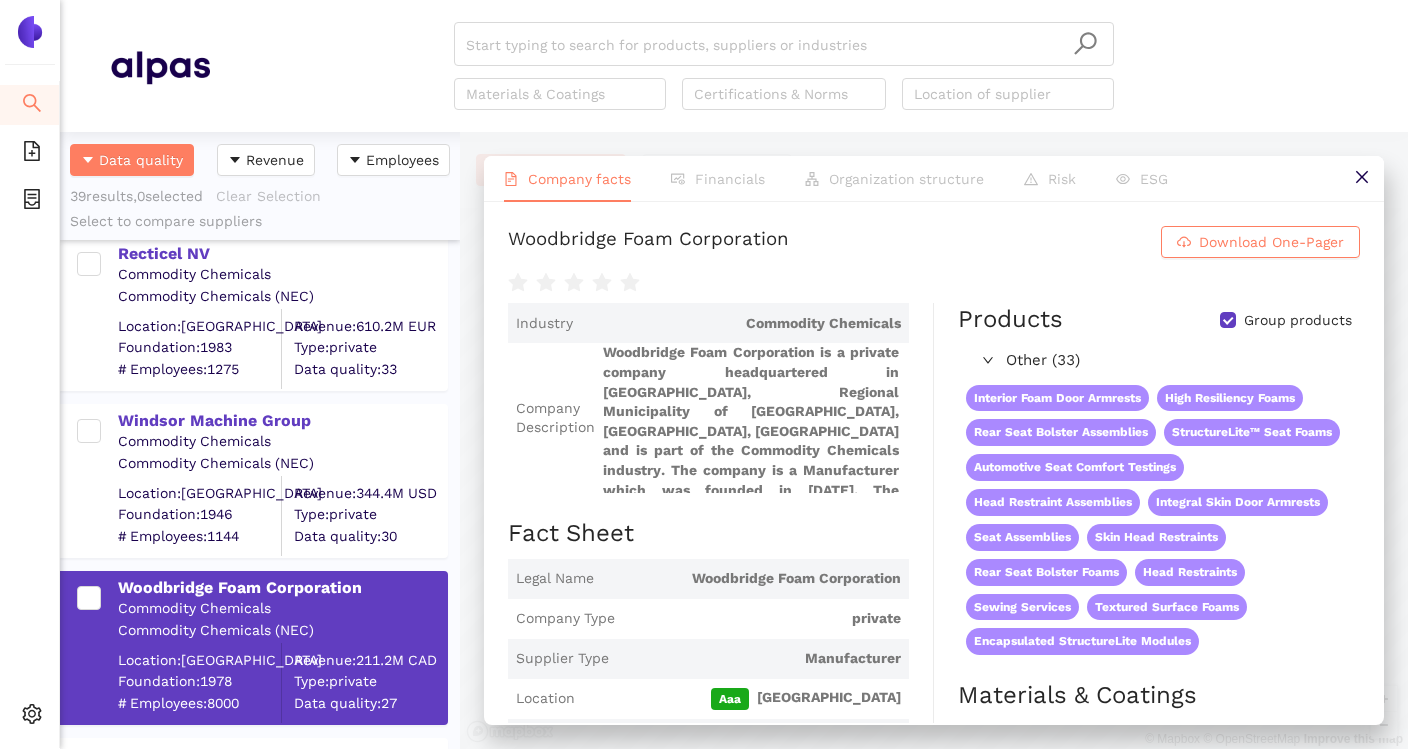 scroll, scrollTop: 0, scrollLeft: 0, axis: both 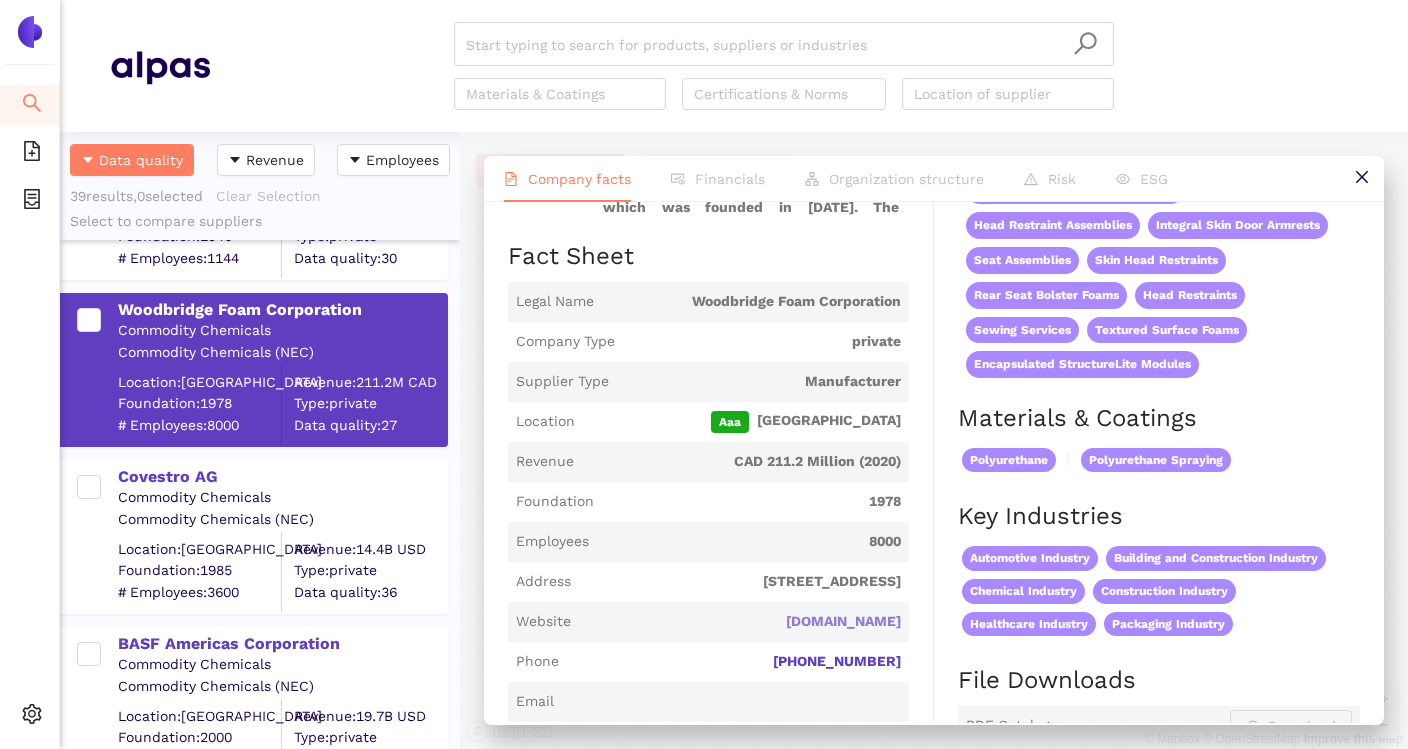 click on "woodbridgegroup.com" at bounding box center [0, 0] 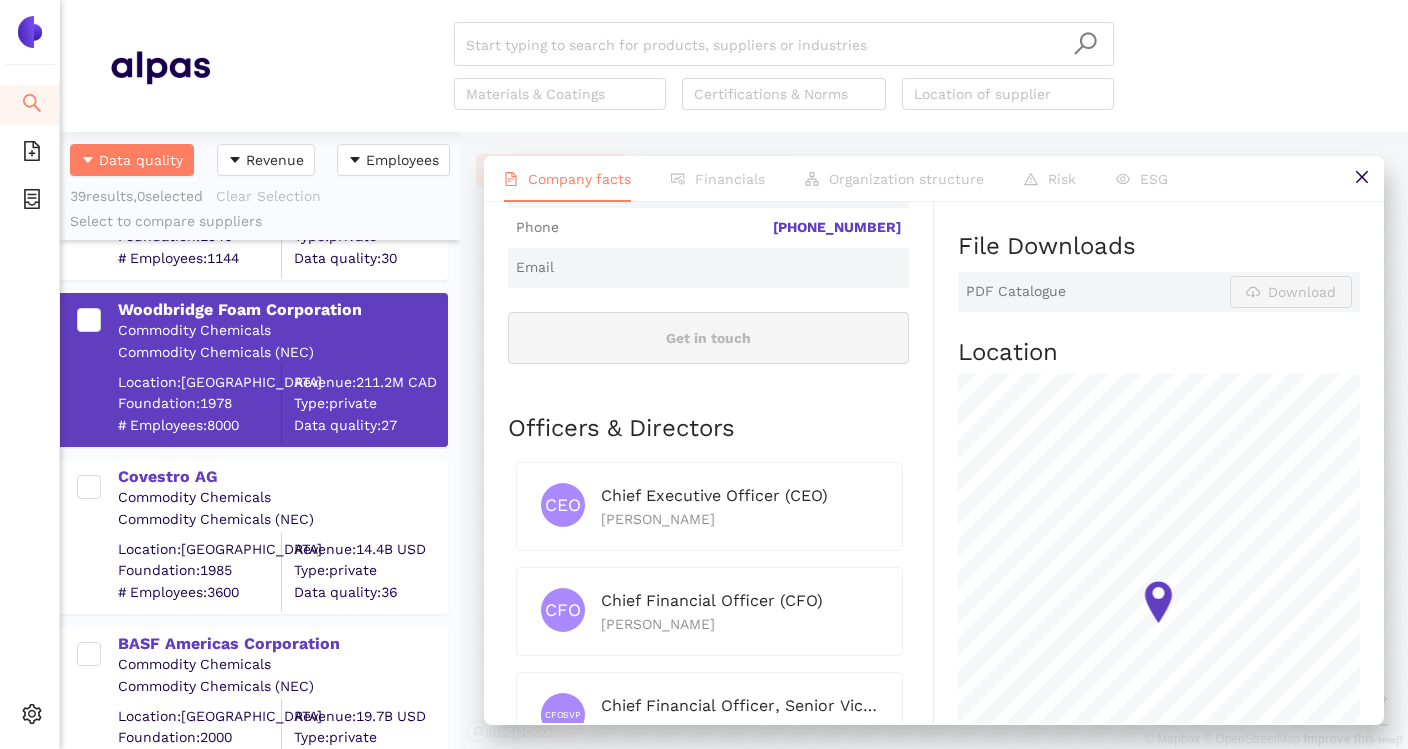 scroll, scrollTop: 716, scrollLeft: 0, axis: vertical 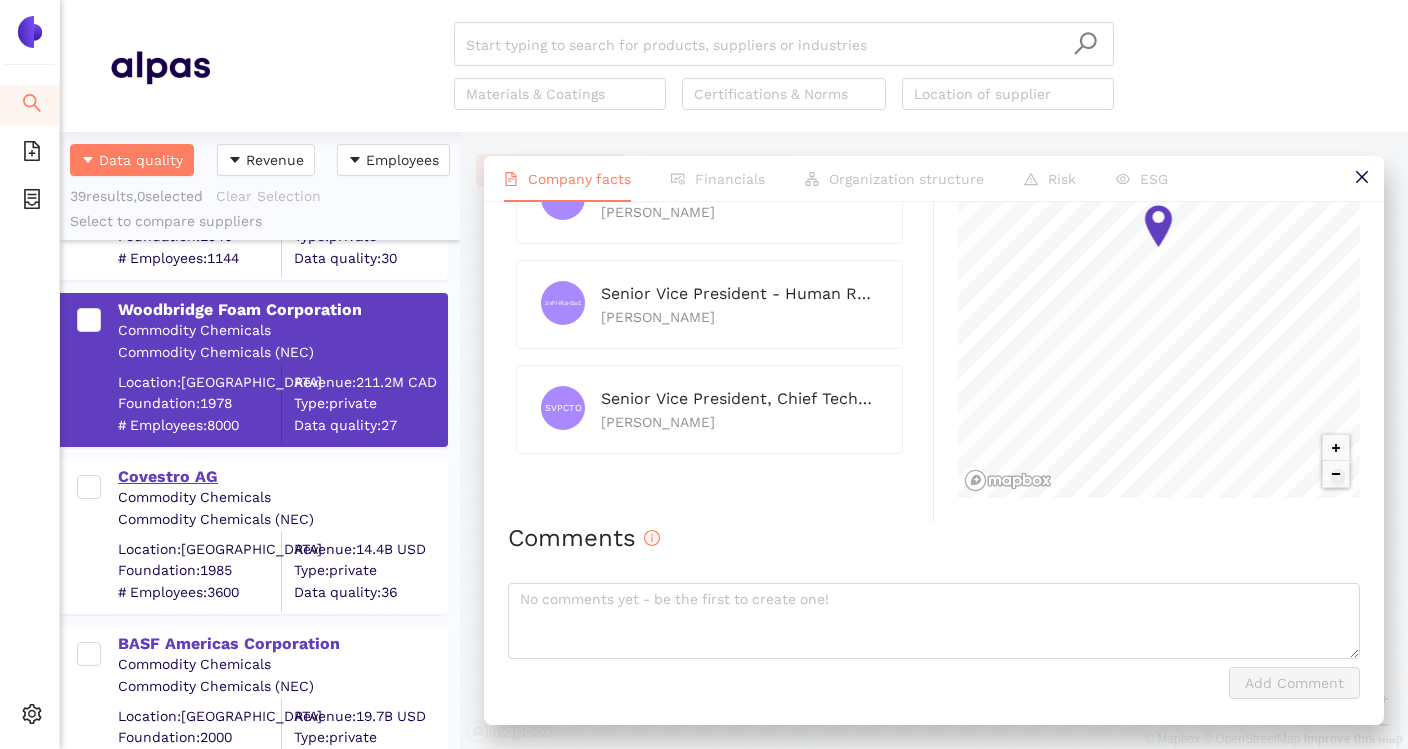 click on "Covestro AG" at bounding box center [282, 477] 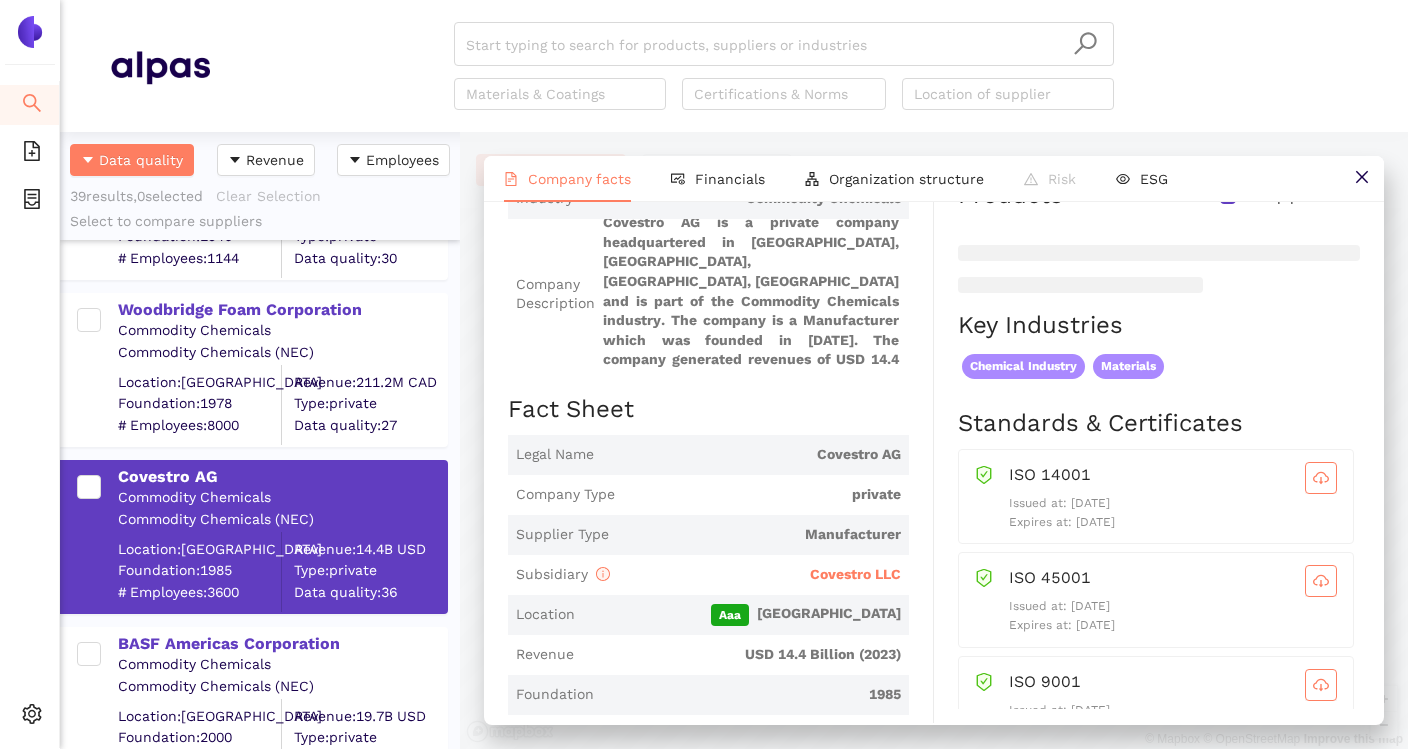 scroll, scrollTop: 200, scrollLeft: 0, axis: vertical 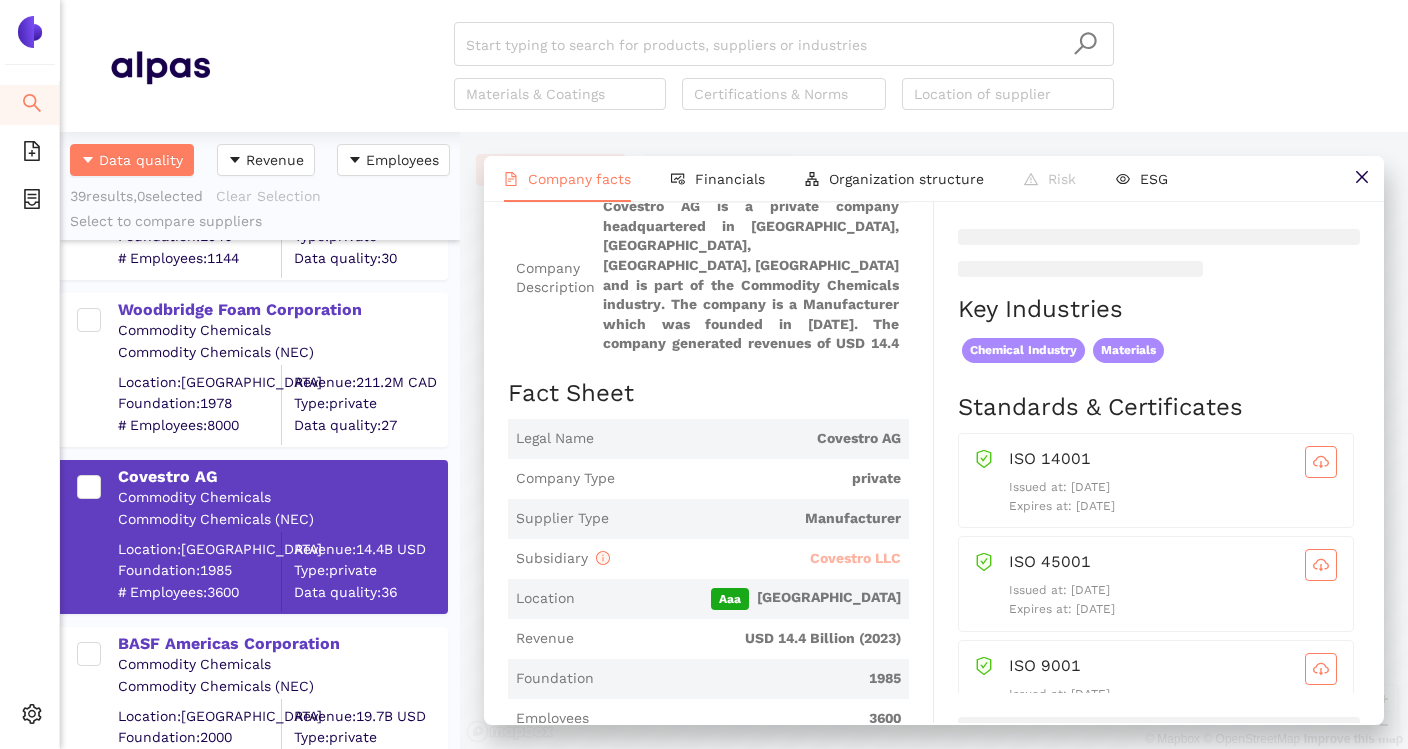 click on "Covestro LLC" at bounding box center (855, 558) 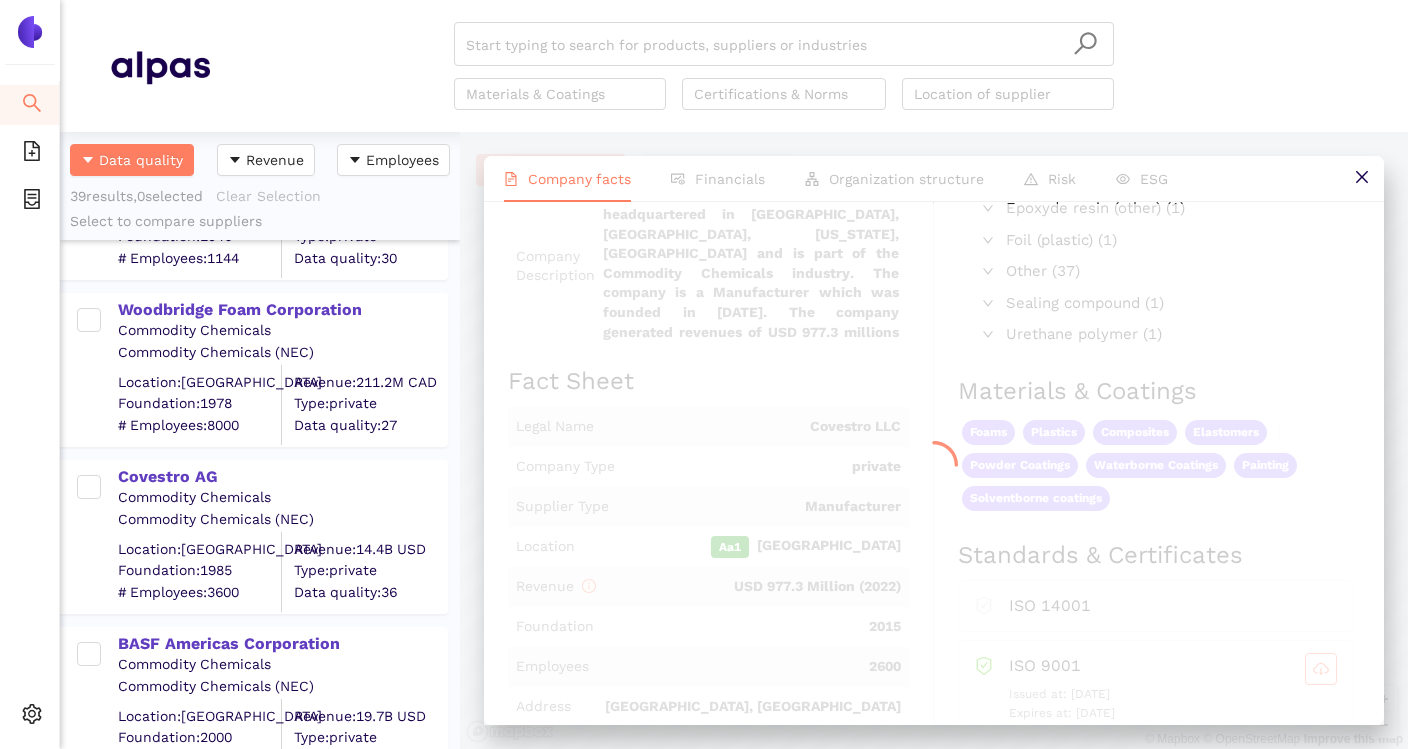 scroll, scrollTop: 0, scrollLeft: 0, axis: both 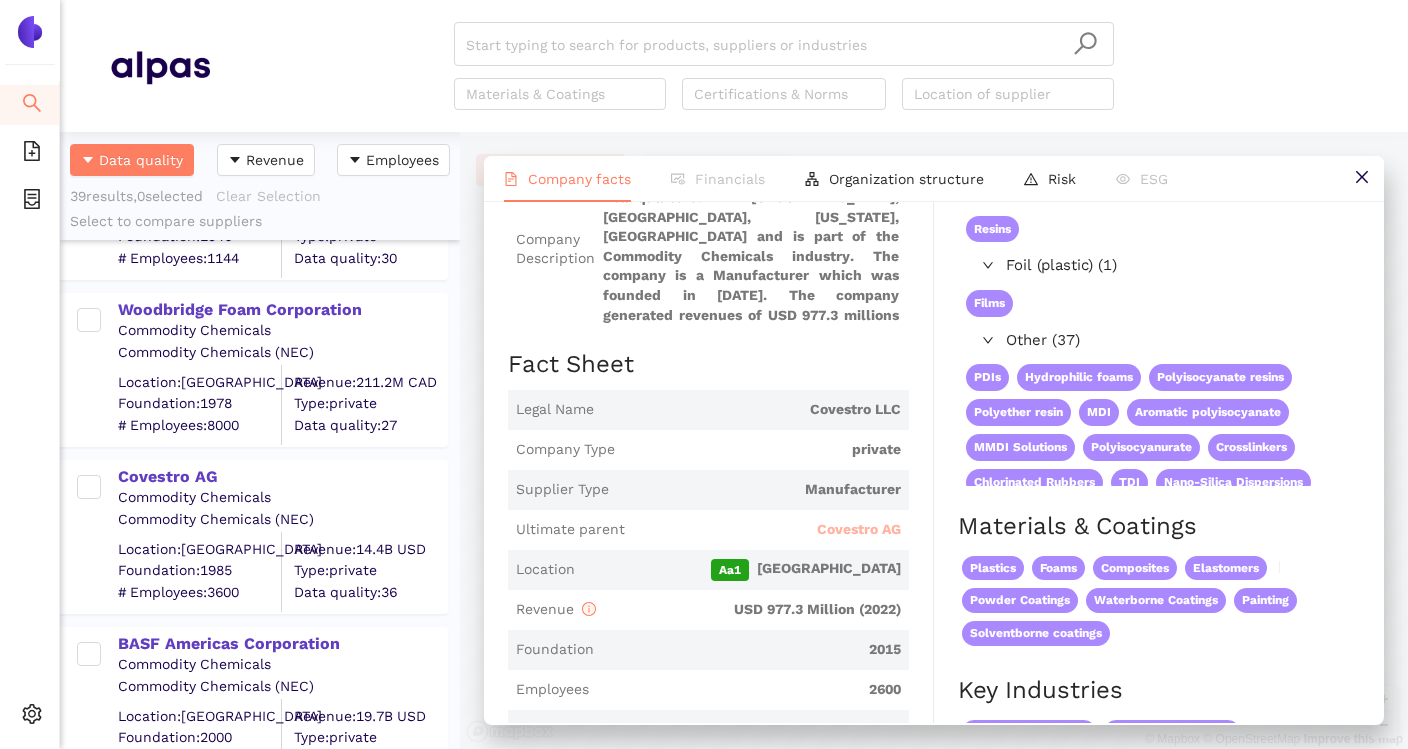 click on "Covestro AG" at bounding box center (859, 530) 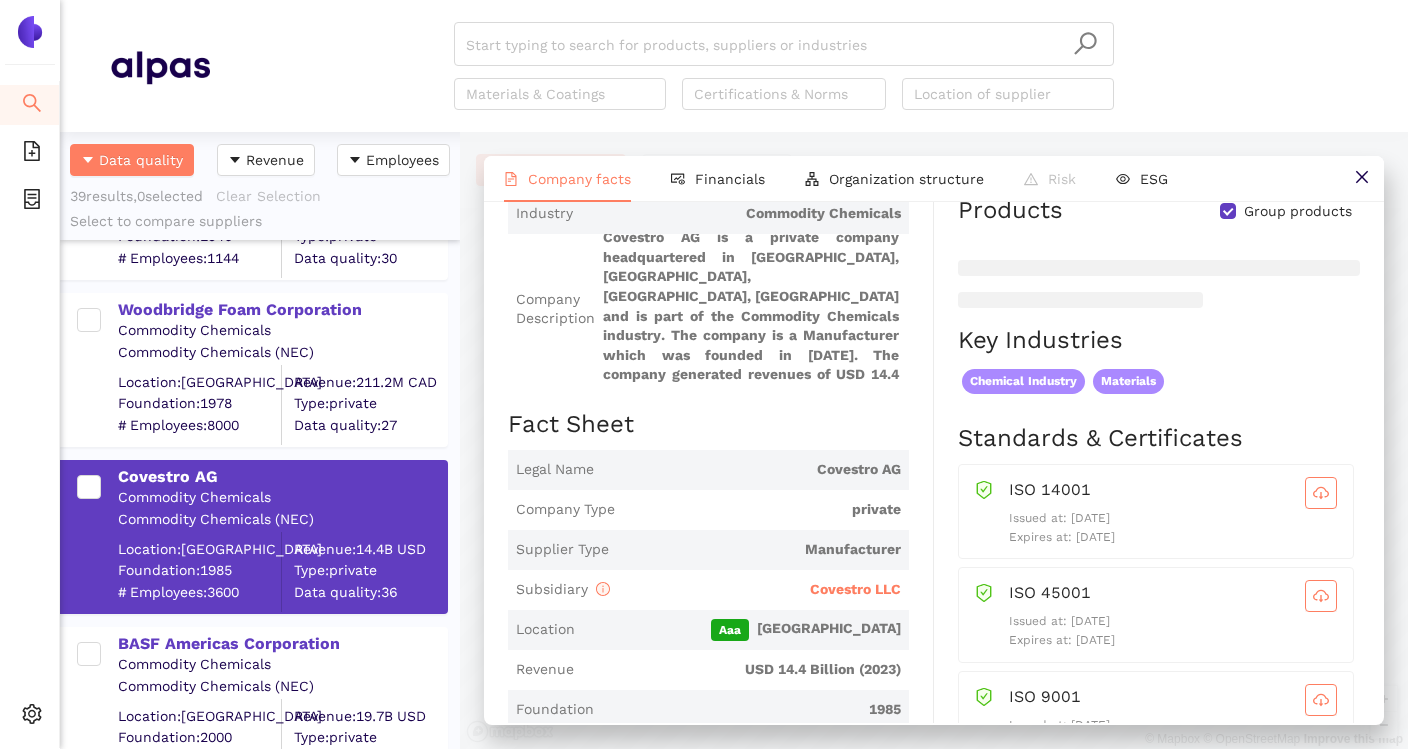 scroll, scrollTop: 0, scrollLeft: 0, axis: both 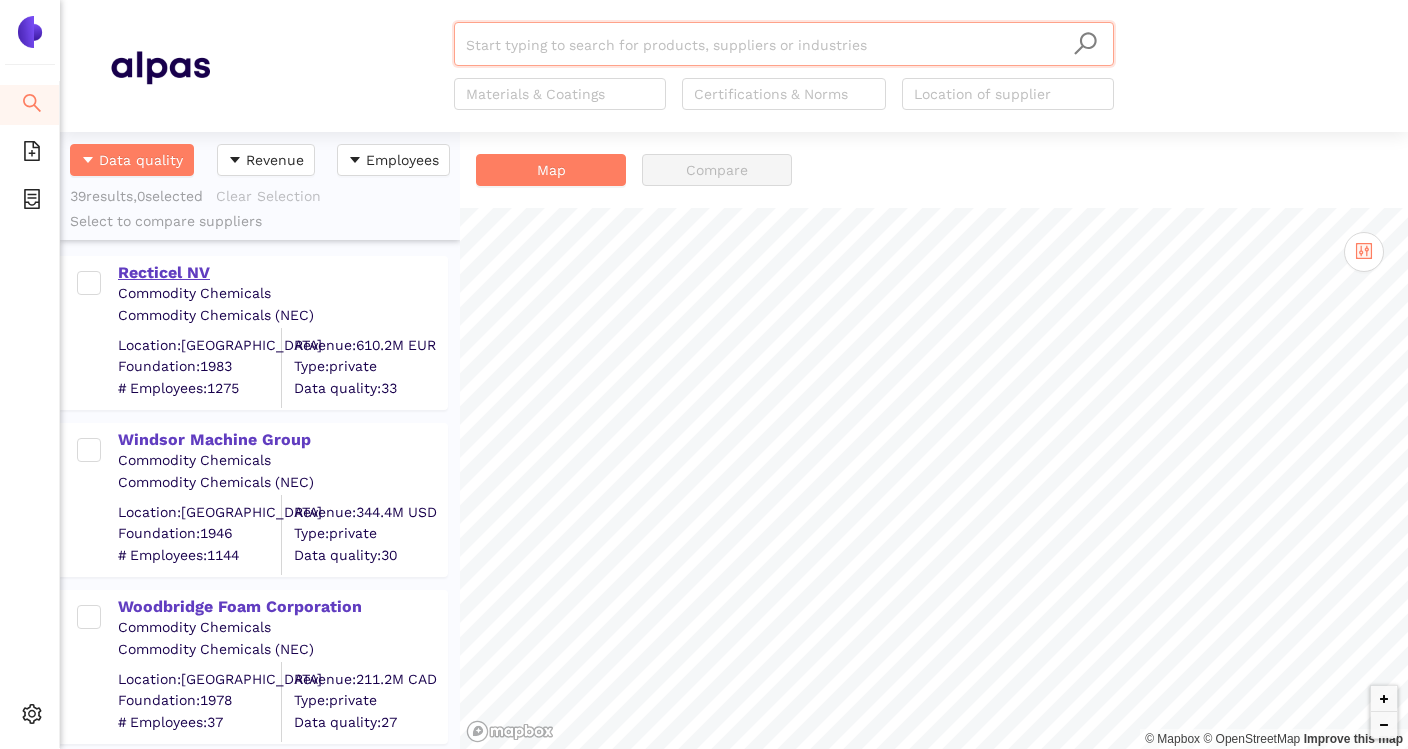 click on "Recticel NV" at bounding box center (282, 273) 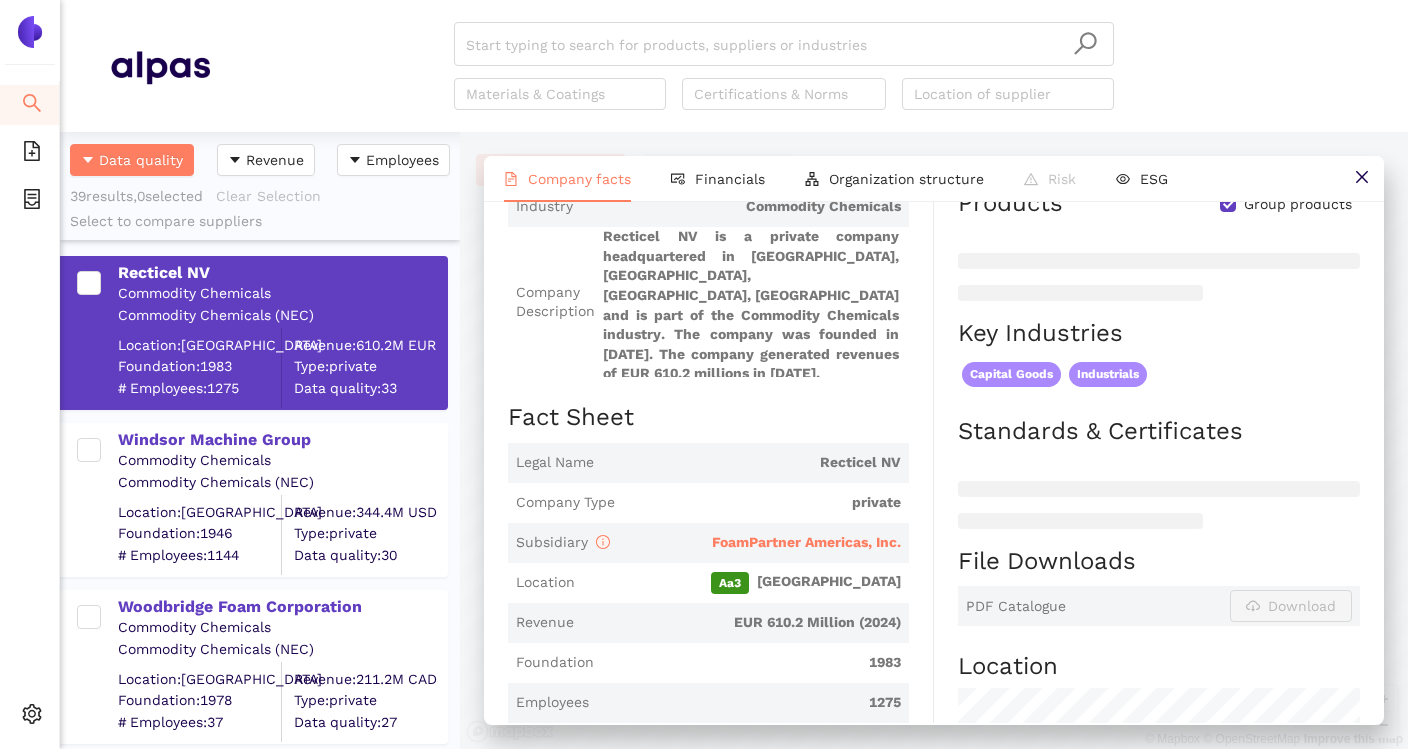 scroll, scrollTop: 183, scrollLeft: 0, axis: vertical 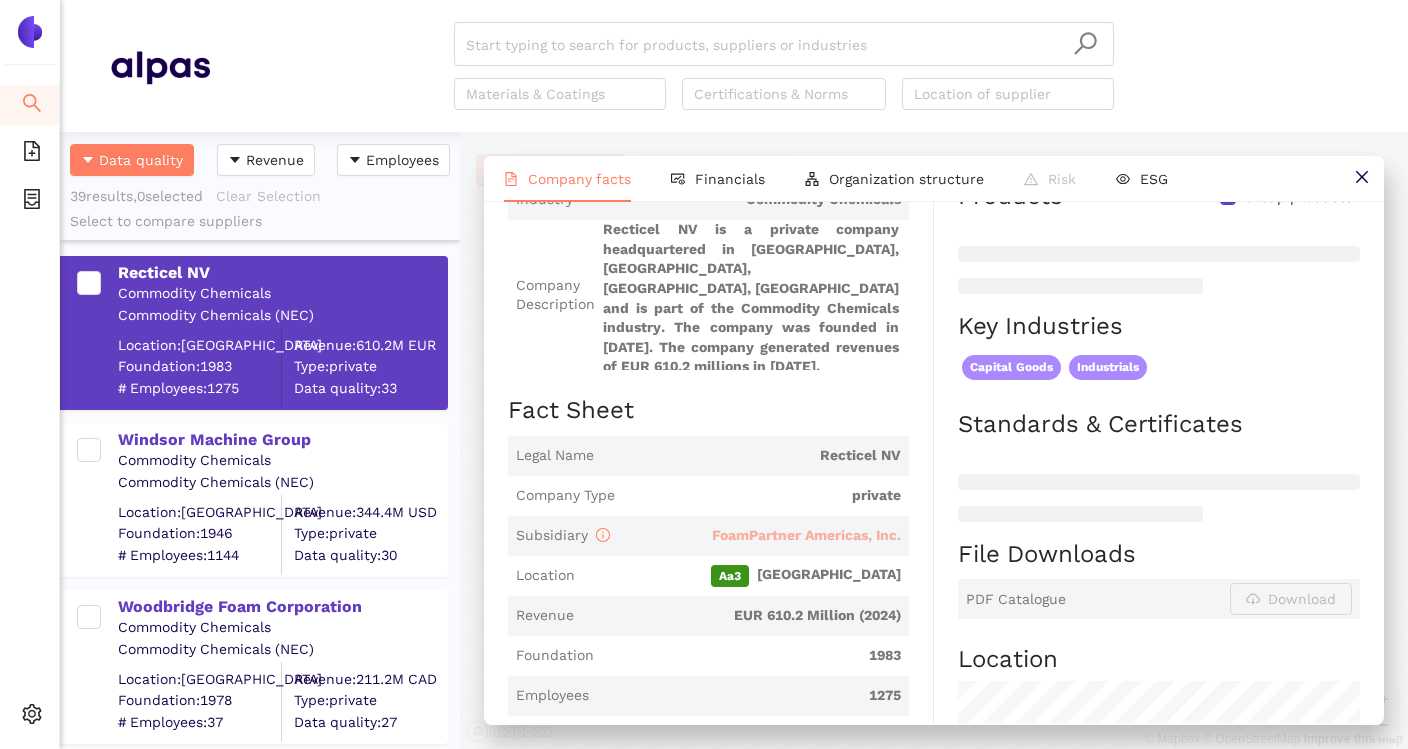 click on "FoamPartner Americas, Inc." at bounding box center [806, 535] 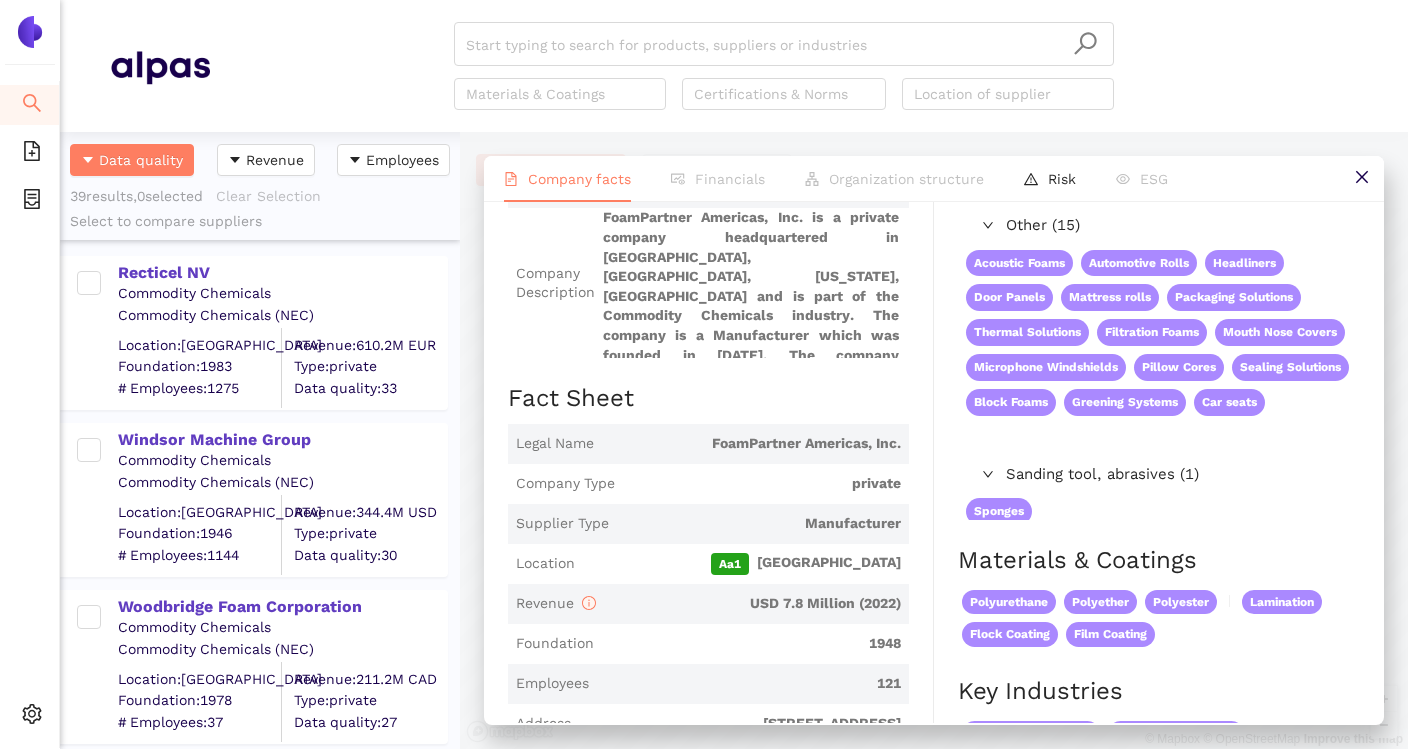 scroll, scrollTop: 0, scrollLeft: 0, axis: both 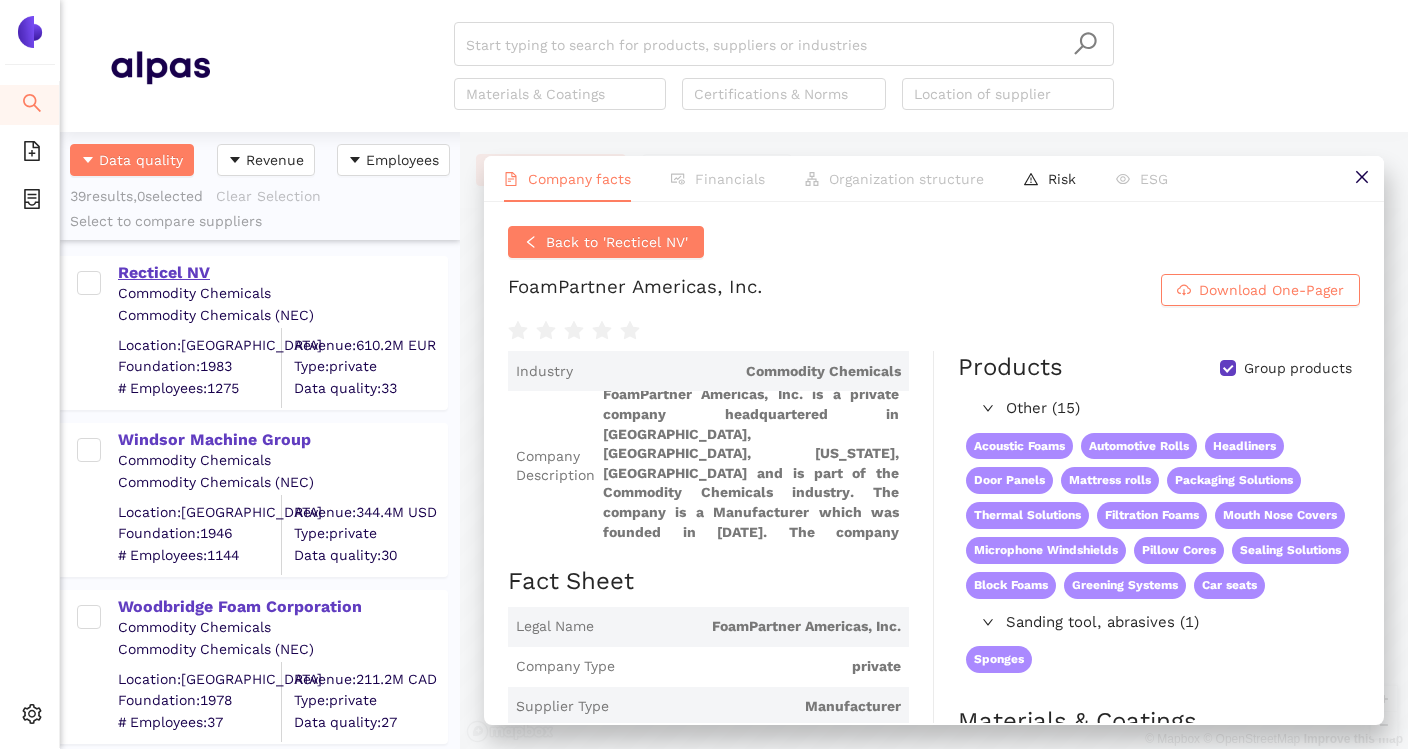 click on "Recticel NV" at bounding box center (282, 273) 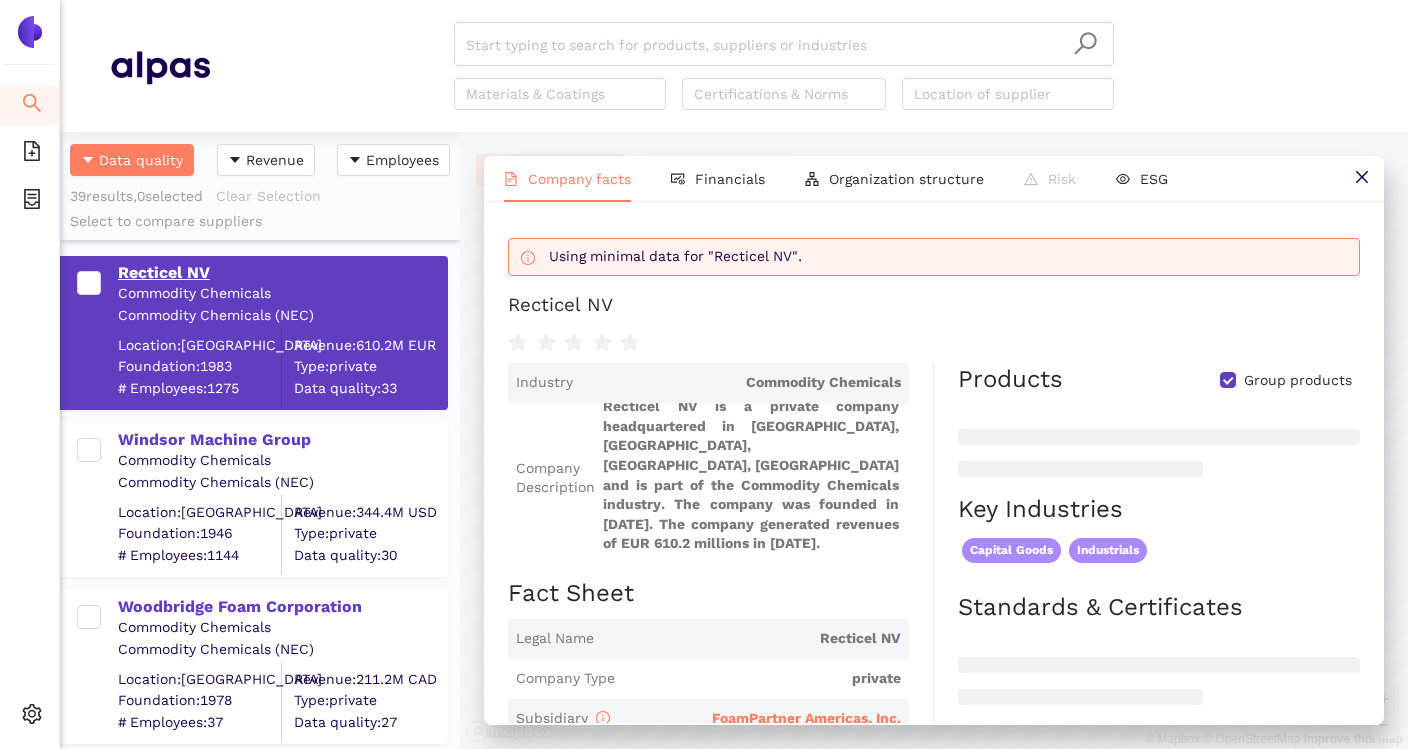 scroll, scrollTop: 0, scrollLeft: 0, axis: both 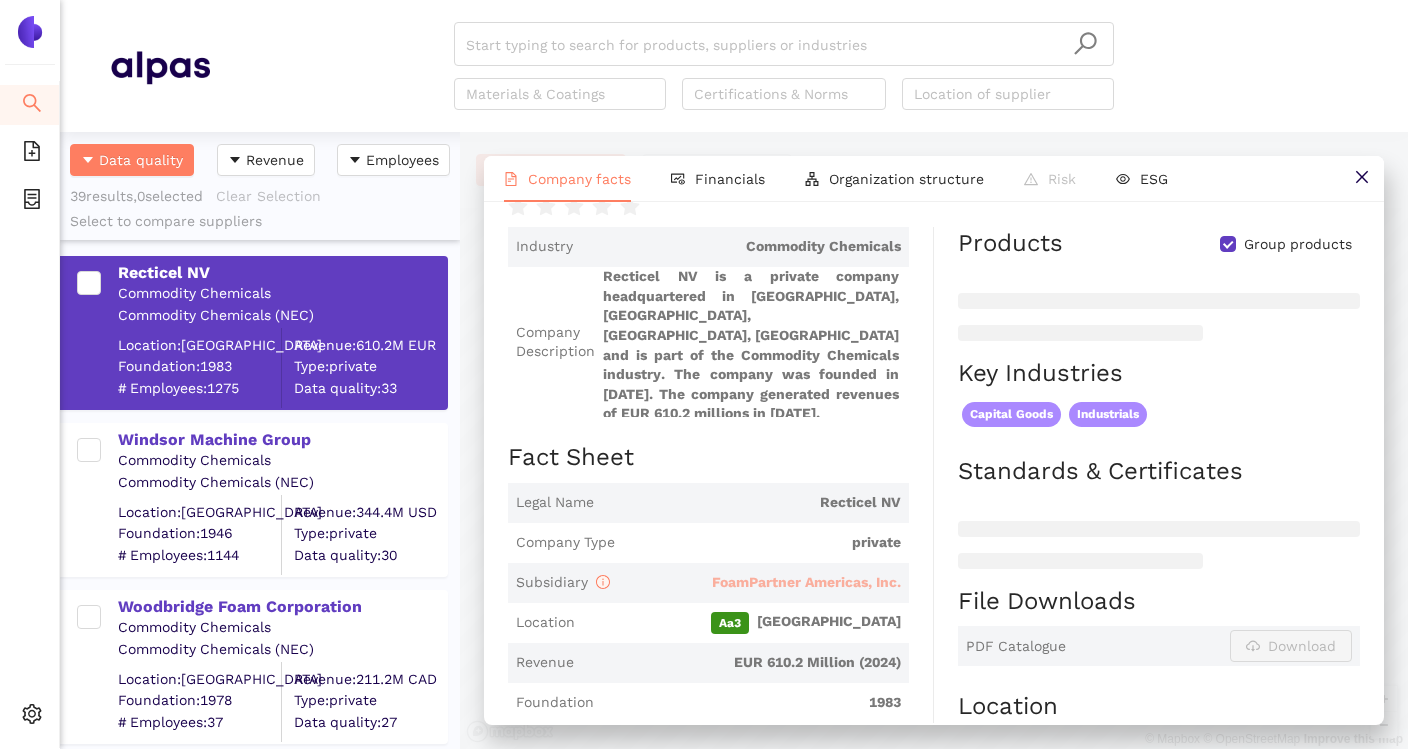 click on "FoamPartner Americas, Inc." at bounding box center [806, 582] 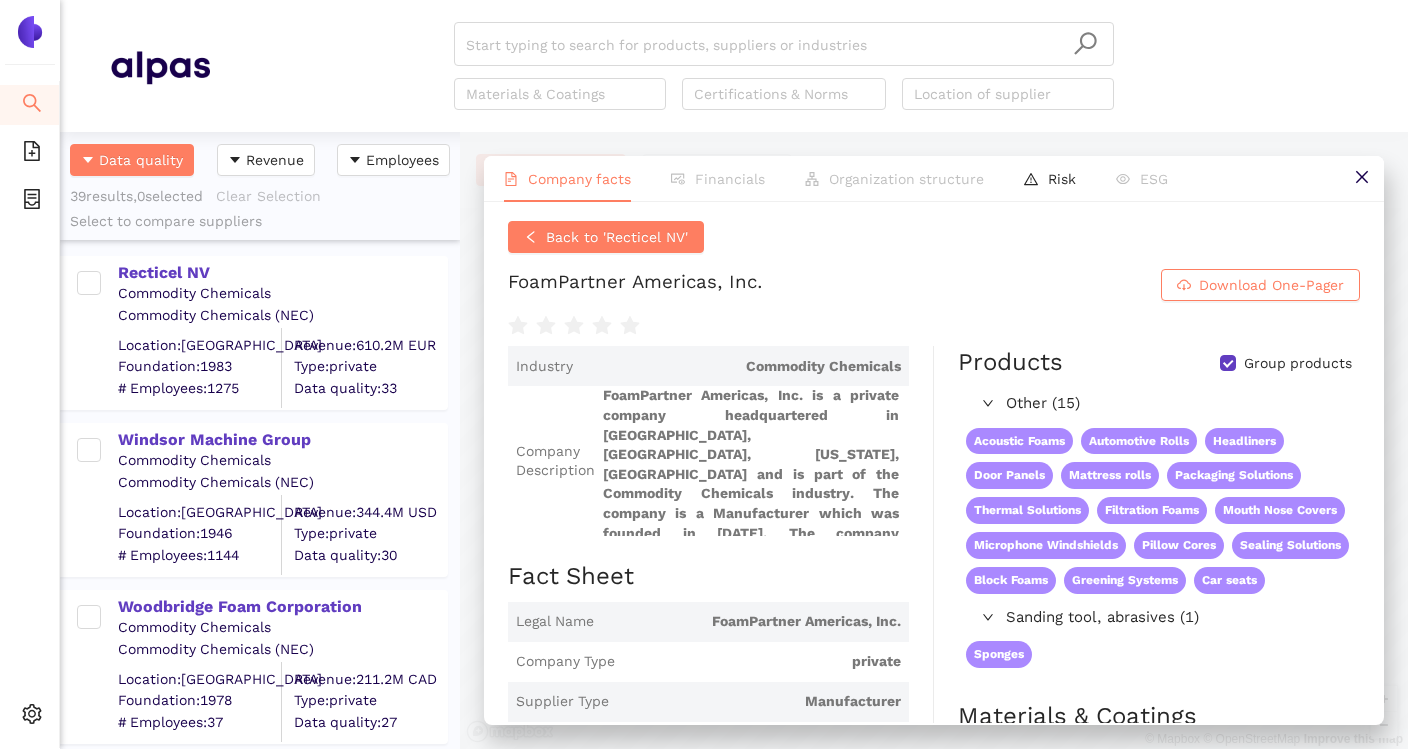 scroll, scrollTop: 0, scrollLeft: 0, axis: both 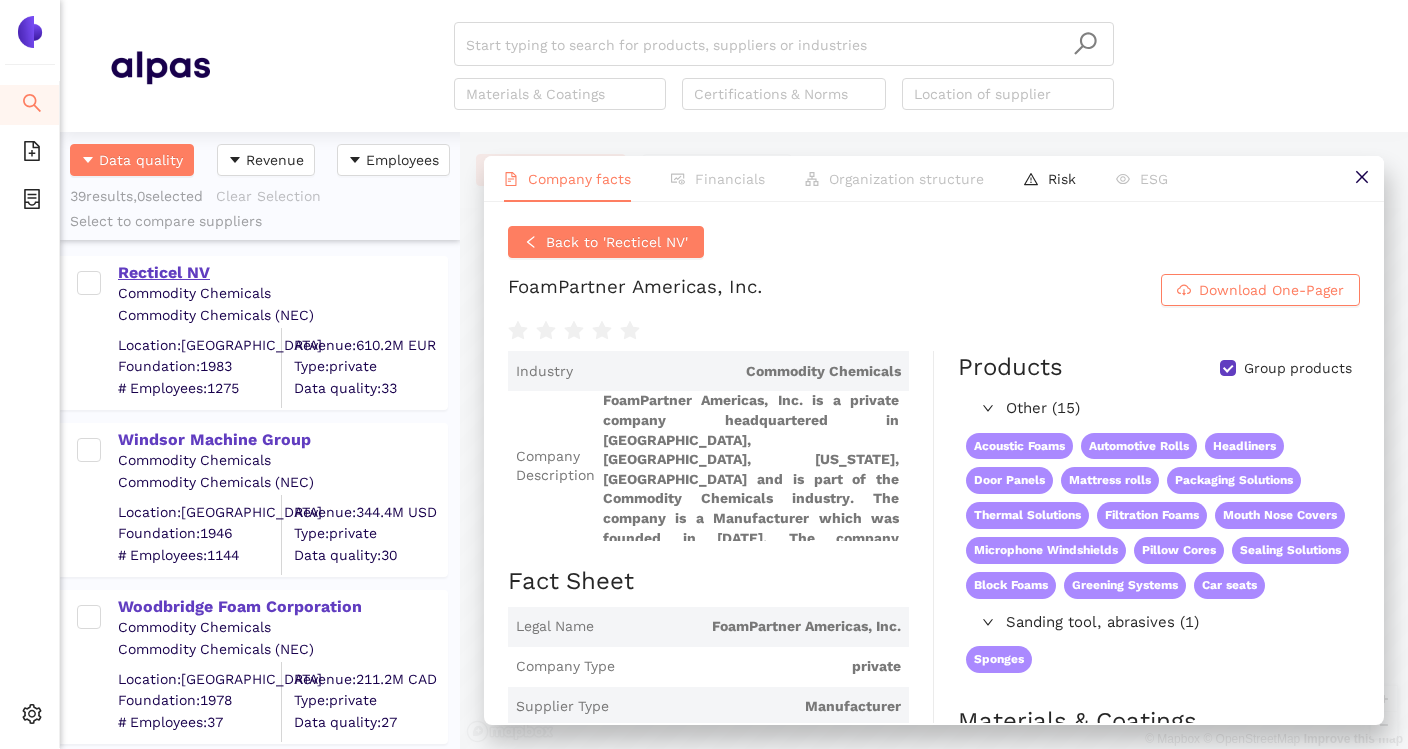 click on "Recticel NV" at bounding box center [282, 273] 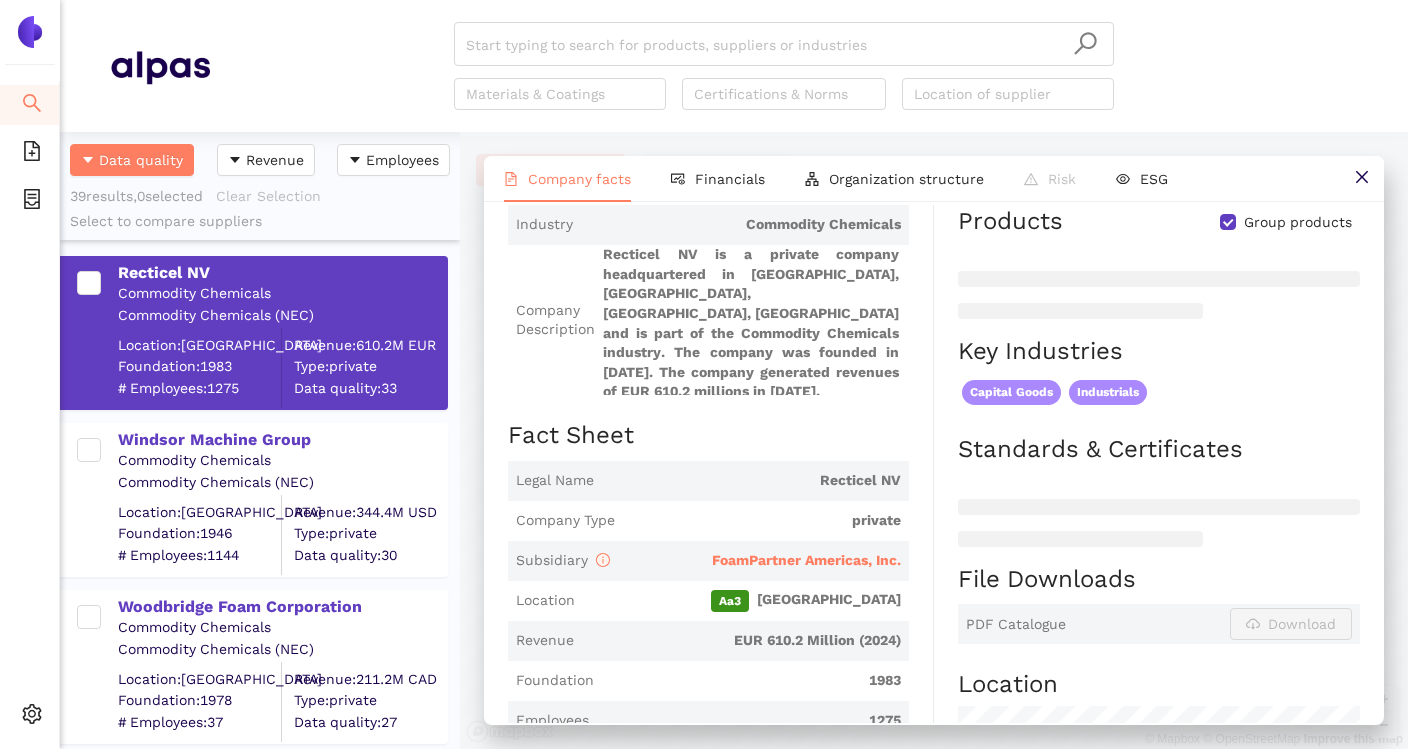 scroll, scrollTop: 179, scrollLeft: 0, axis: vertical 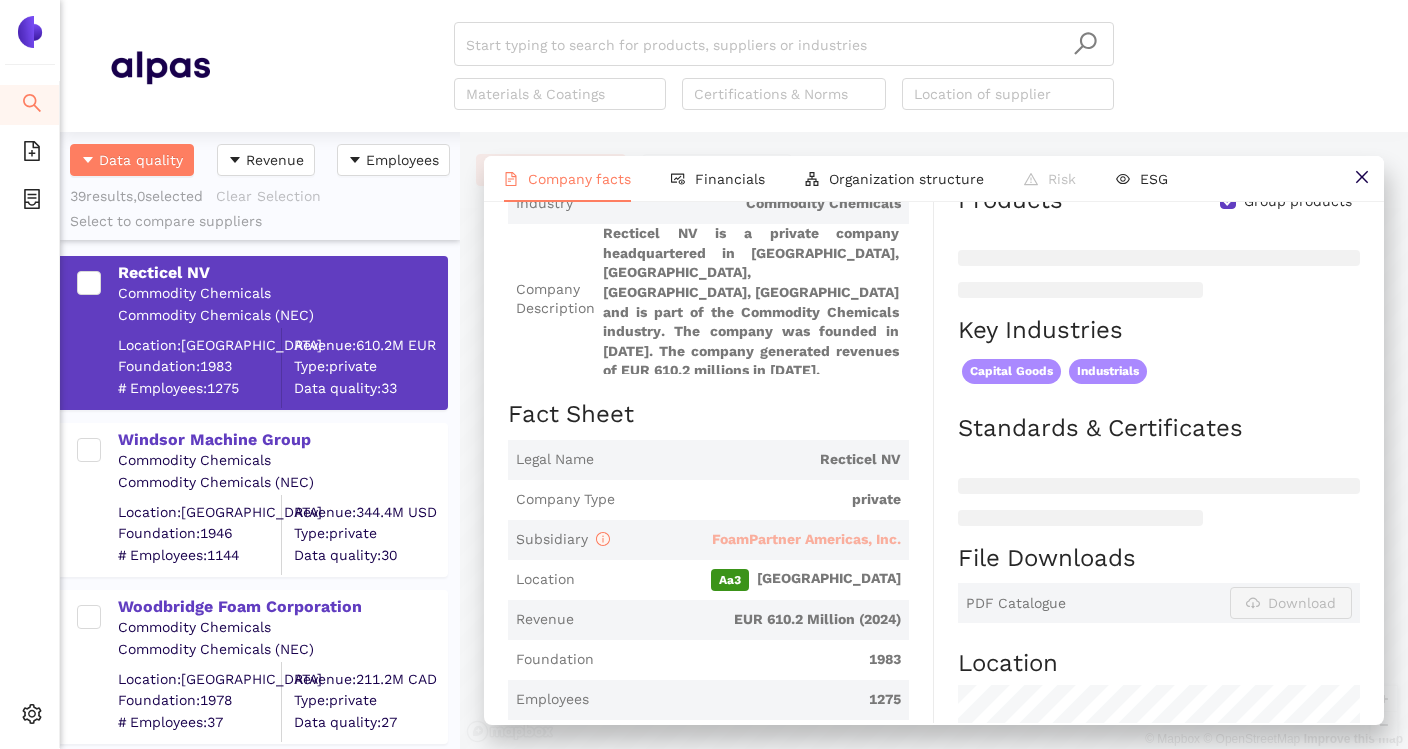click on "FoamPartner Americas, Inc." at bounding box center (806, 539) 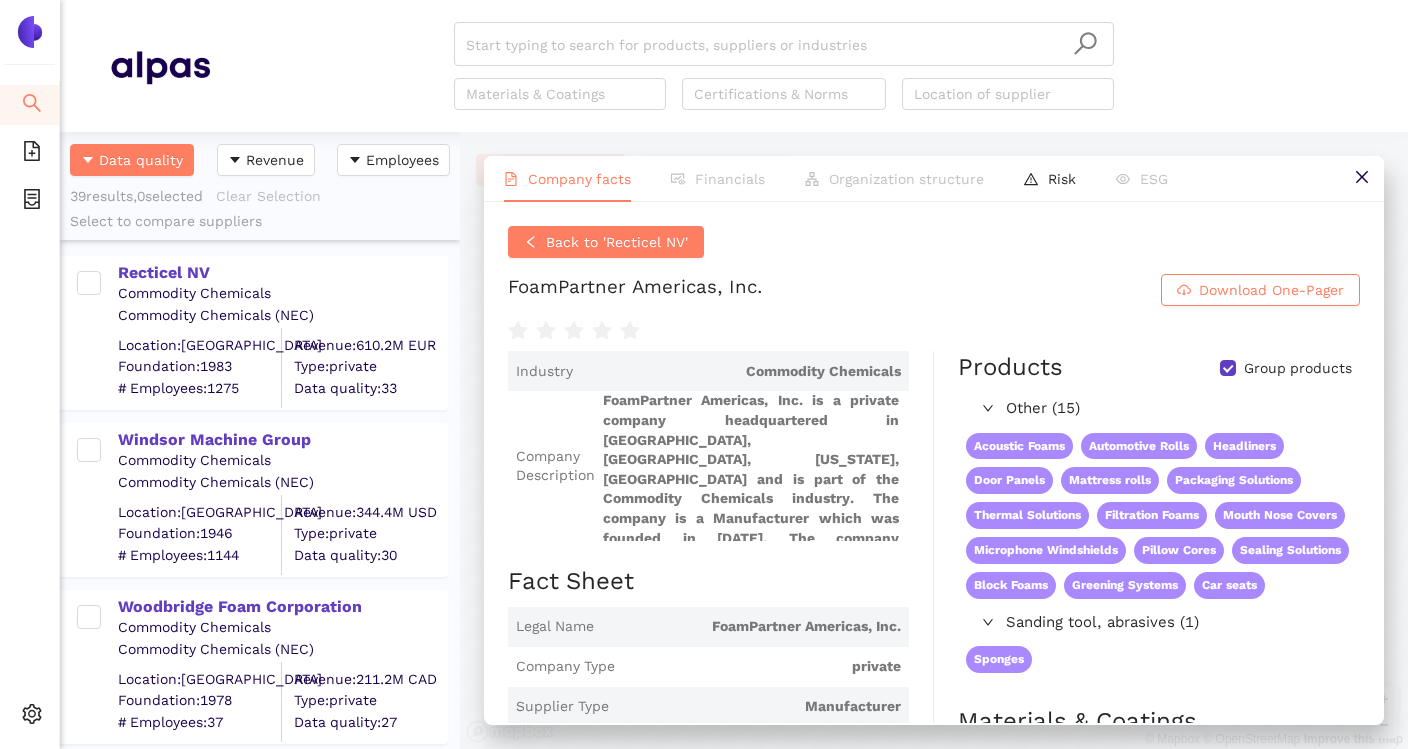 scroll, scrollTop: 6, scrollLeft: 0, axis: vertical 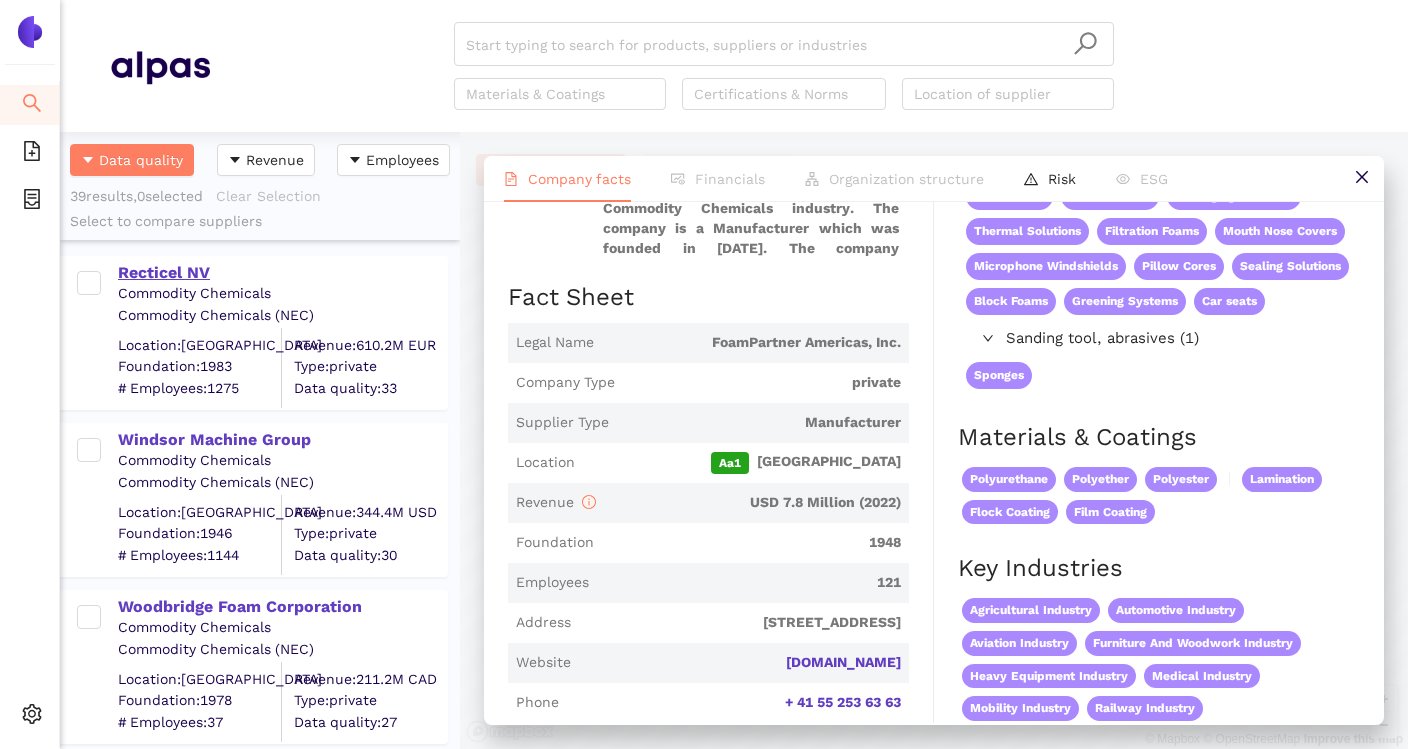 click on "Recticel NV" at bounding box center [282, 273] 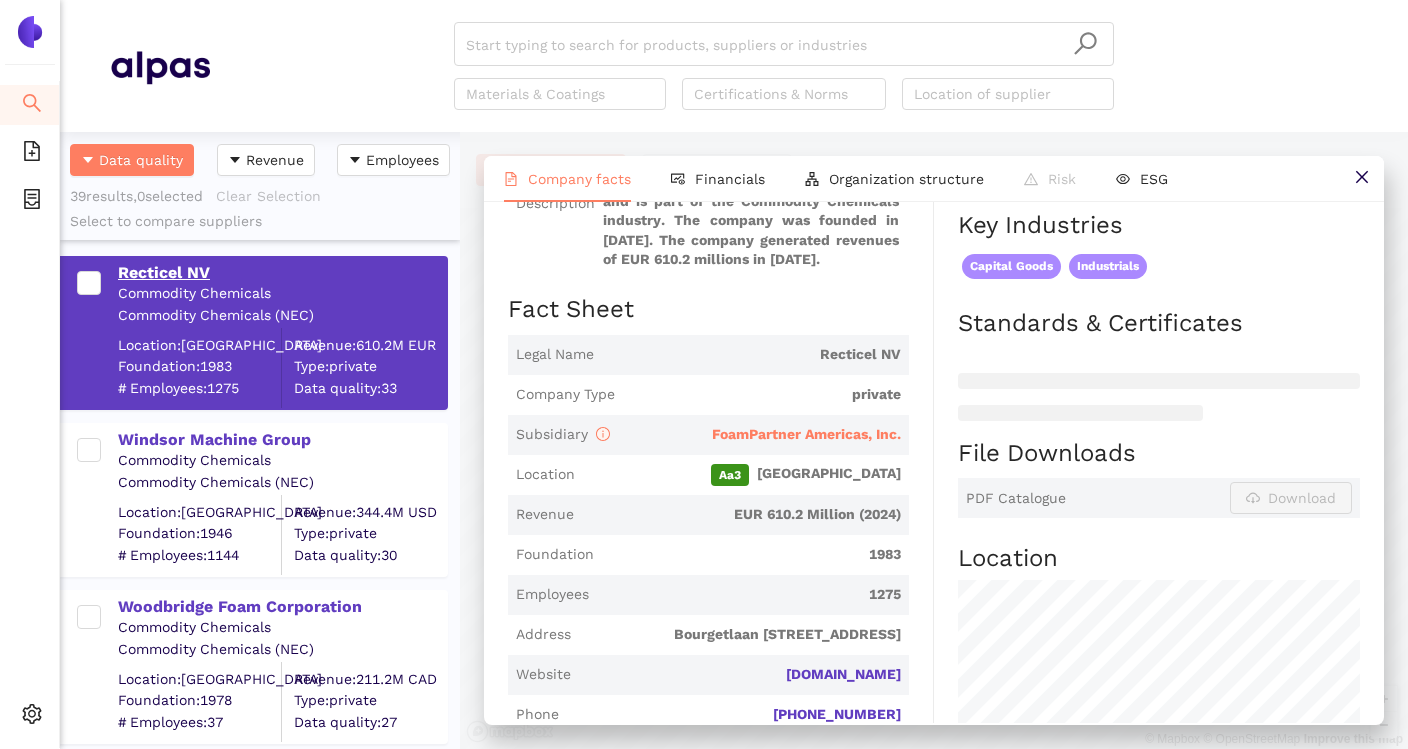scroll, scrollTop: 0, scrollLeft: 0, axis: both 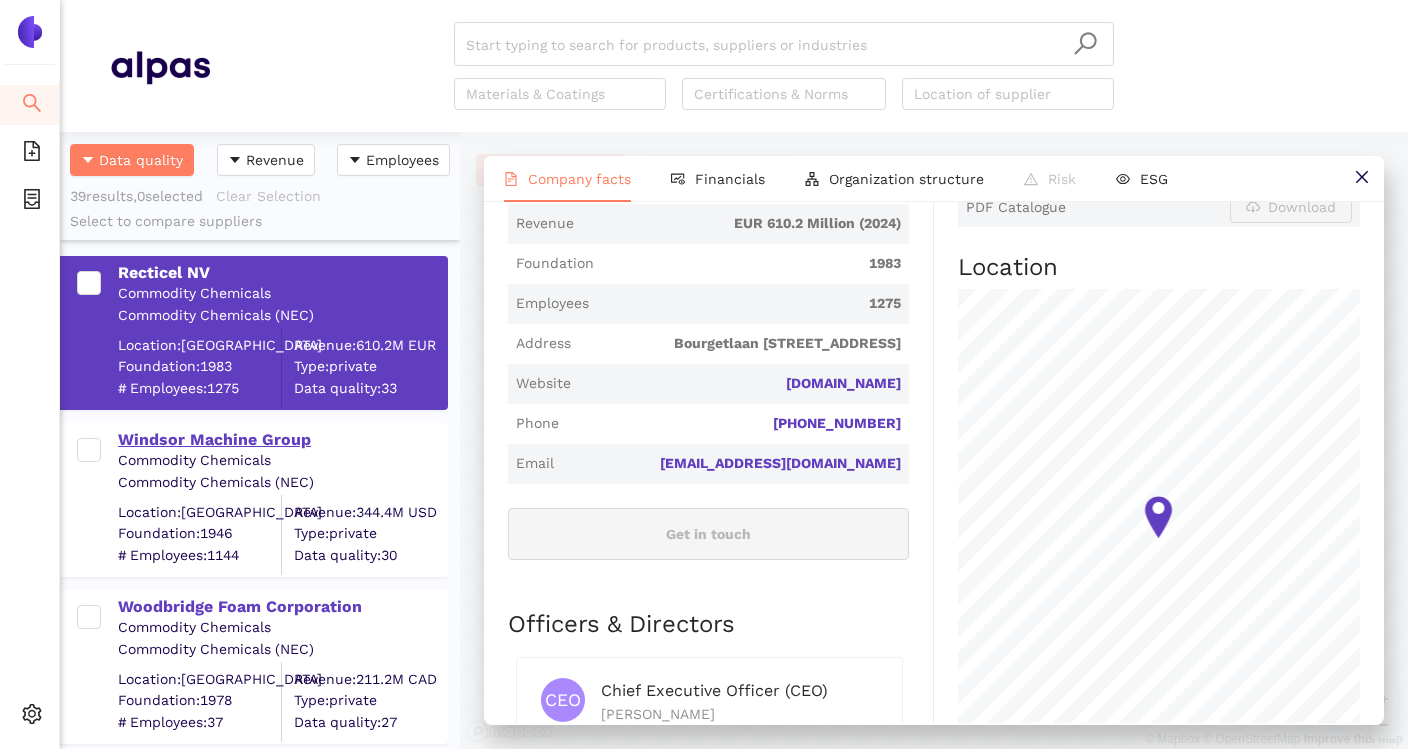 click on "Windsor Machine Group" at bounding box center [282, 440] 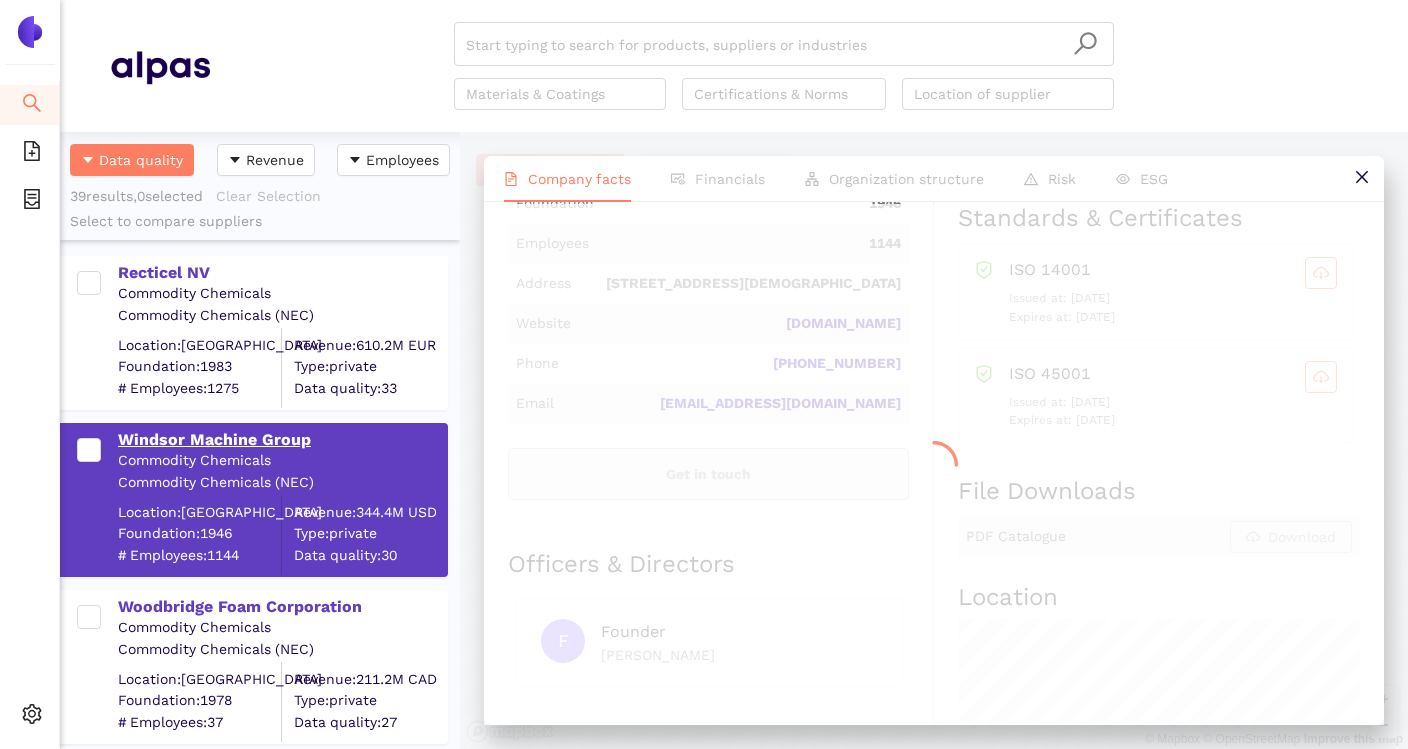 scroll, scrollTop: 0, scrollLeft: 0, axis: both 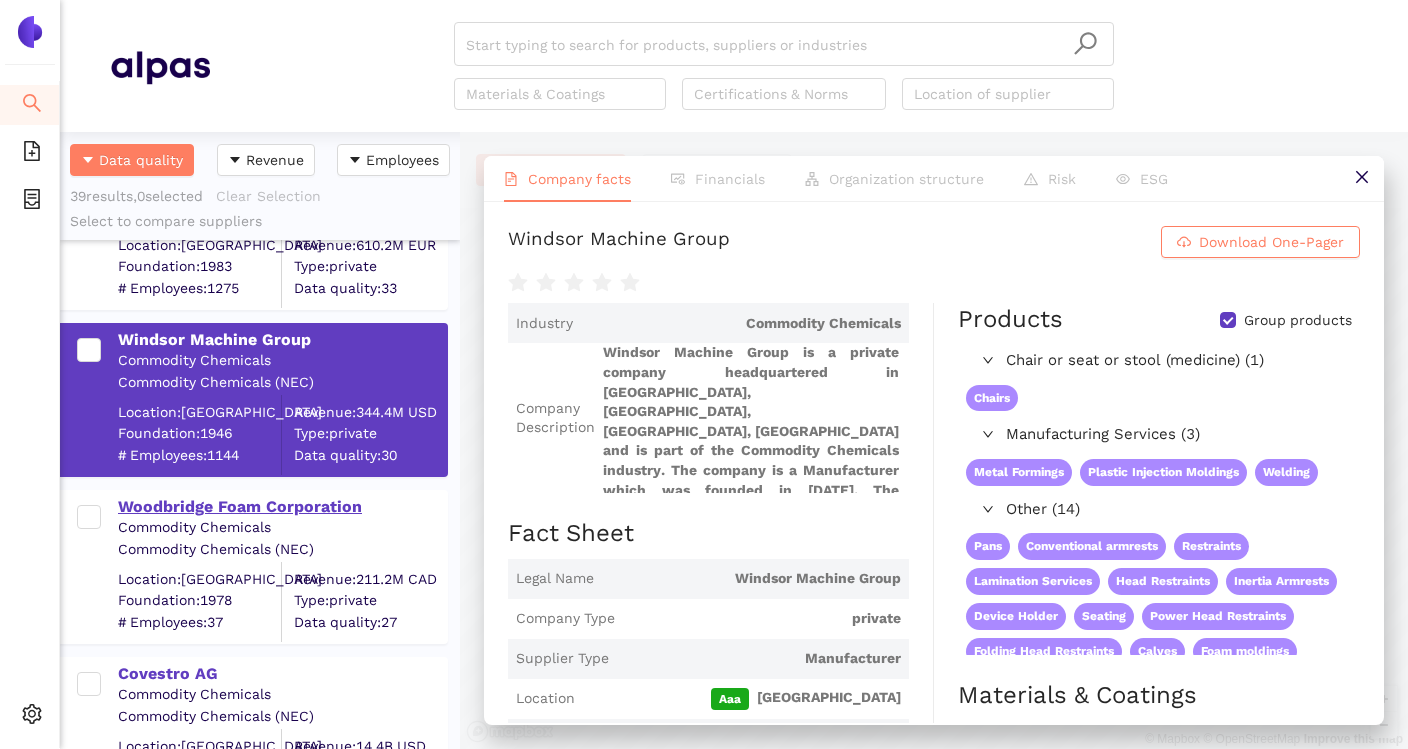 click on "Woodbridge Foam Corporation" at bounding box center (282, 507) 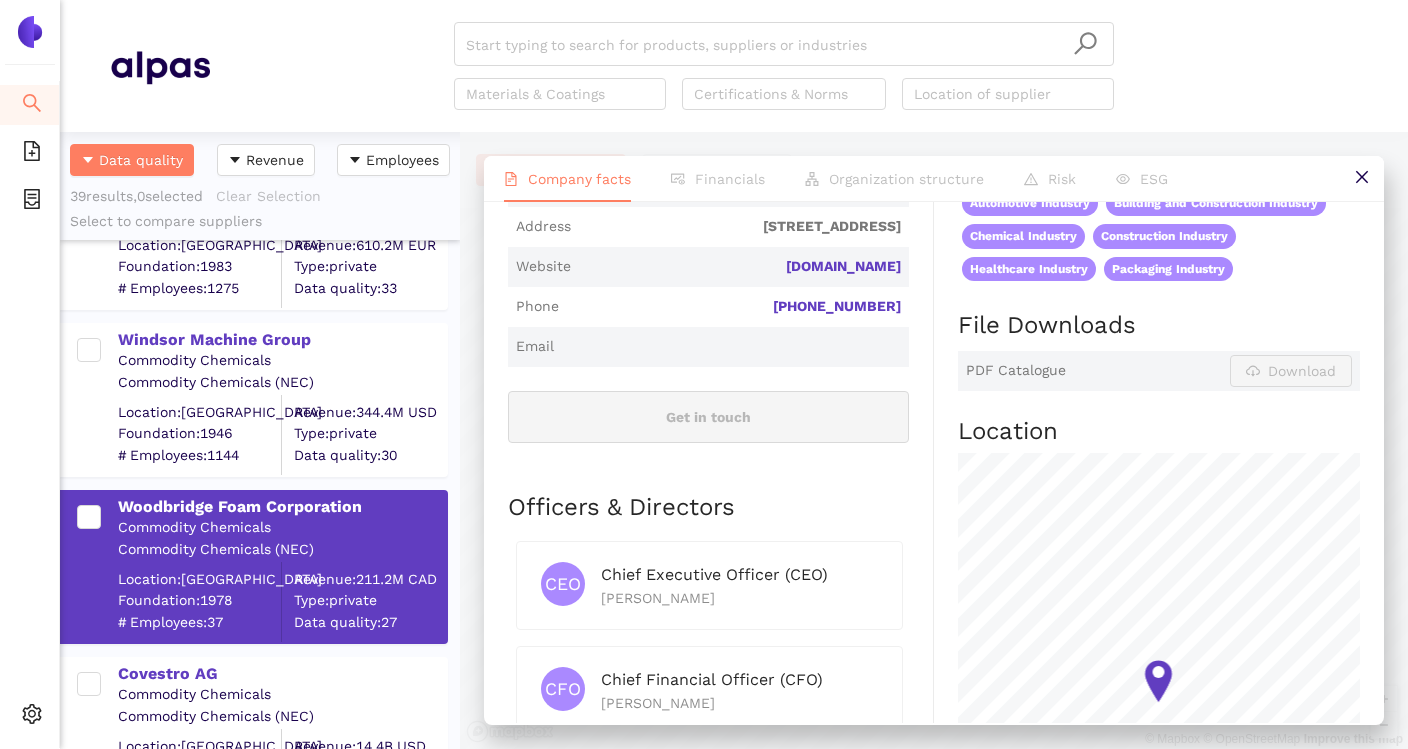 scroll, scrollTop: 635, scrollLeft: 0, axis: vertical 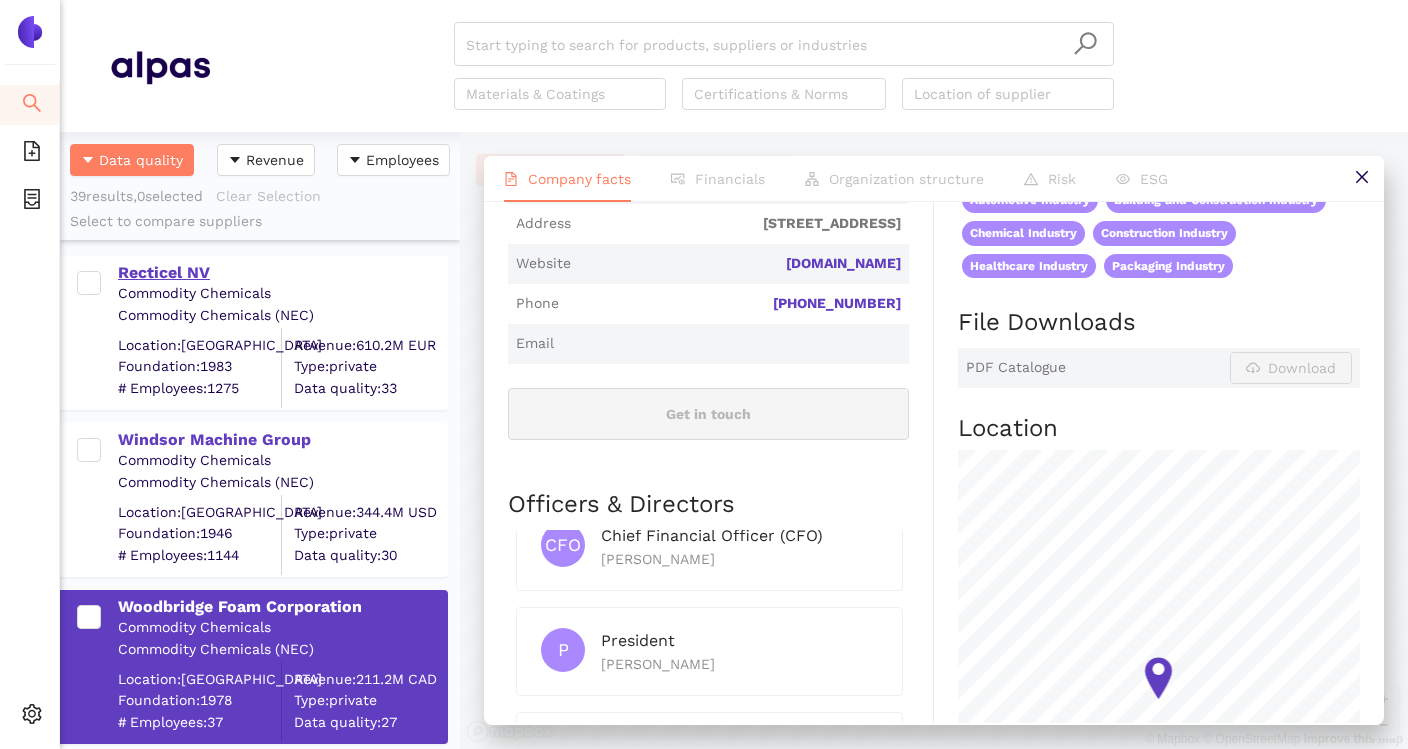 click on "Recticel NV" at bounding box center [282, 273] 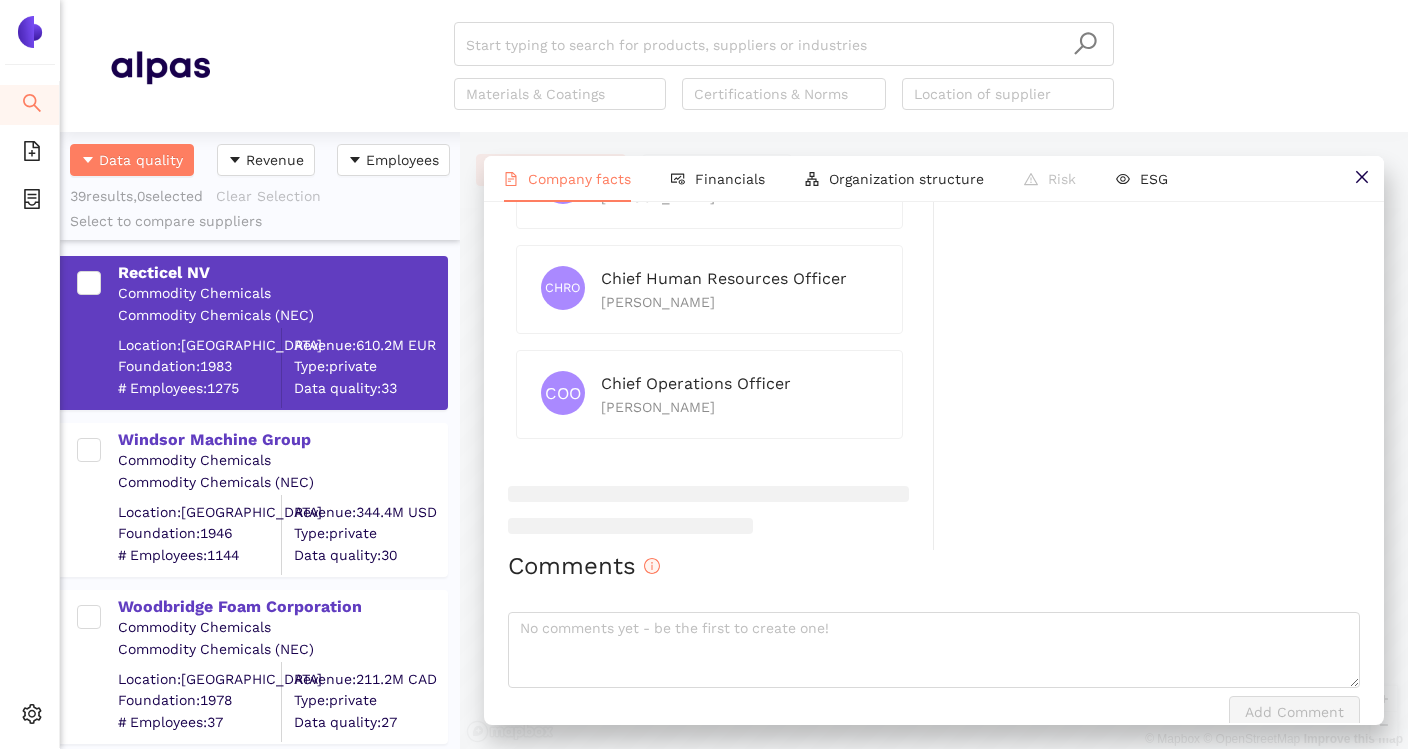 scroll, scrollTop: 1169, scrollLeft: 0, axis: vertical 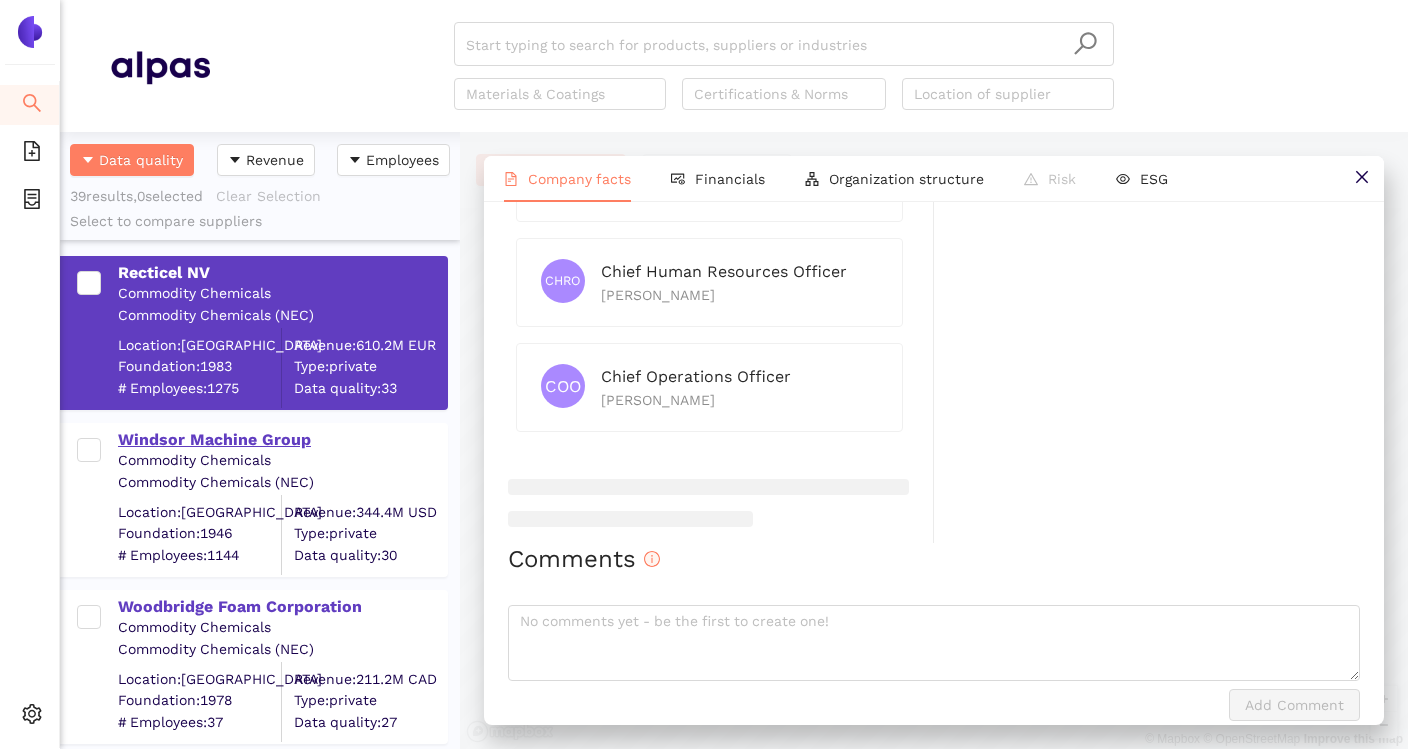 click on "Windsor Machine Group" at bounding box center [282, 440] 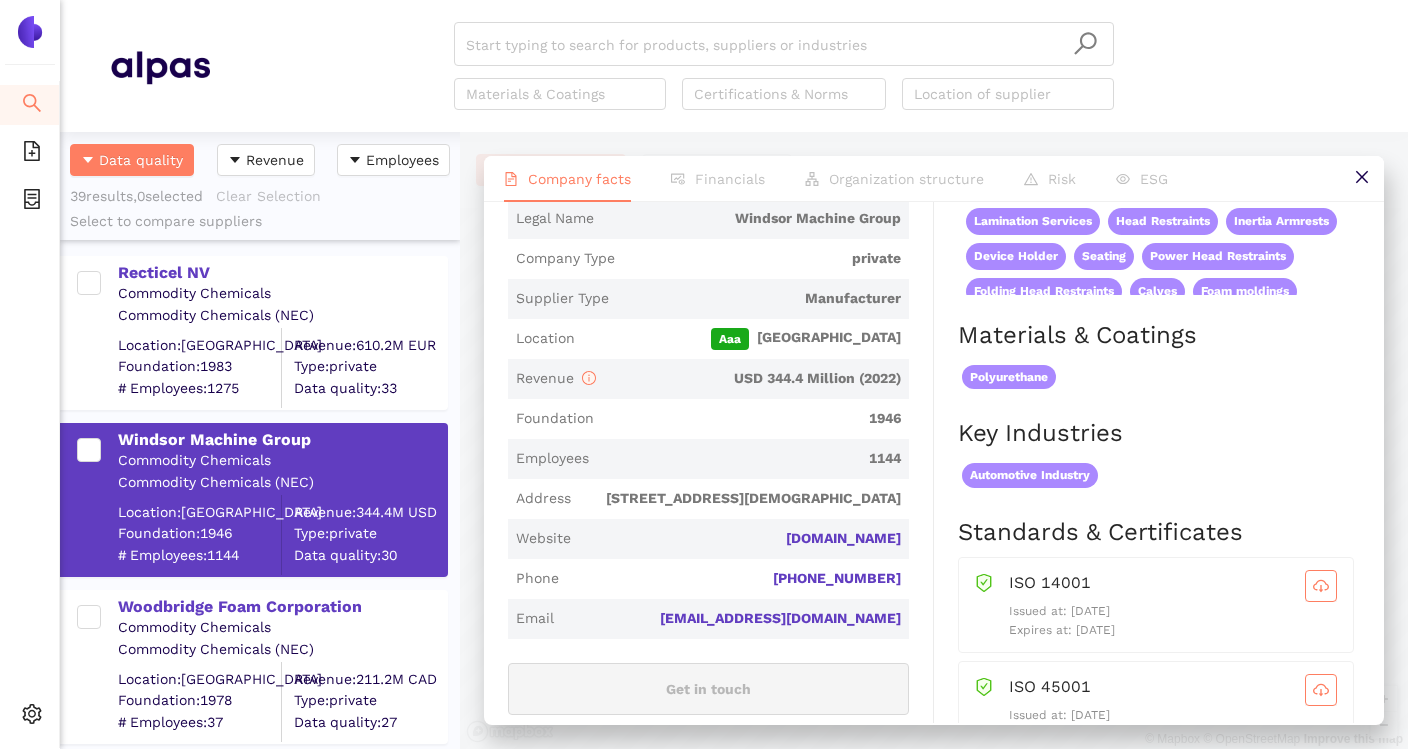 scroll, scrollTop: 374, scrollLeft: 0, axis: vertical 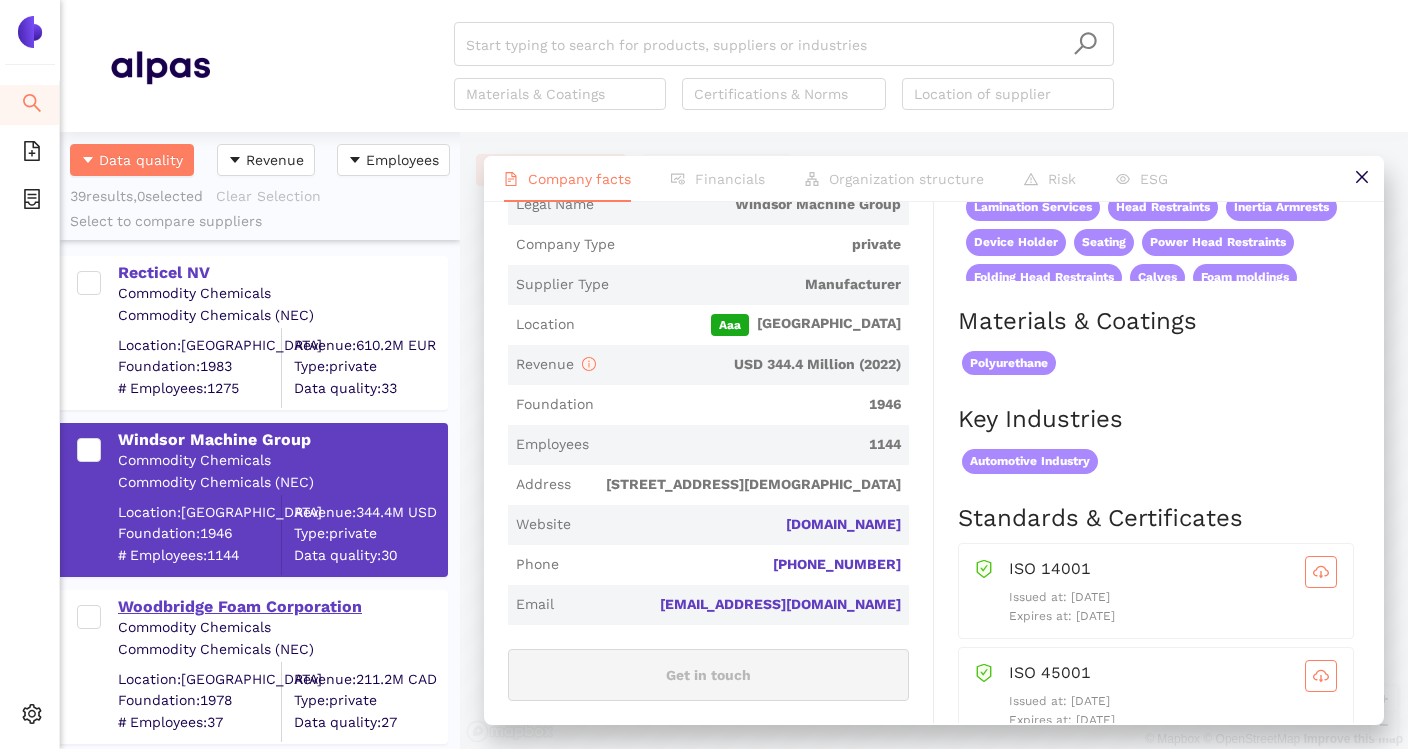 click on "Woodbridge Foam Corporation" at bounding box center [282, 607] 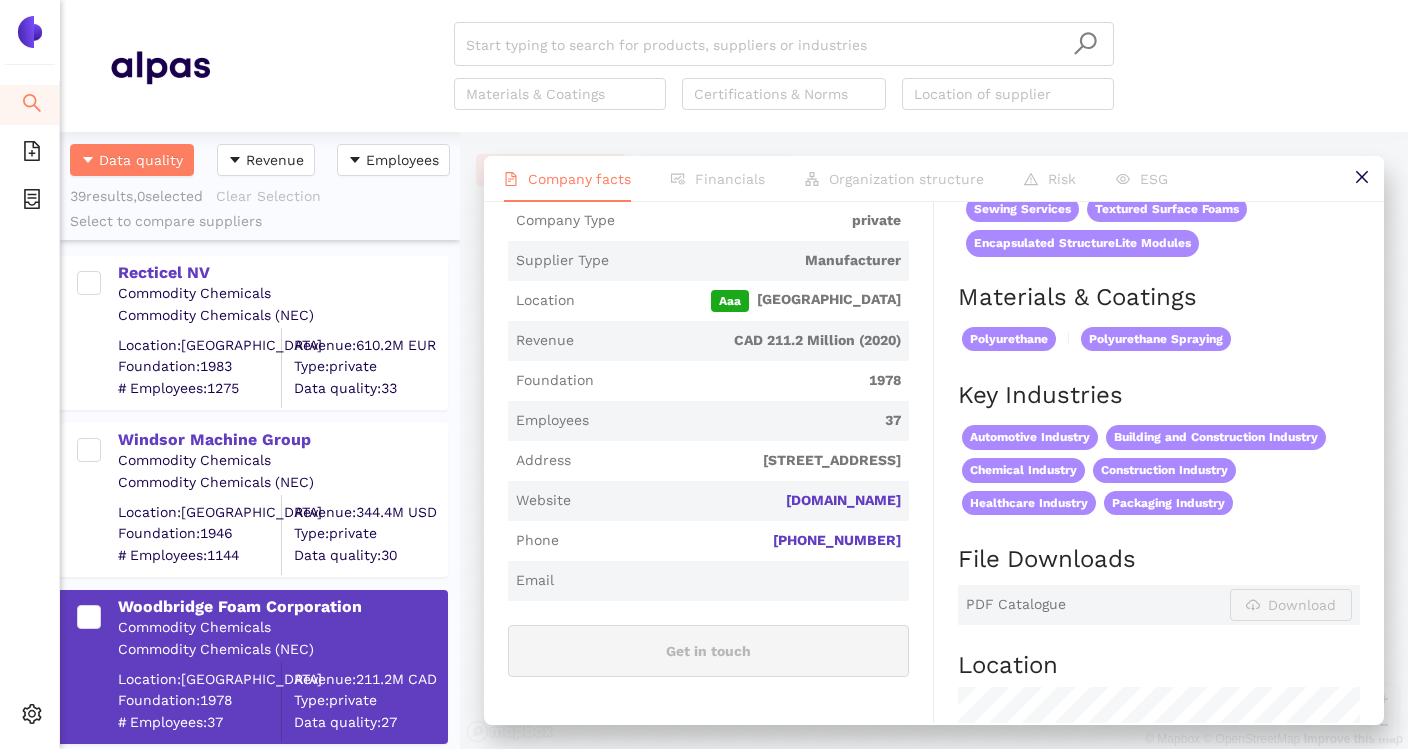 scroll, scrollTop: 415, scrollLeft: 0, axis: vertical 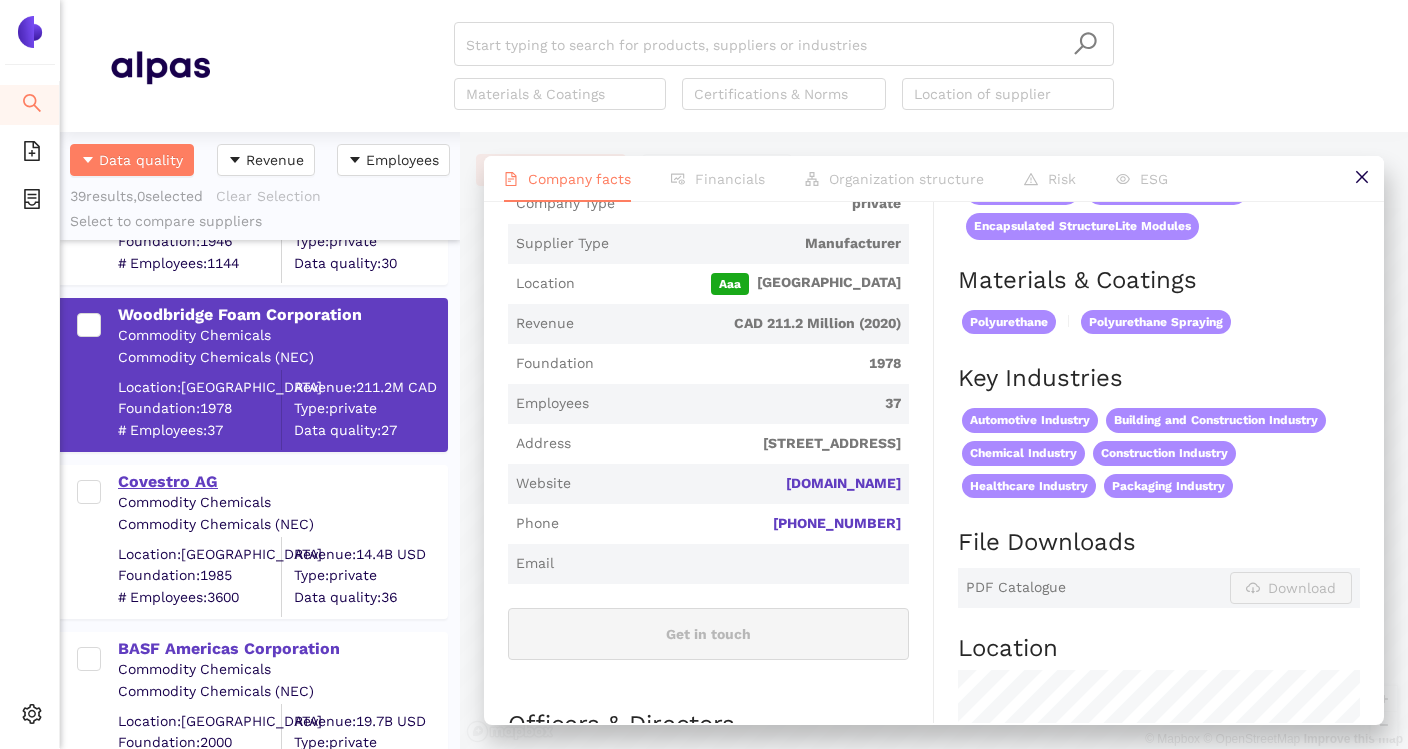 click on "Covestro AG" at bounding box center (282, 482) 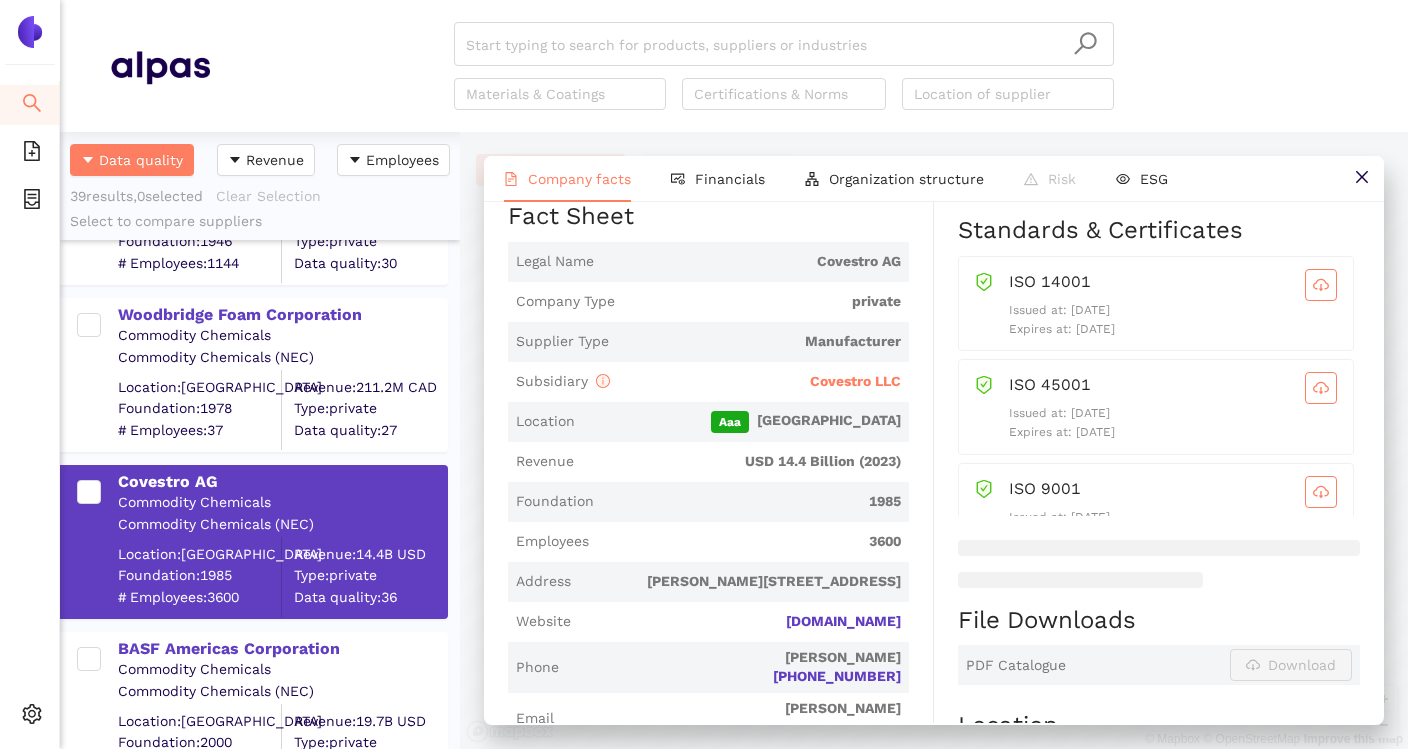 scroll, scrollTop: 335, scrollLeft: 0, axis: vertical 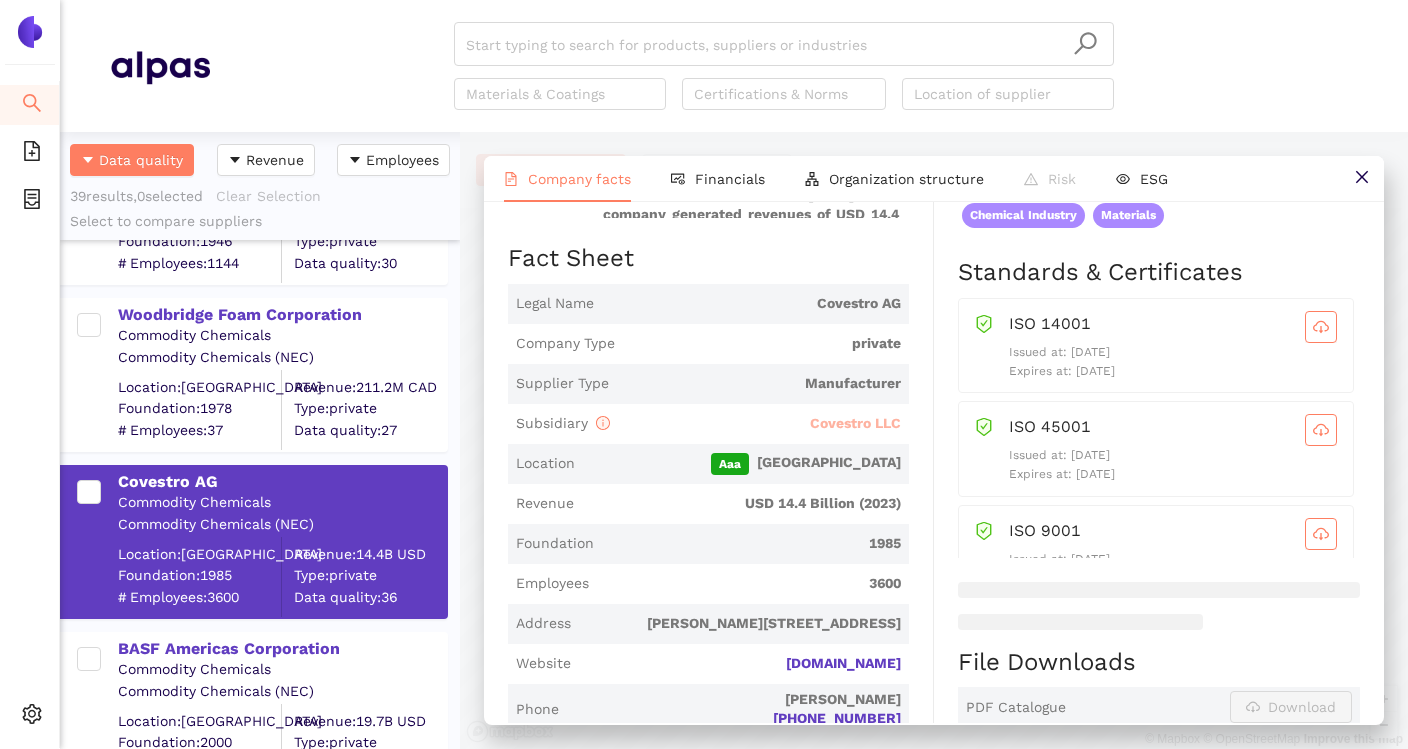 click on "Covestro LLC" at bounding box center (855, 423) 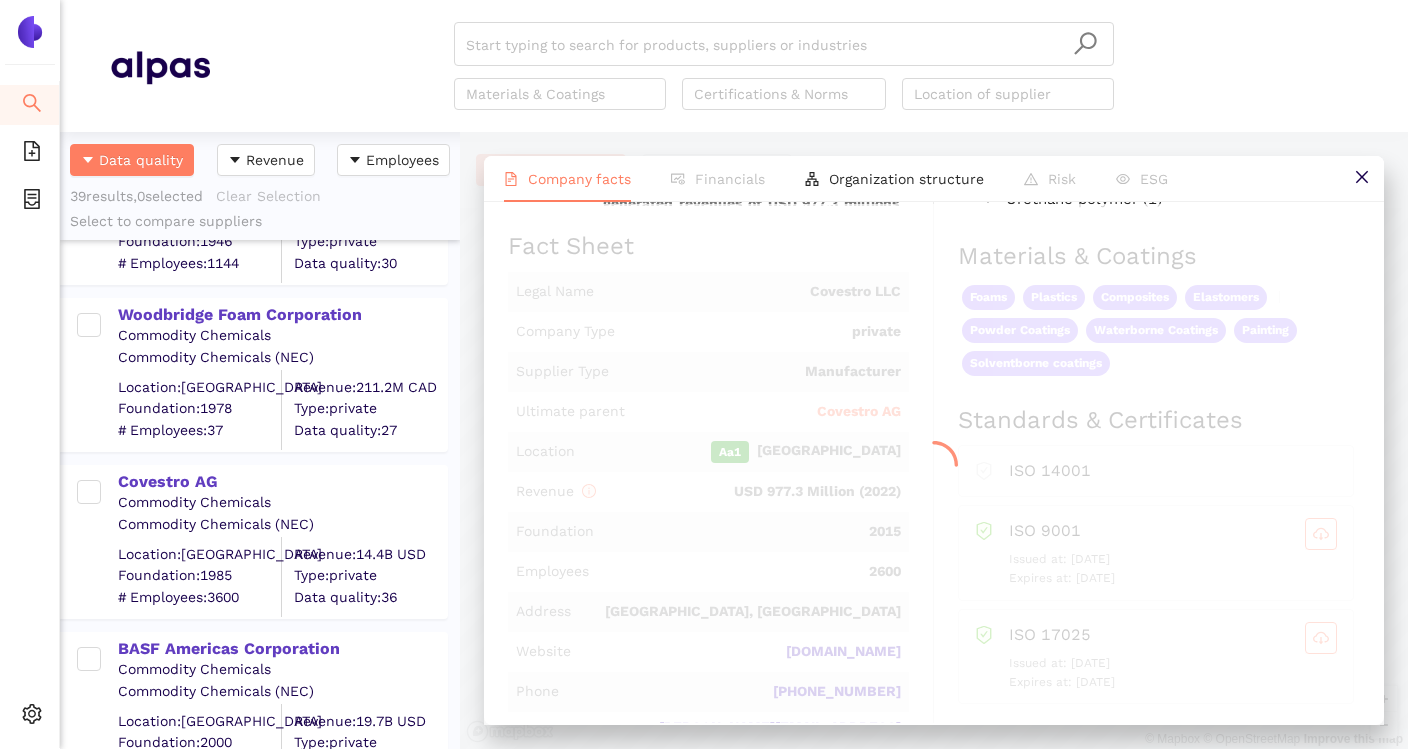 scroll, scrollTop: 0, scrollLeft: 0, axis: both 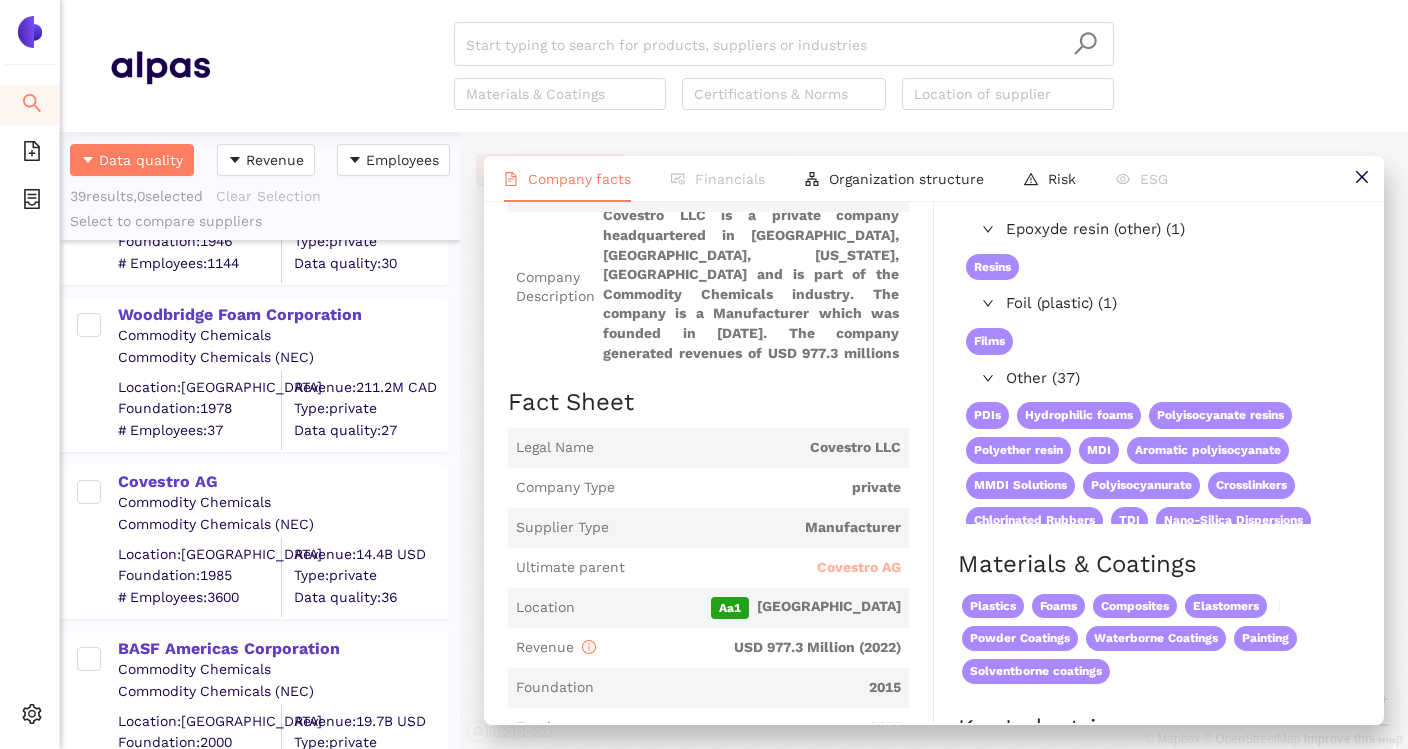 click on "Covestro AG" at bounding box center [859, 568] 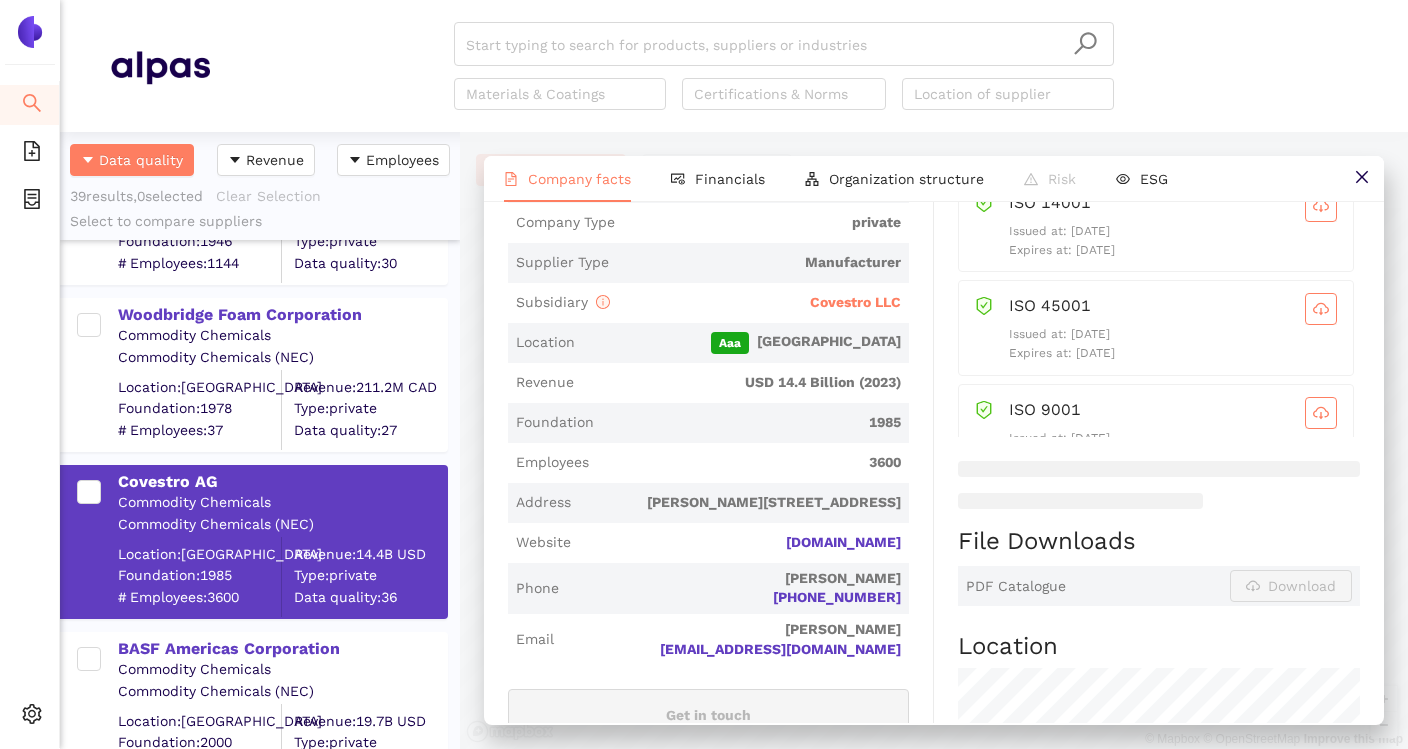 scroll, scrollTop: 509, scrollLeft: 0, axis: vertical 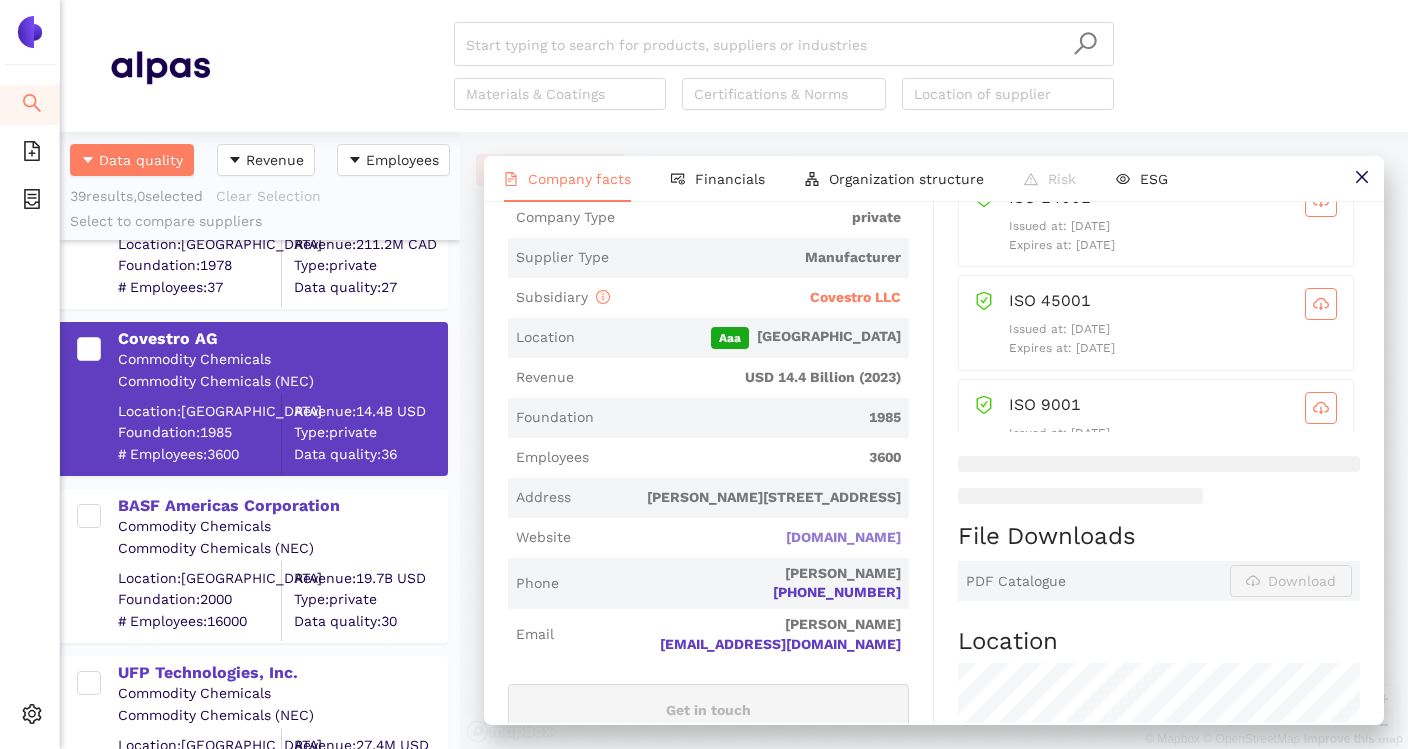 click on "covestro.com" at bounding box center (0, 0) 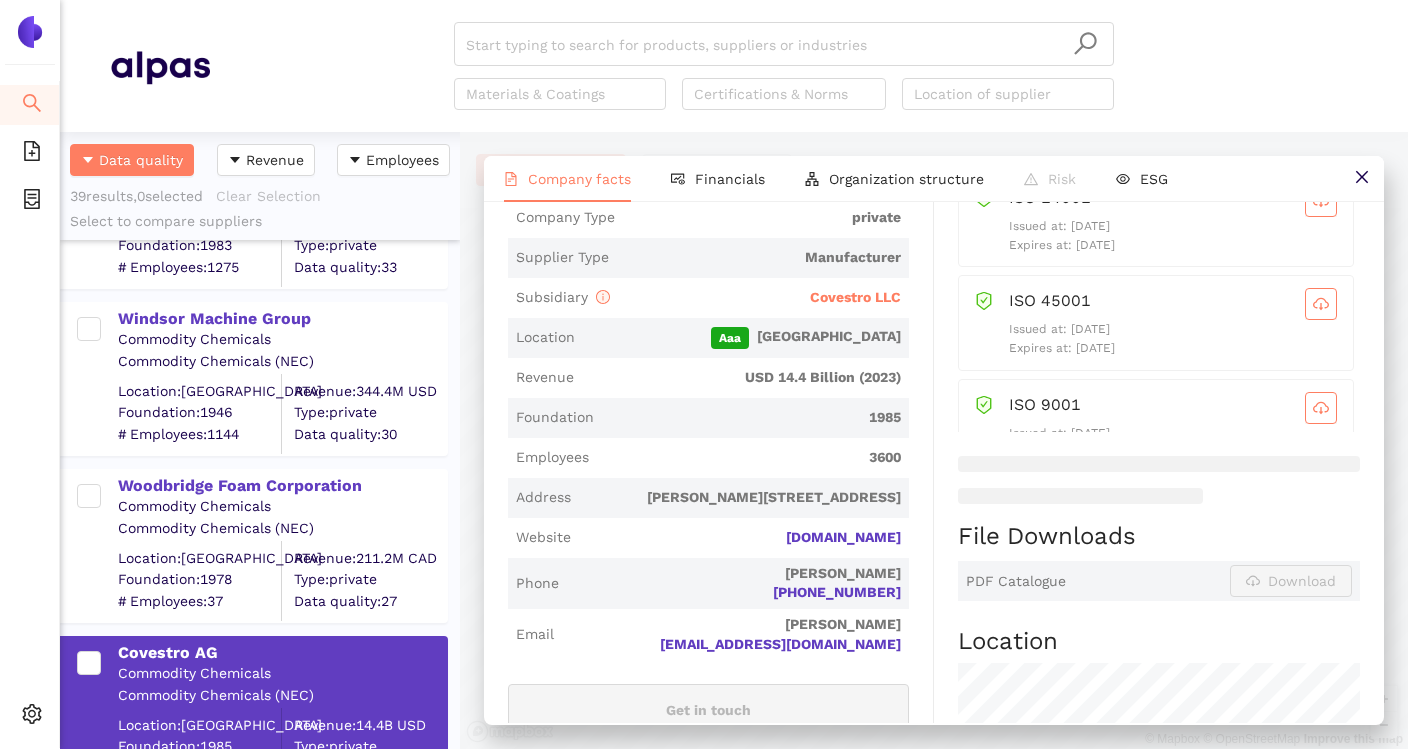 scroll, scrollTop: 0, scrollLeft: 0, axis: both 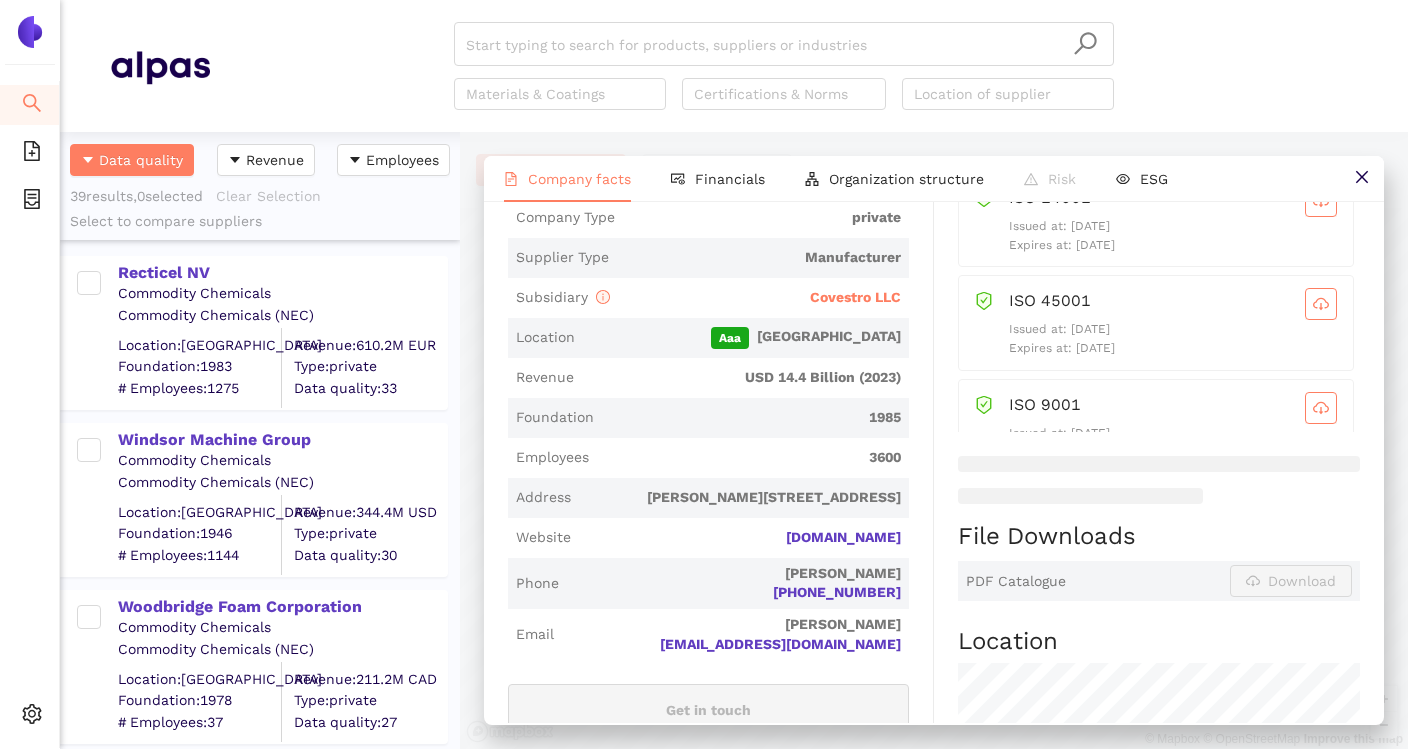 click on "Commodity Chemicals" at bounding box center [282, 294] 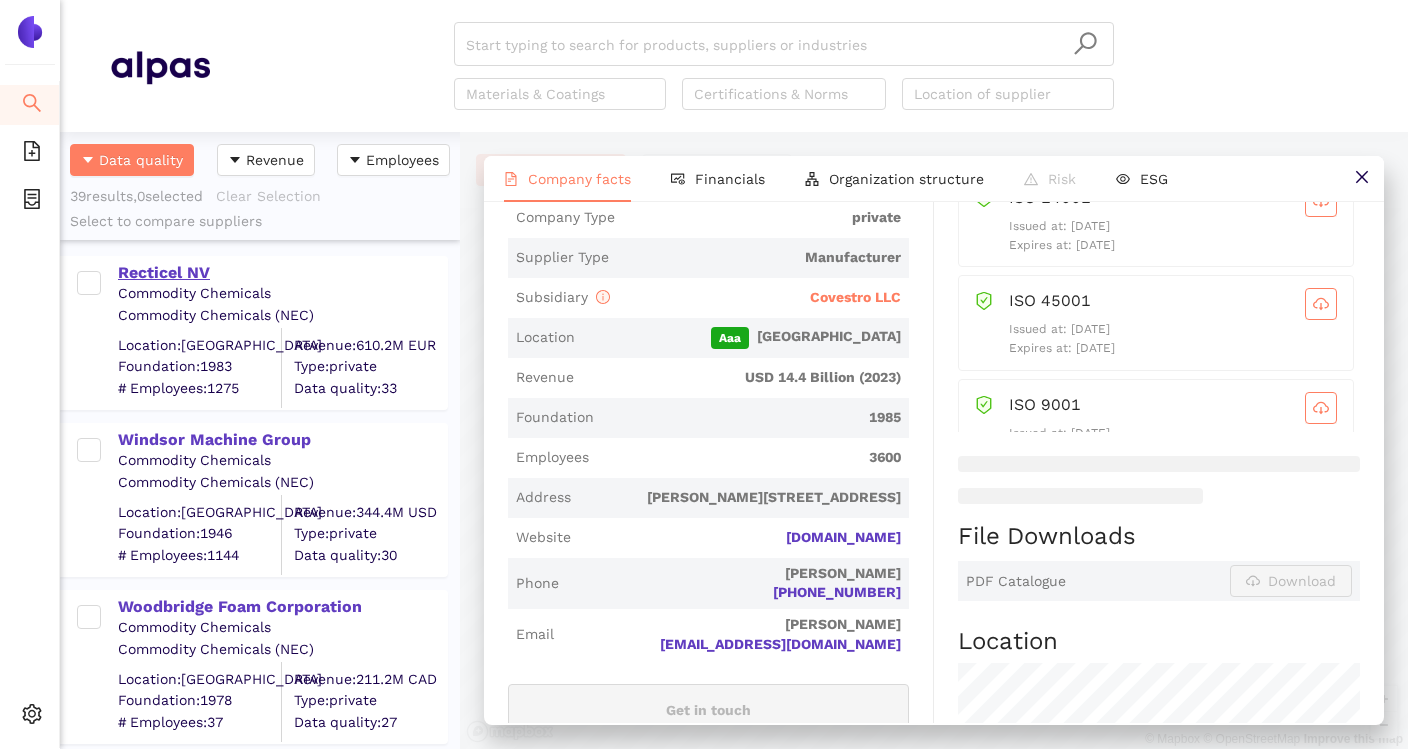 click on "Recticel NV" at bounding box center (282, 273) 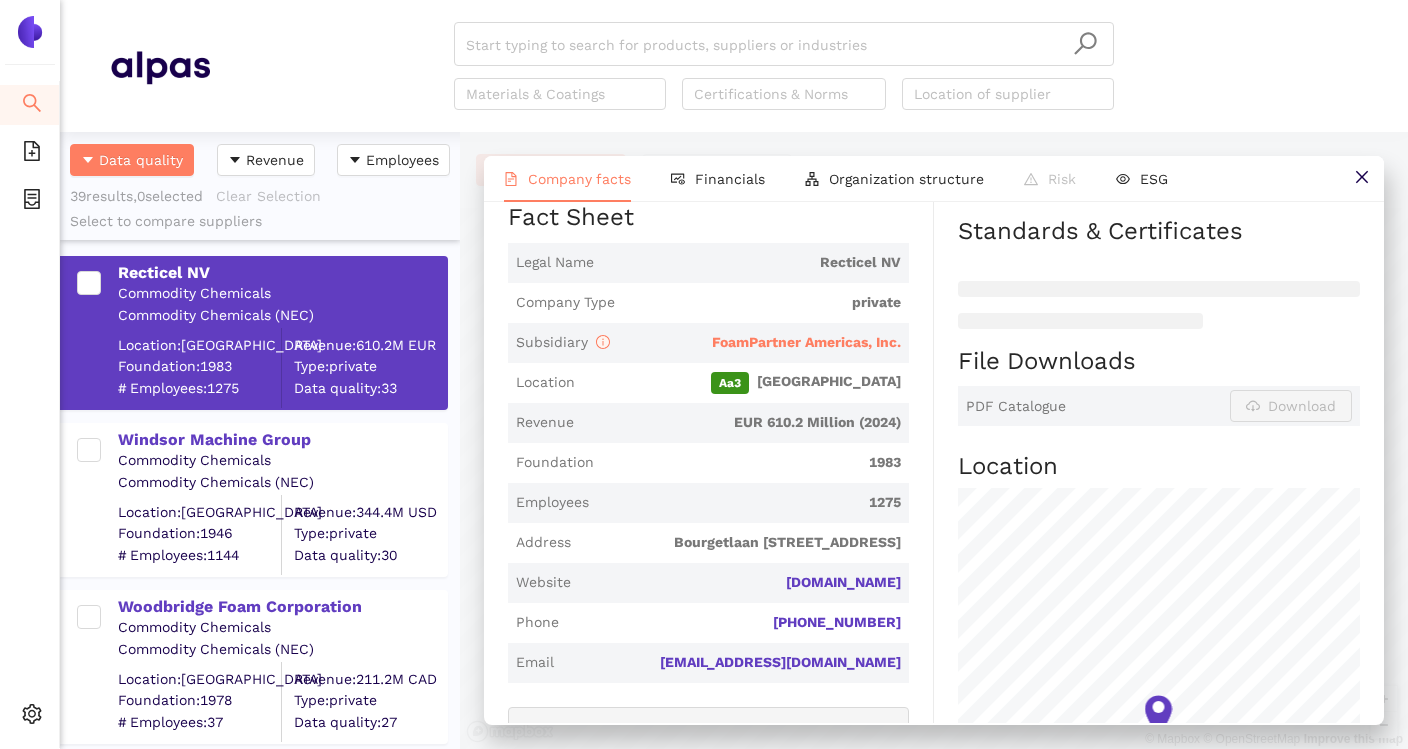 scroll, scrollTop: 380, scrollLeft: 0, axis: vertical 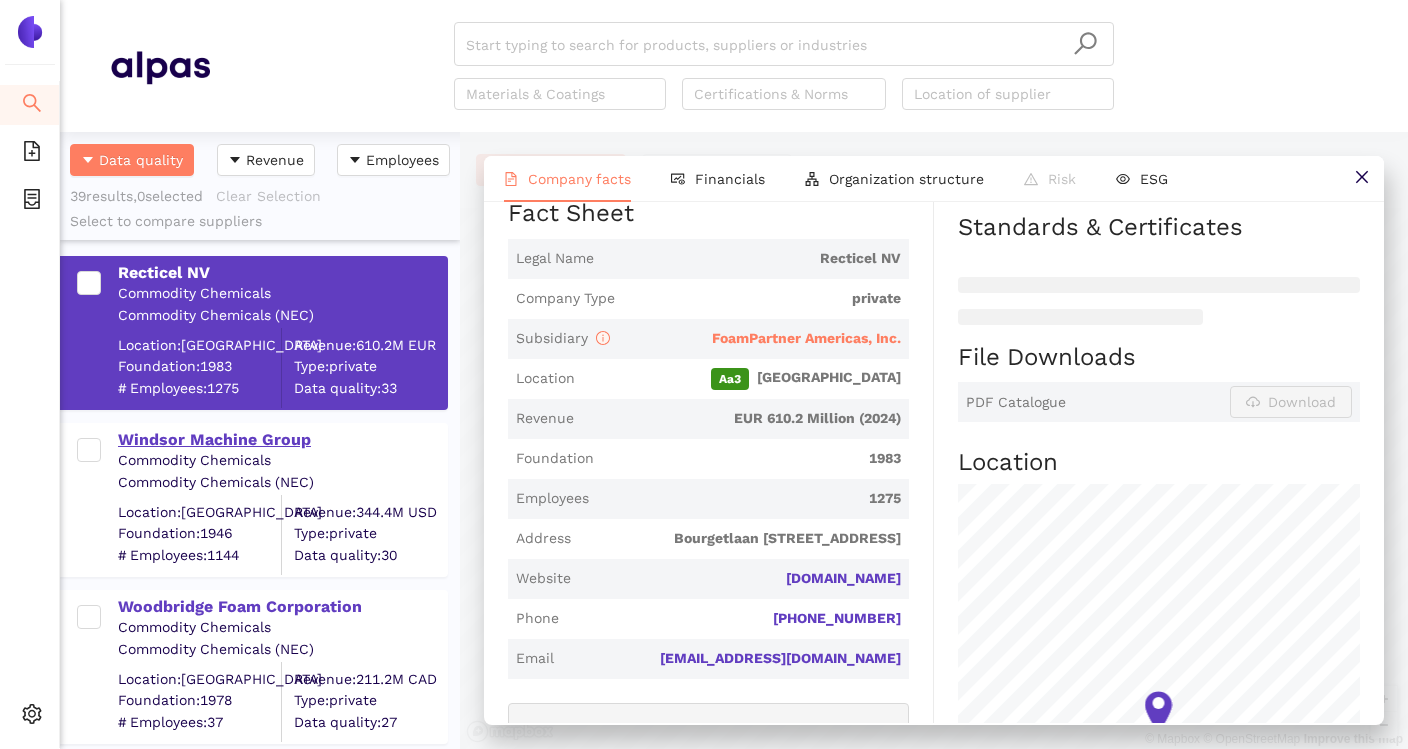 click on "Windsor Machine Group" at bounding box center [282, 440] 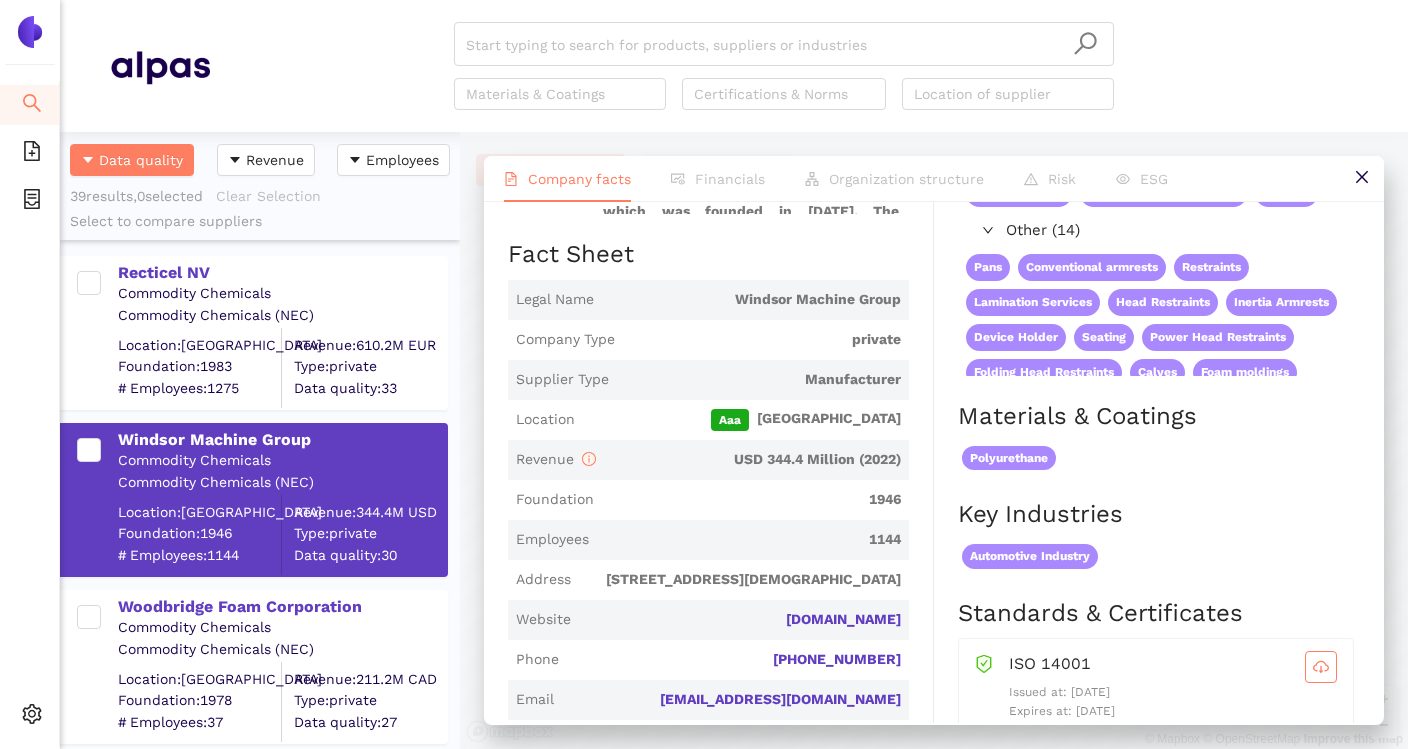 scroll, scrollTop: 293, scrollLeft: 0, axis: vertical 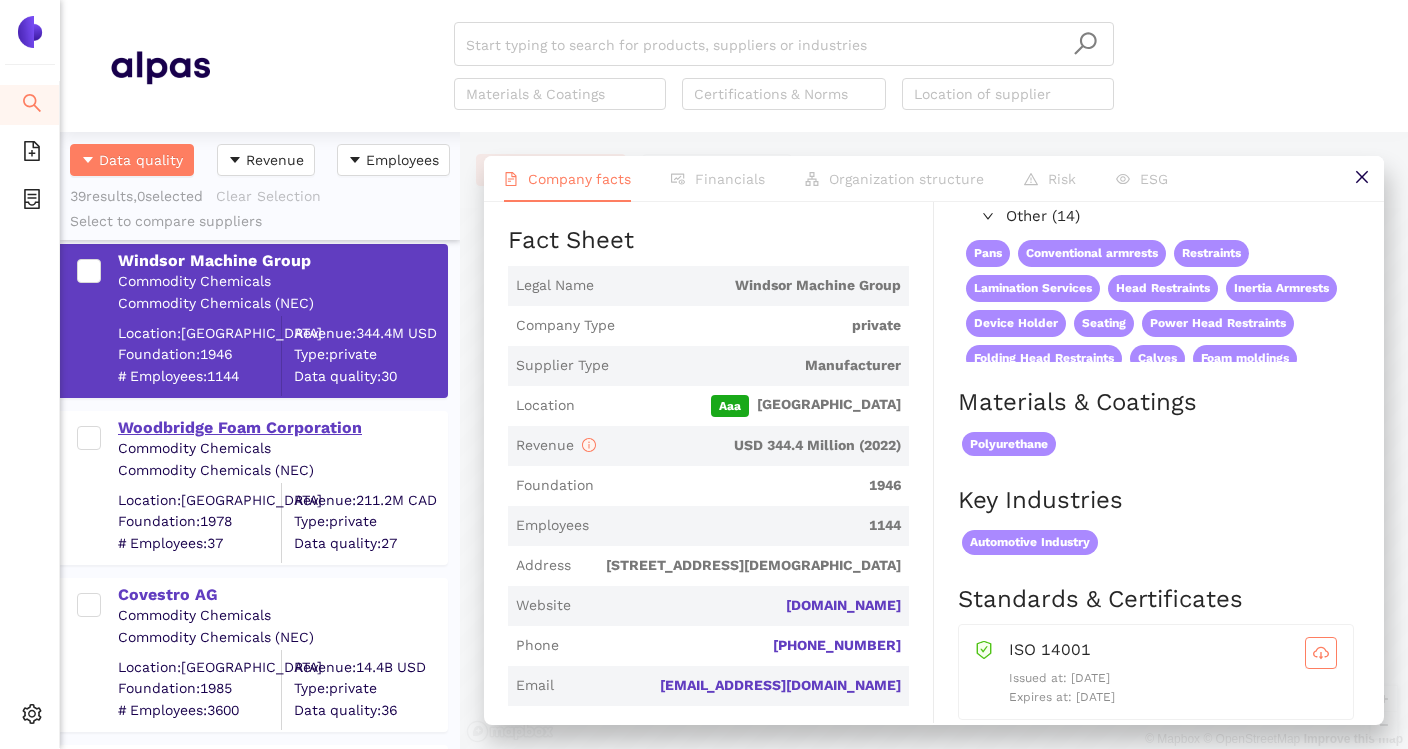 click on "Woodbridge Foam Corporation" at bounding box center (282, 428) 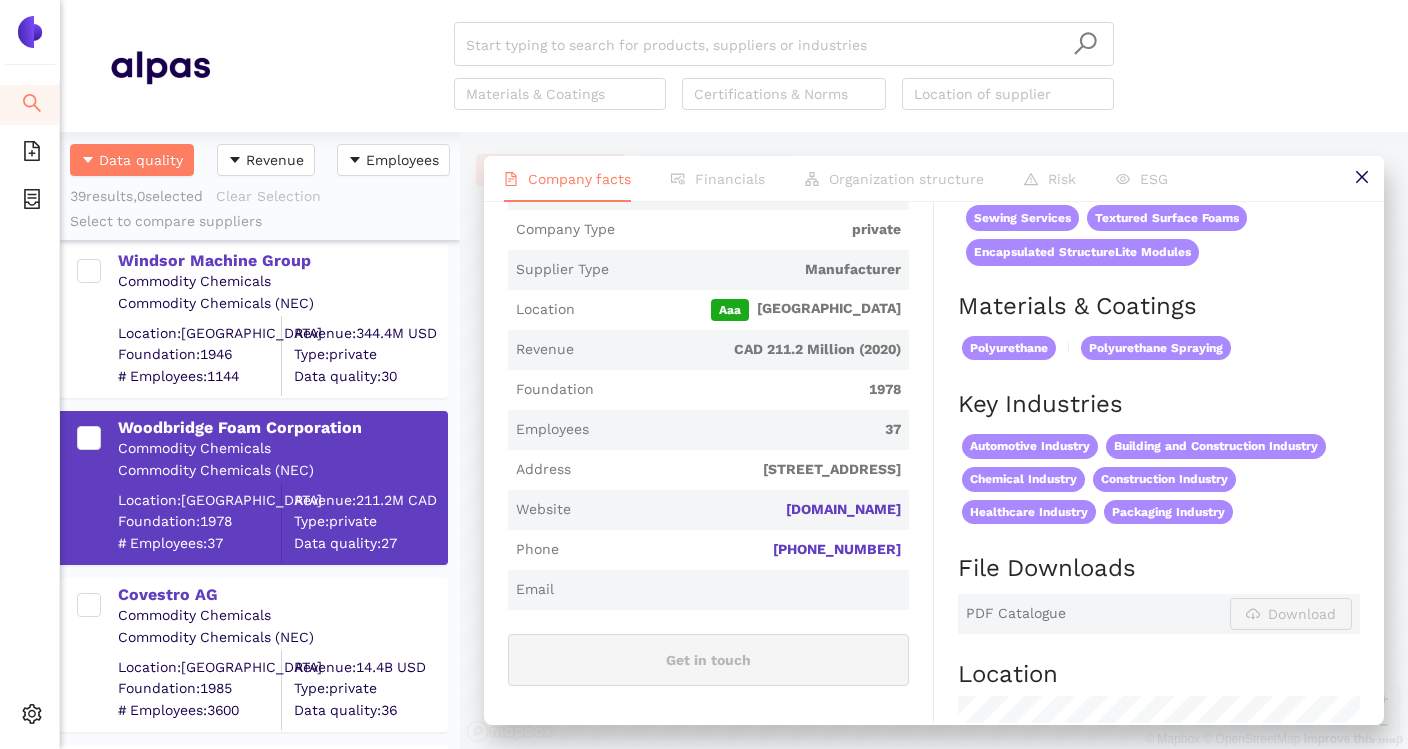 scroll, scrollTop: 393, scrollLeft: 0, axis: vertical 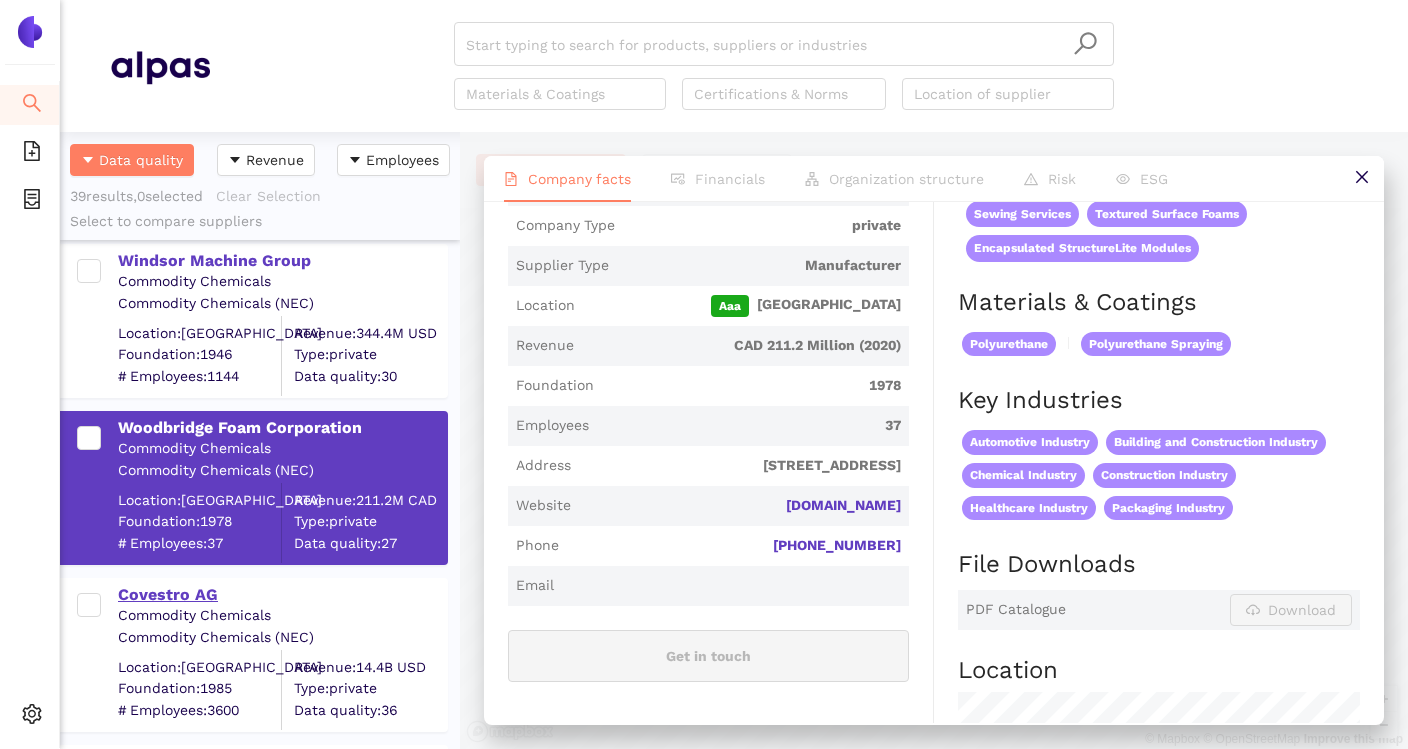 click on "Covestro AG" at bounding box center [282, 595] 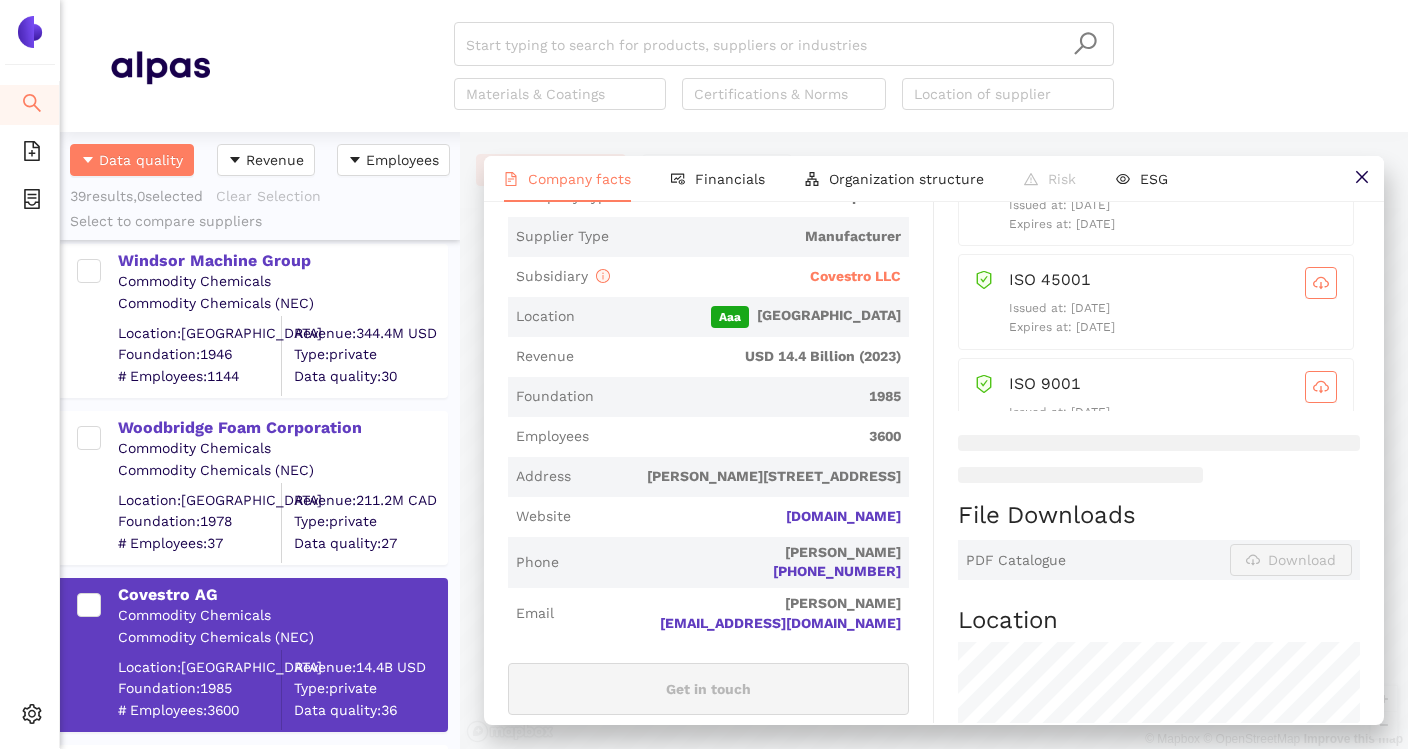 scroll, scrollTop: 501, scrollLeft: 0, axis: vertical 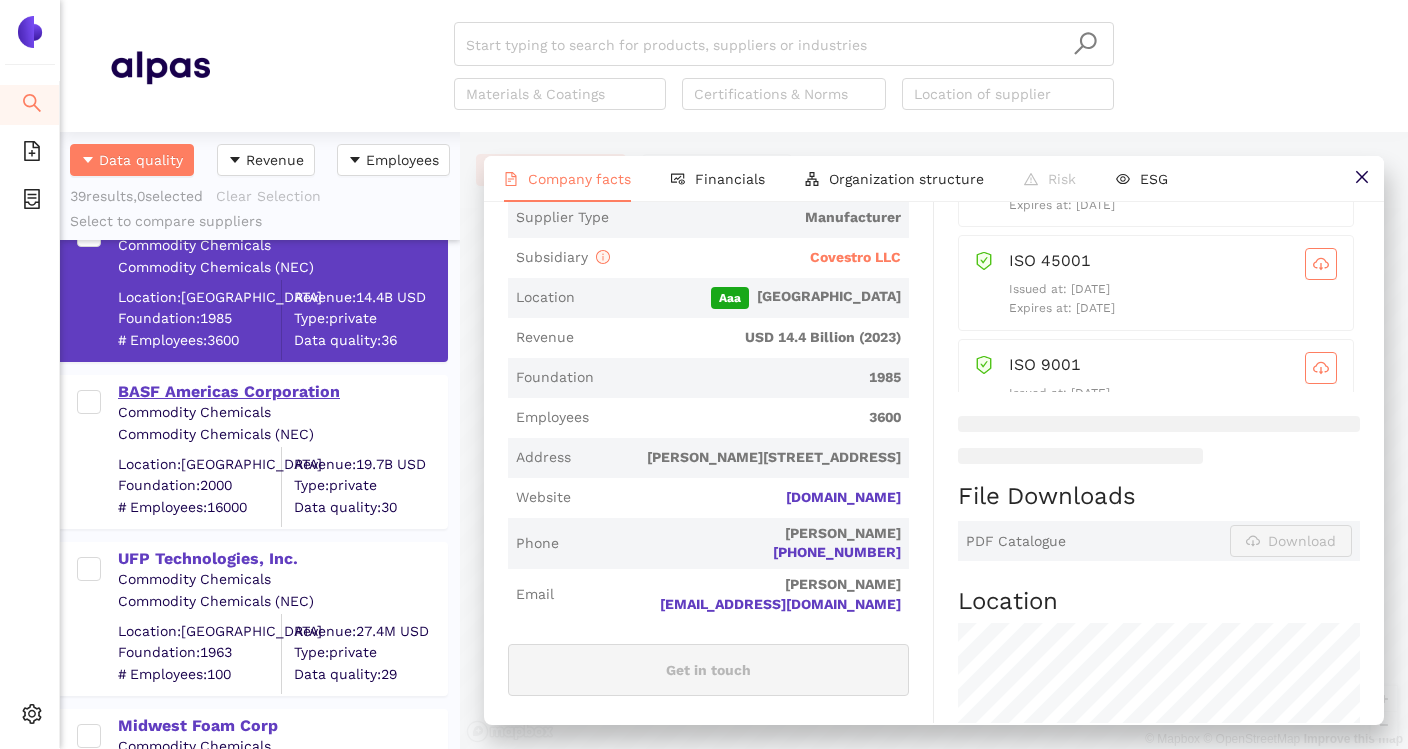 click on "BASF Americas Corporation" at bounding box center (282, 392) 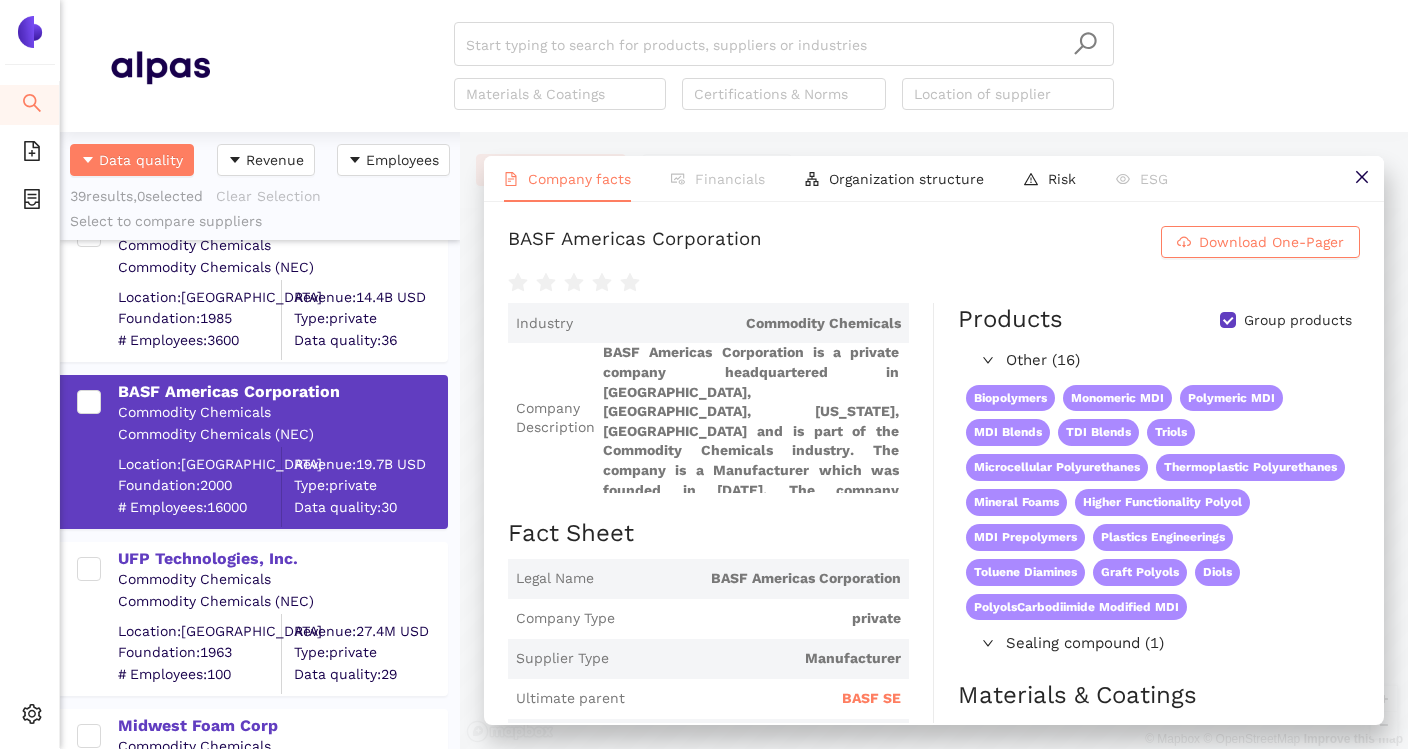 scroll, scrollTop: 107, scrollLeft: 0, axis: vertical 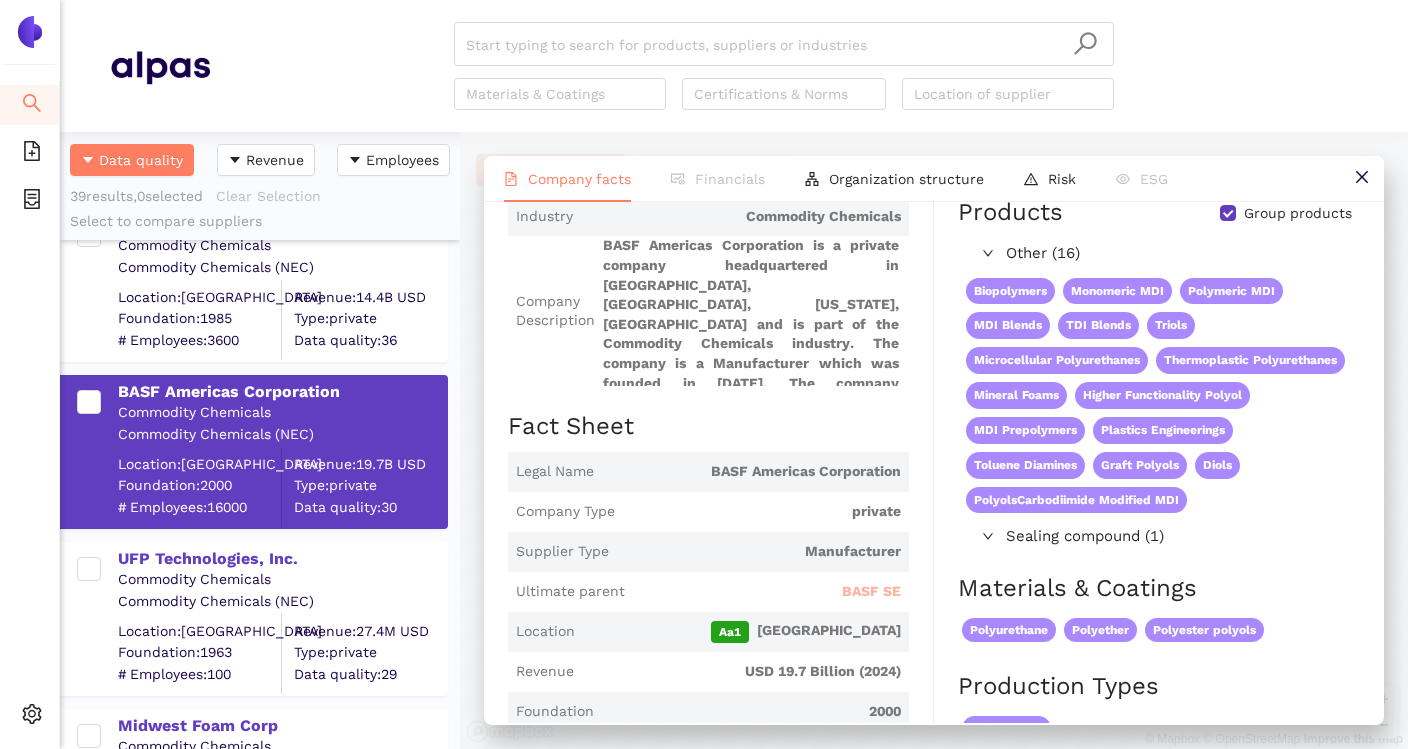 click on "BASF SE" at bounding box center [871, 592] 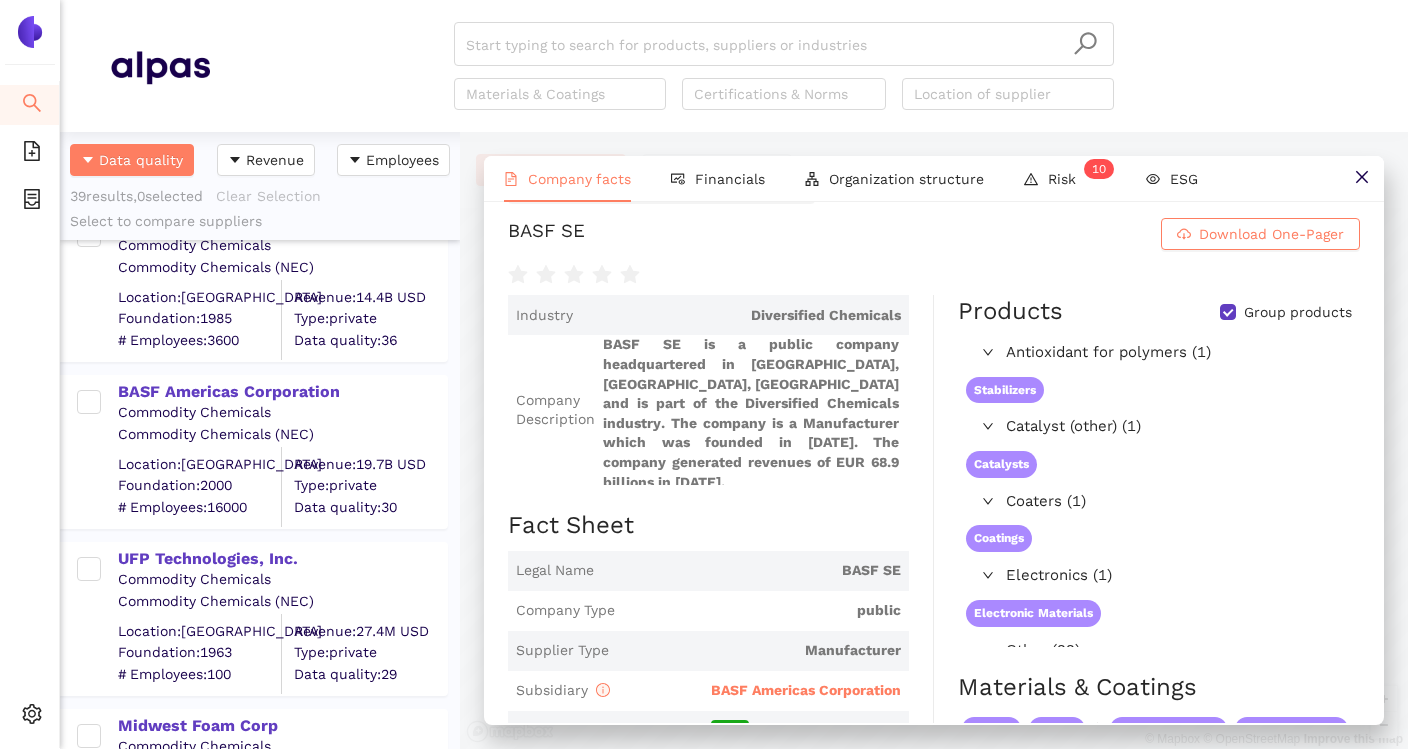 scroll, scrollTop: 146, scrollLeft: 0, axis: vertical 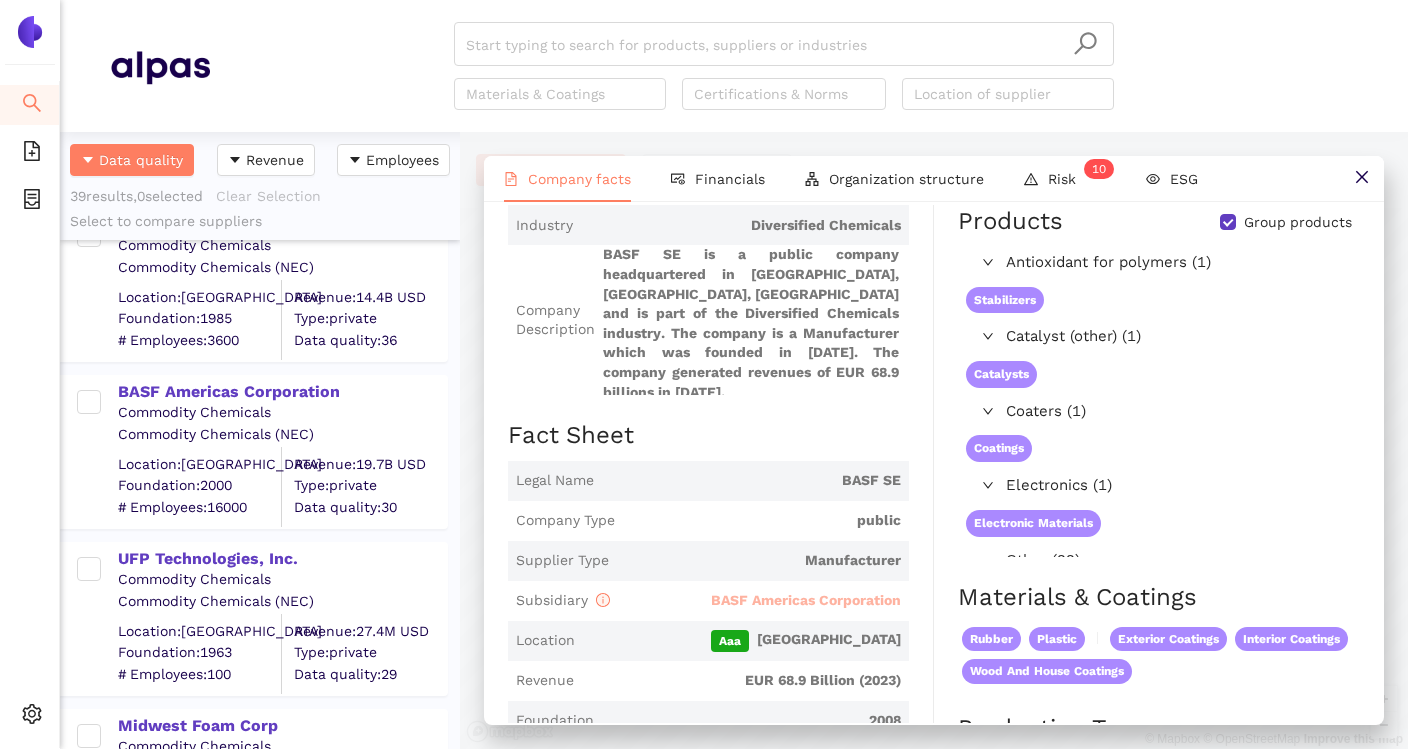 click on "BASF Americas Corporation" at bounding box center (806, 600) 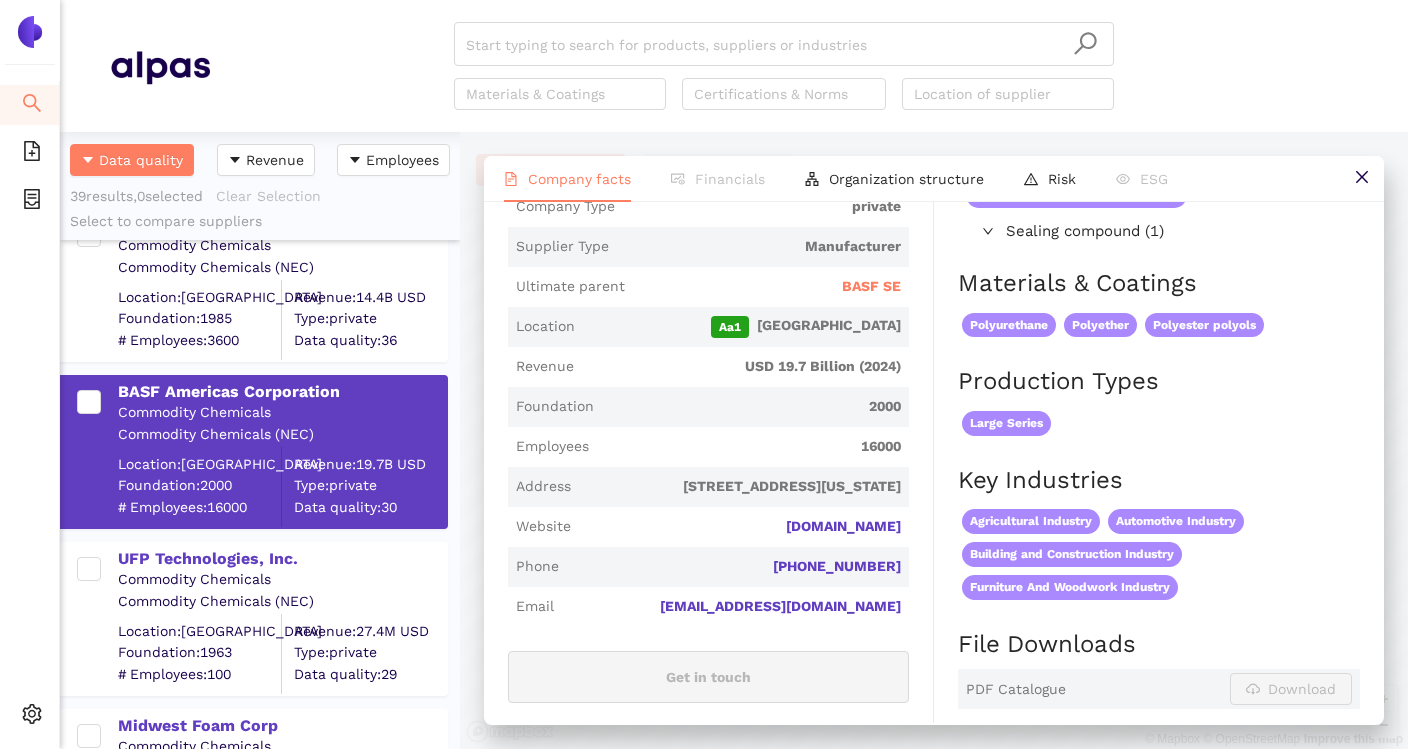scroll, scrollTop: 459, scrollLeft: 0, axis: vertical 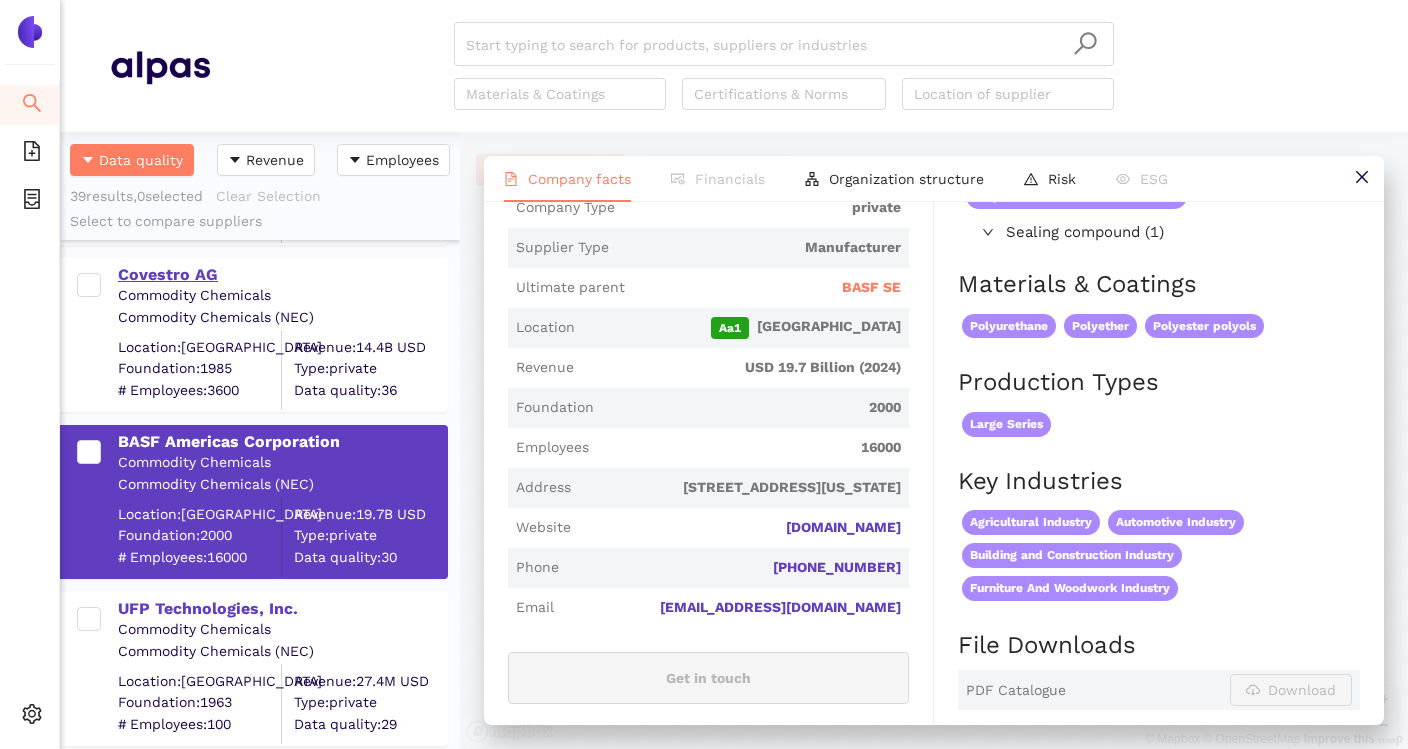 click on "Covestro AG" at bounding box center (282, 275) 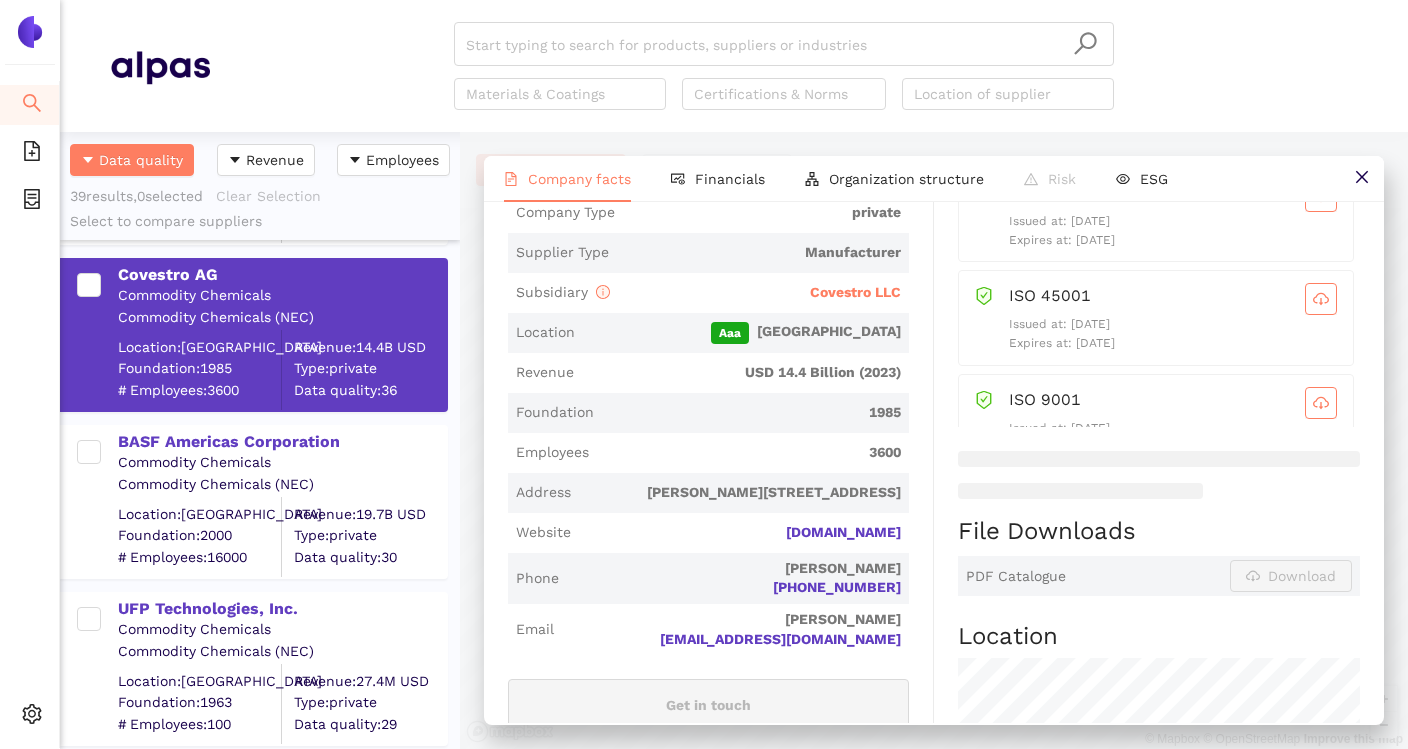 scroll, scrollTop: 490, scrollLeft: 0, axis: vertical 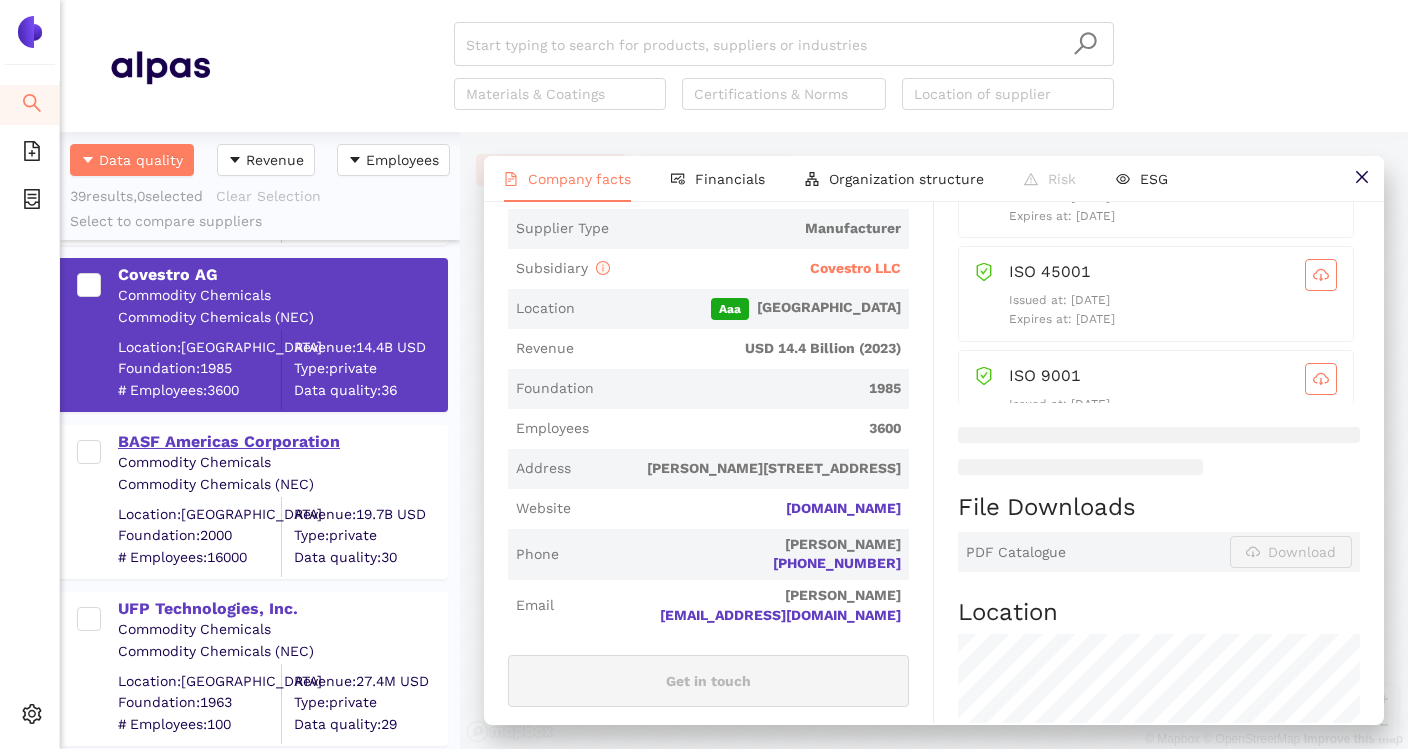 click on "BASF Americas Corporation" at bounding box center (282, 442) 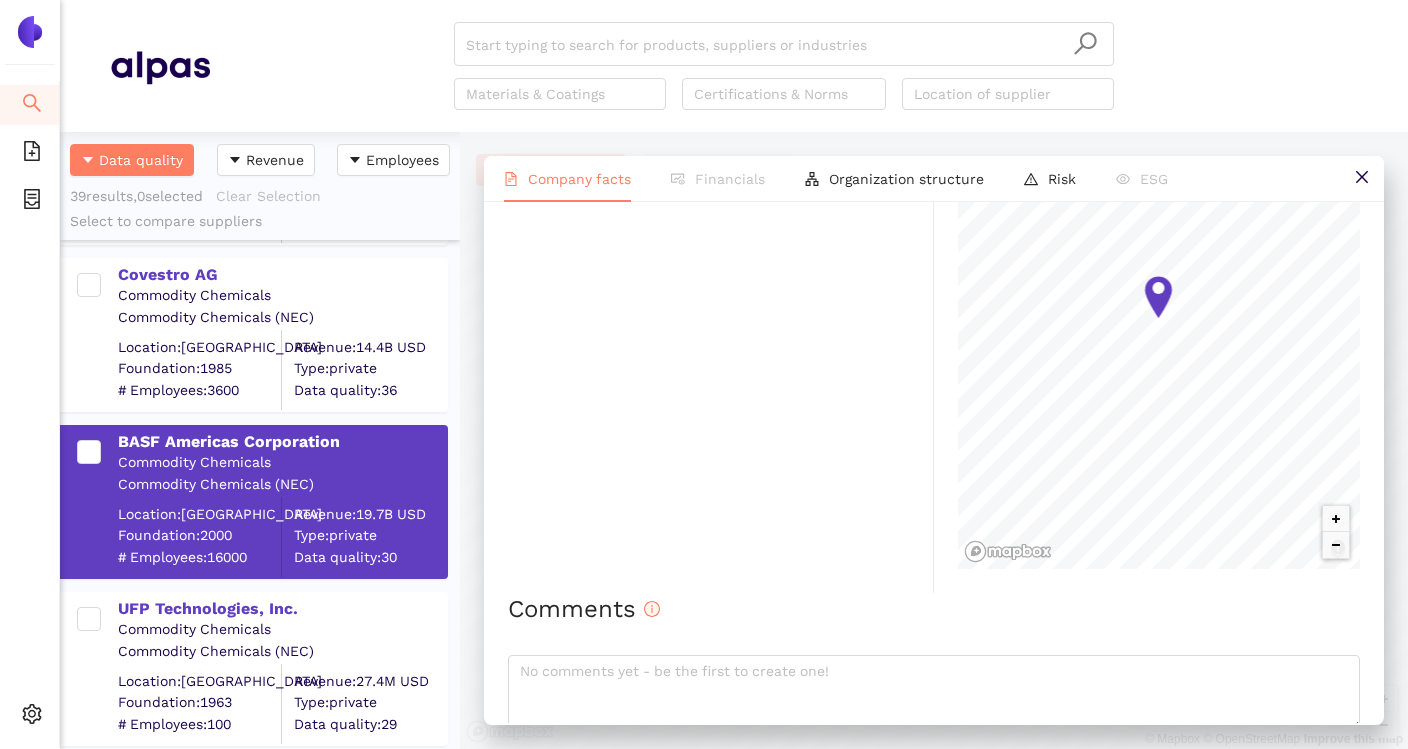scroll, scrollTop: 1185, scrollLeft: 0, axis: vertical 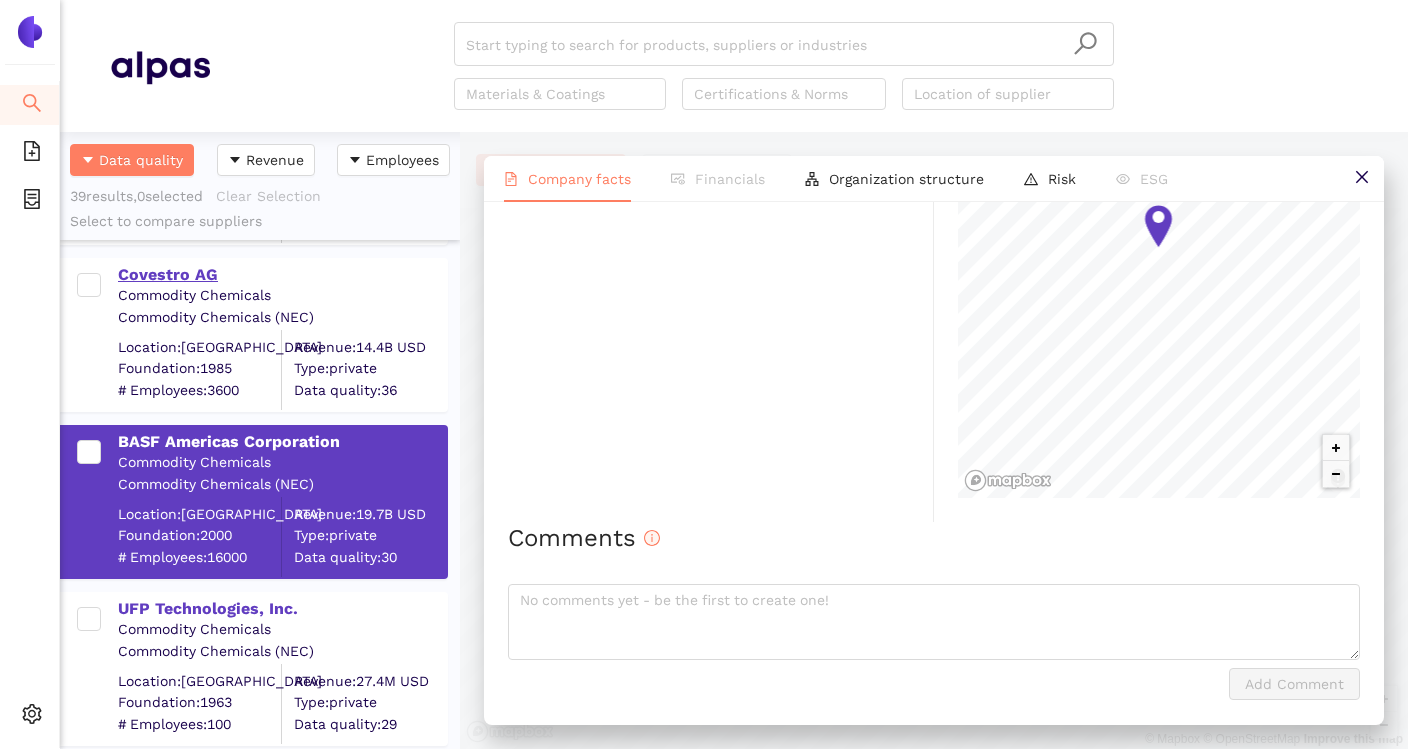 click on "Covestro AG" at bounding box center [282, 275] 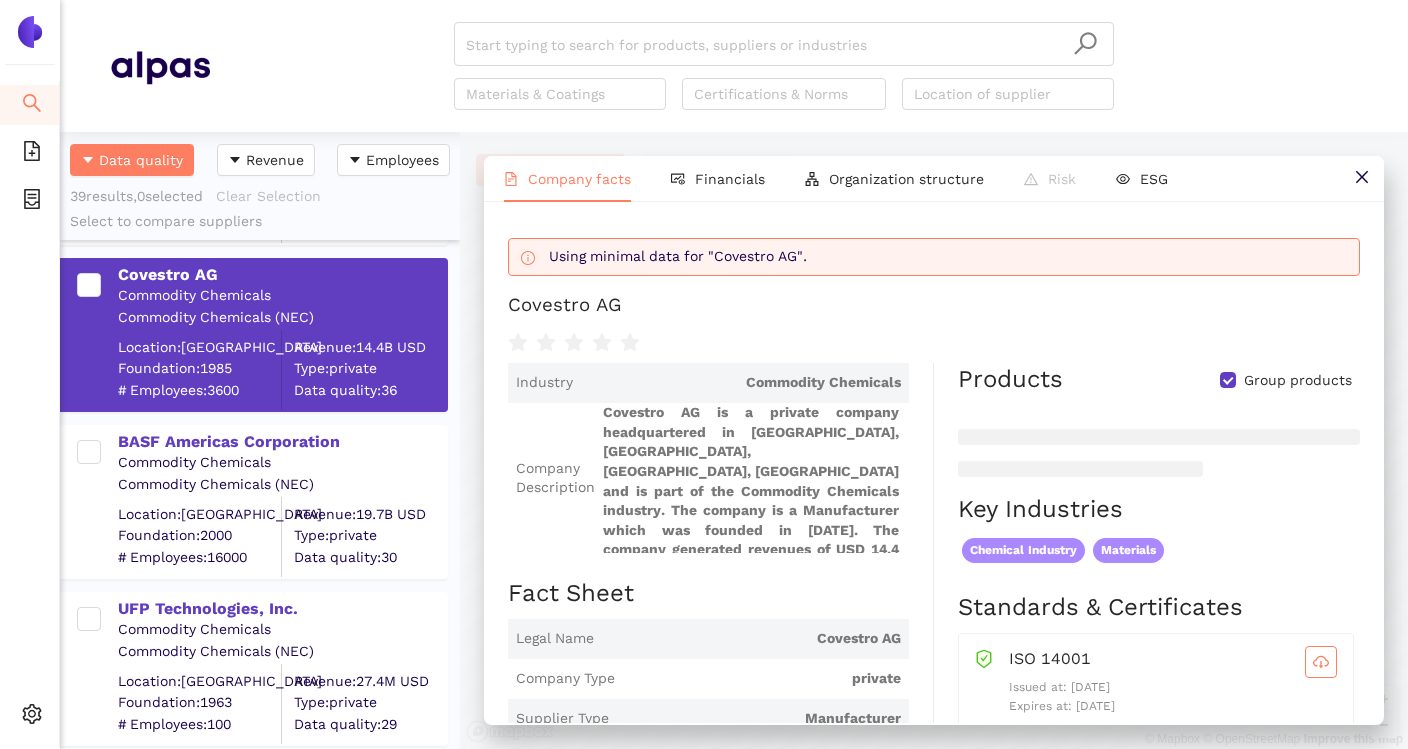 scroll, scrollTop: 7, scrollLeft: 0, axis: vertical 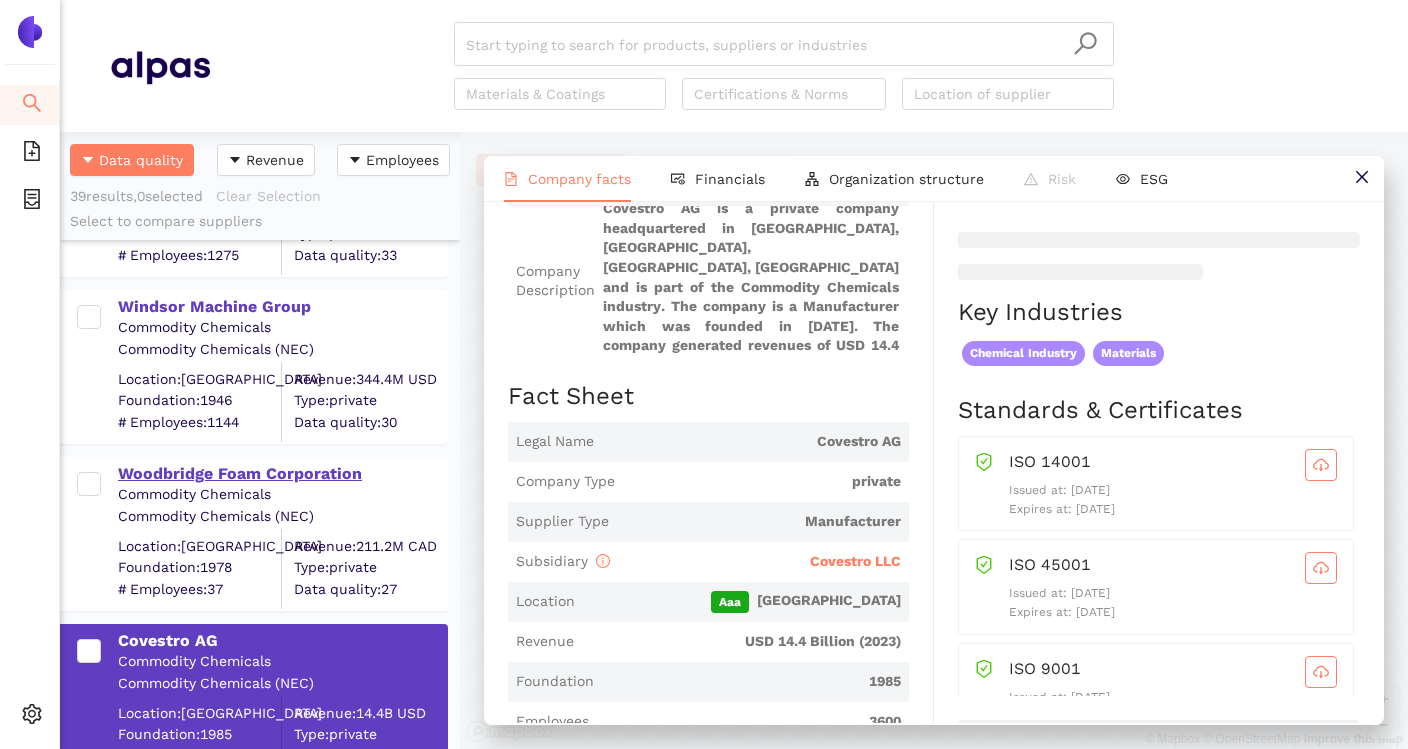 click on "Woodbridge Foam Corporation" at bounding box center (282, 474) 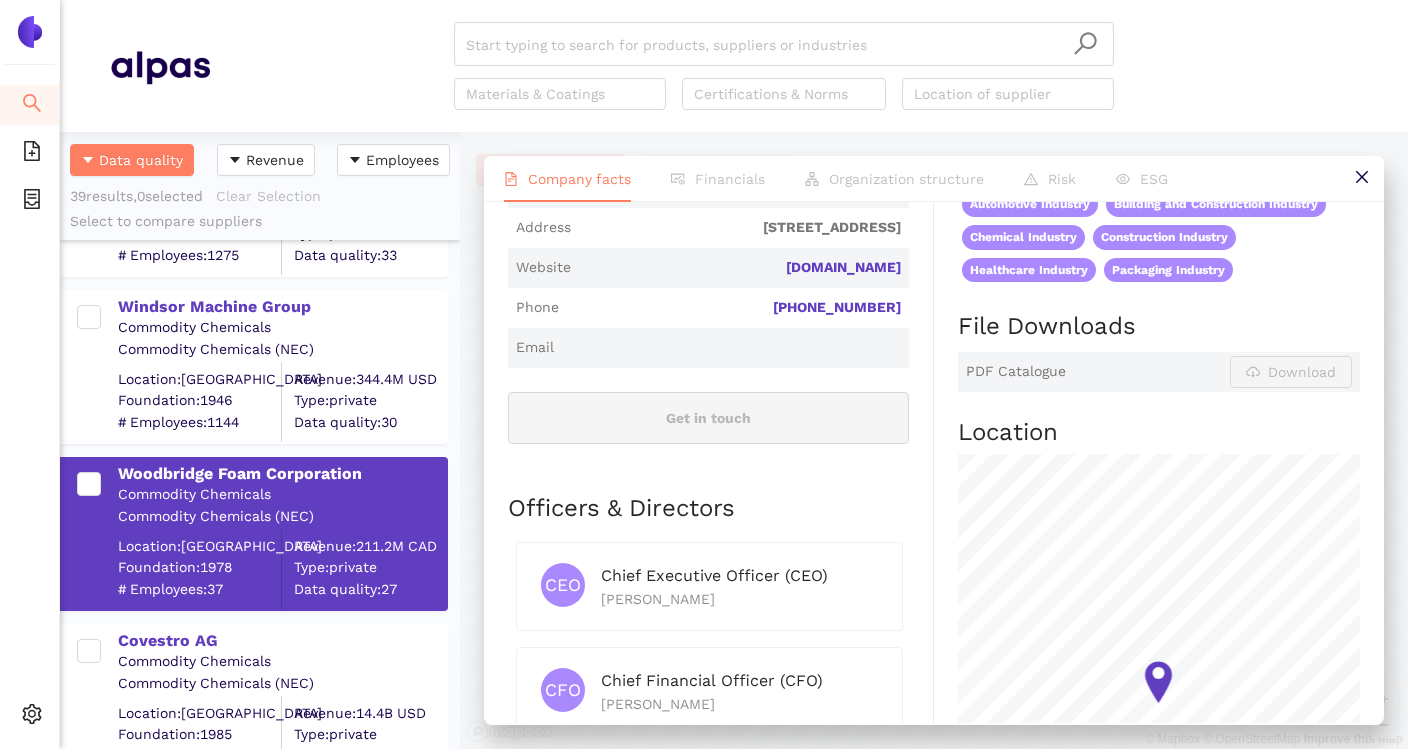scroll, scrollTop: 664, scrollLeft: 0, axis: vertical 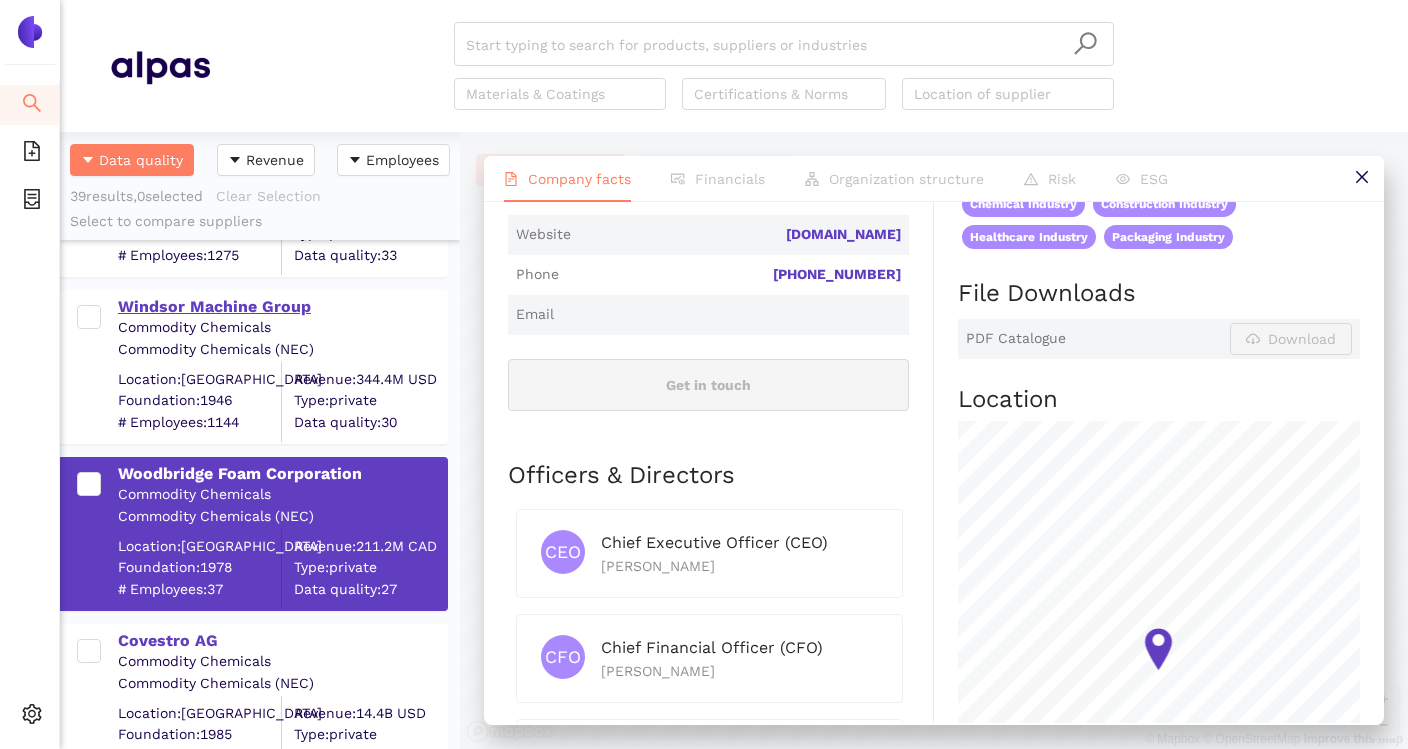 click on "Windsor Machine Group" at bounding box center [282, 307] 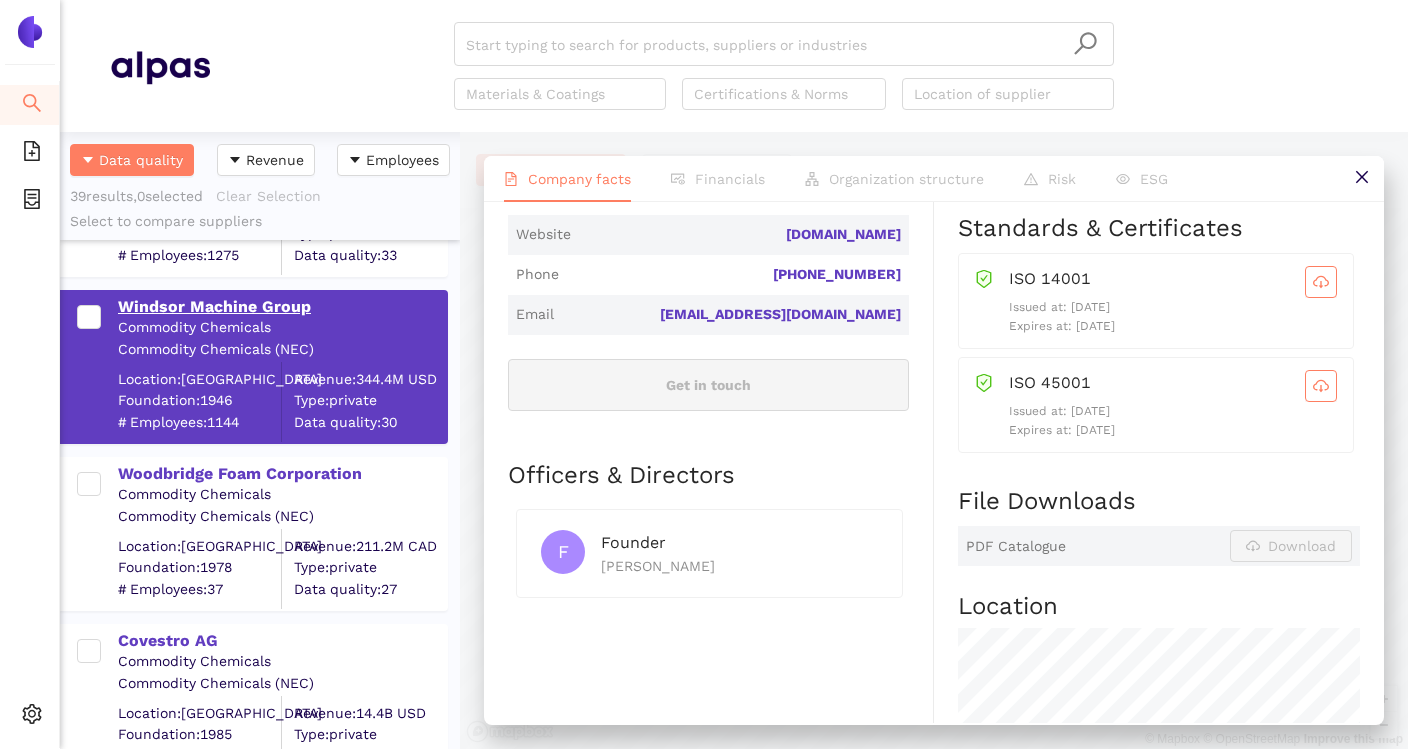 scroll, scrollTop: 0, scrollLeft: 0, axis: both 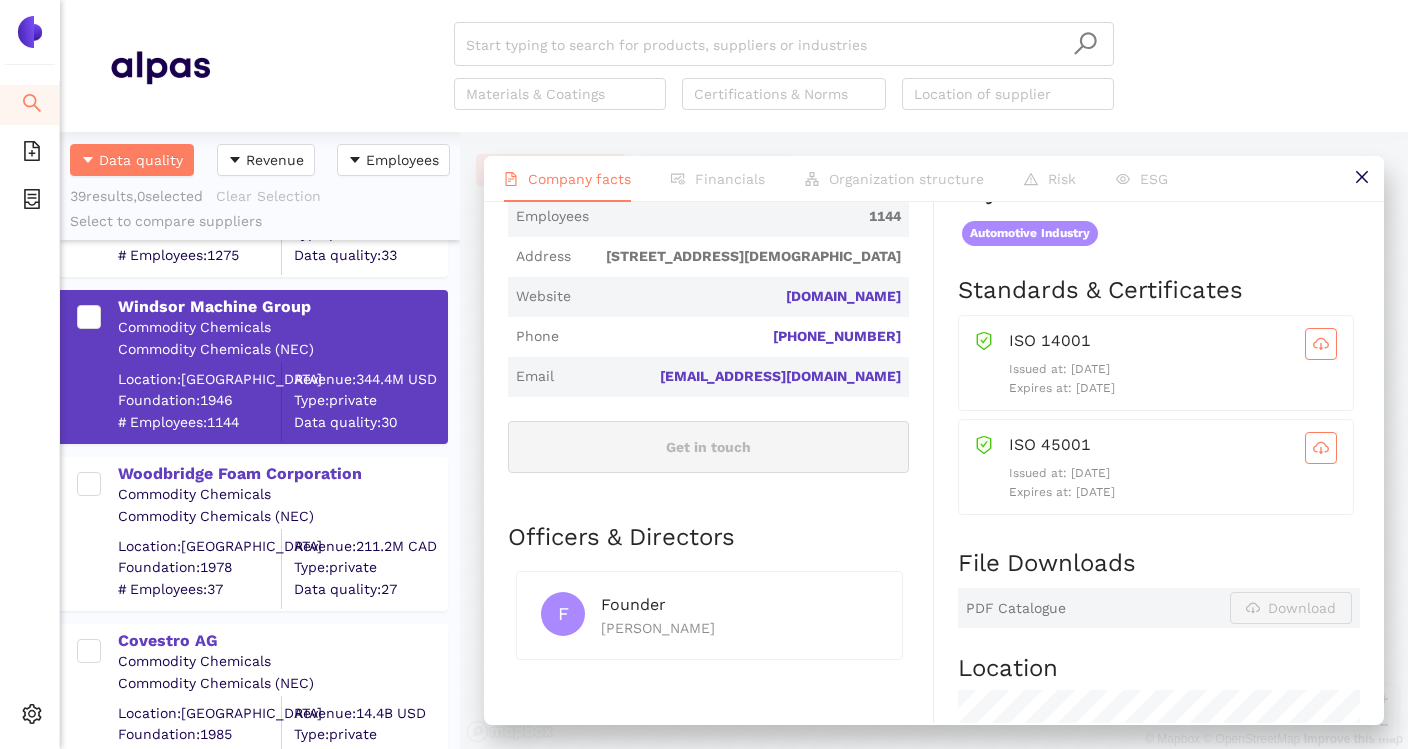 click on "ISO 14001" at bounding box center [1173, 344] 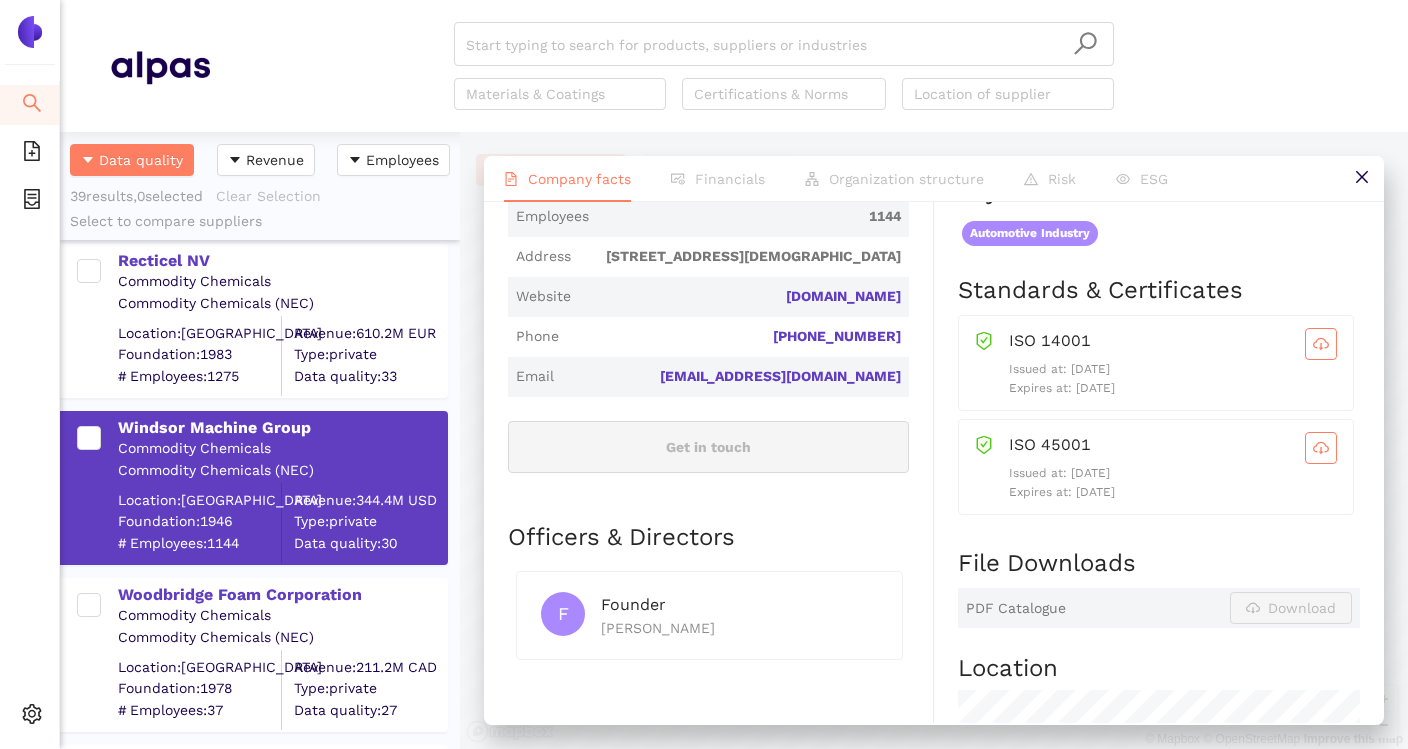 scroll, scrollTop: 0, scrollLeft: 0, axis: both 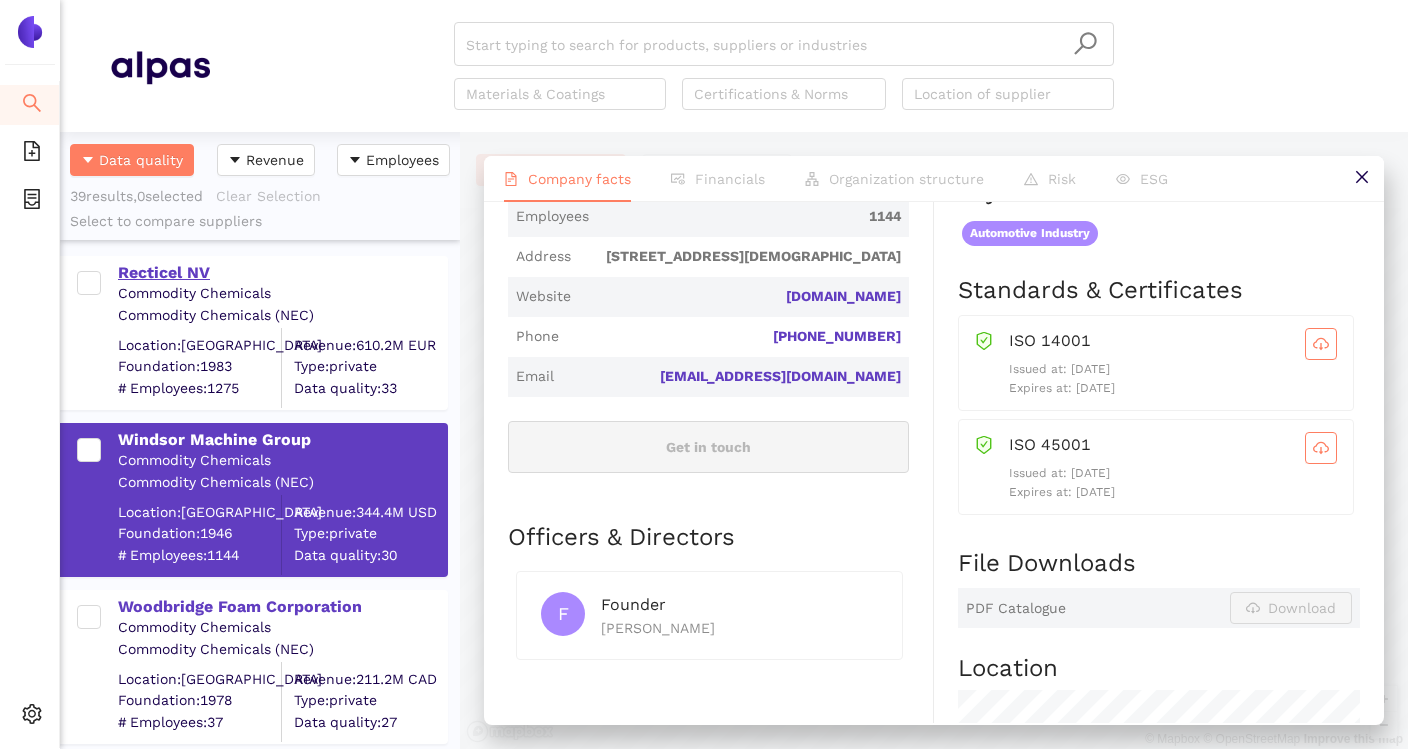 click on "Recticel NV" at bounding box center (282, 273) 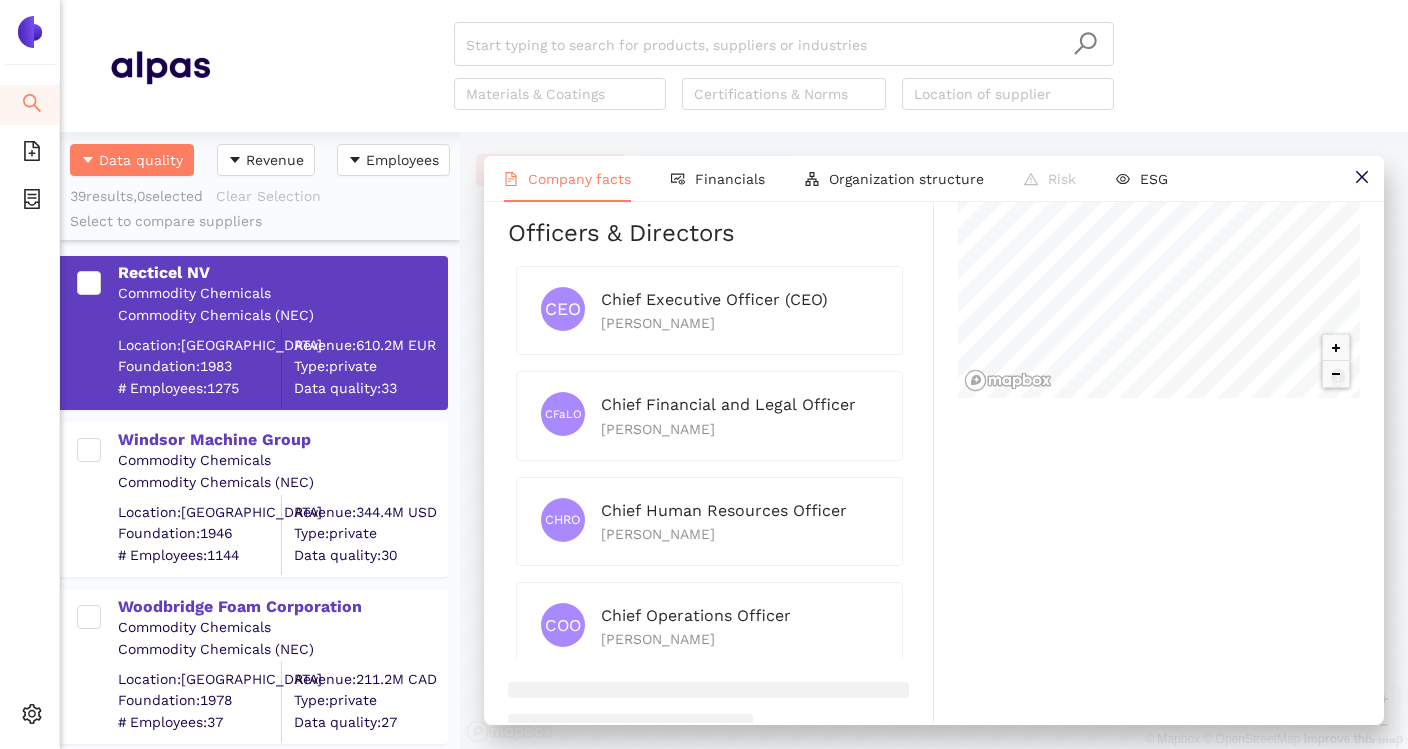 scroll, scrollTop: 1178, scrollLeft: 0, axis: vertical 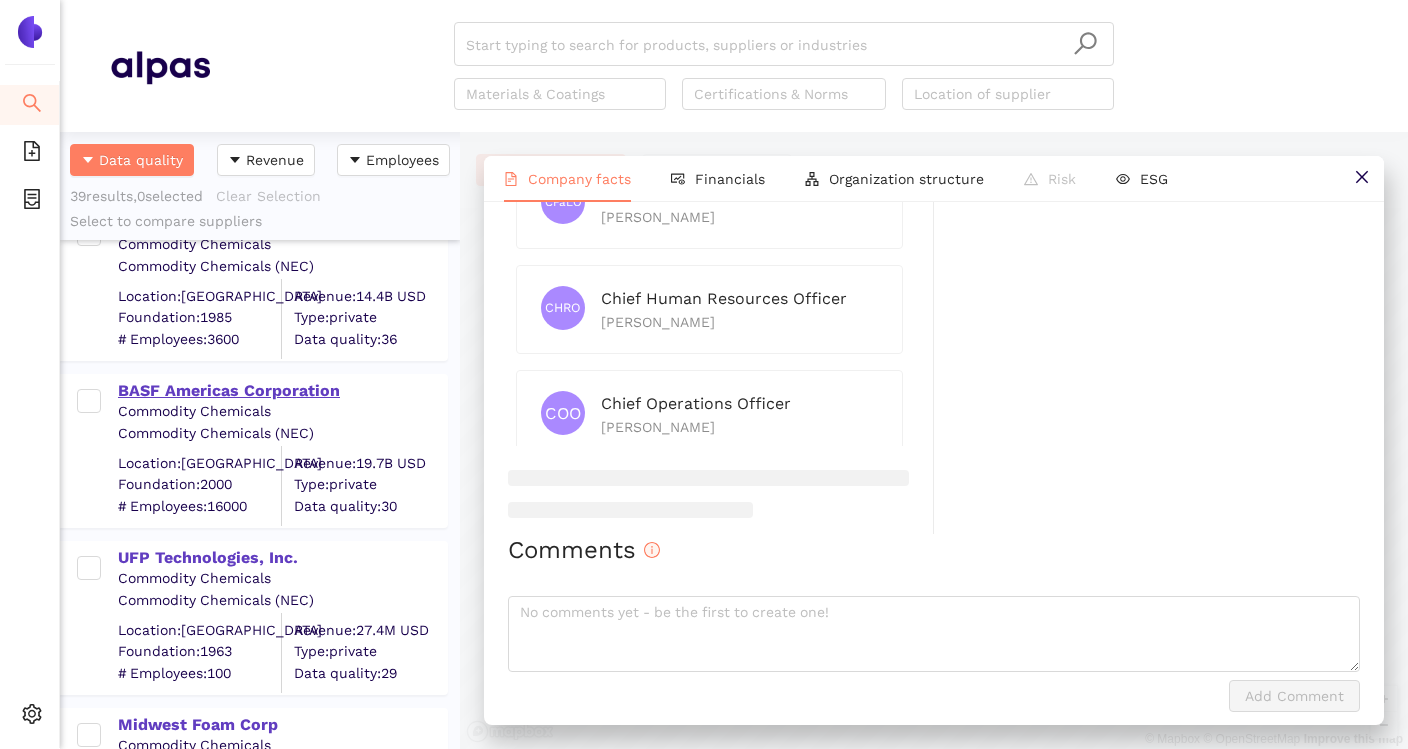 click on "BASF Americas Corporation" at bounding box center [282, 391] 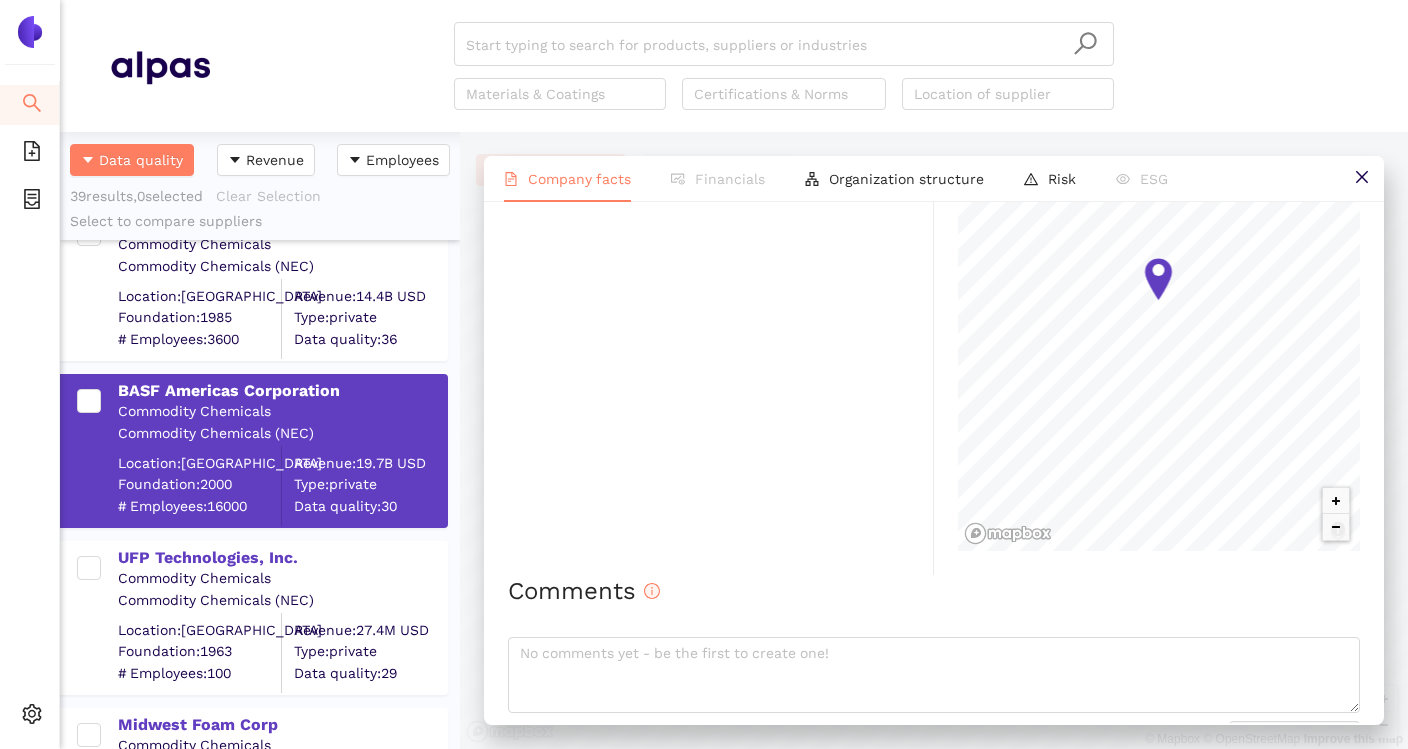 scroll, scrollTop: 1185, scrollLeft: 0, axis: vertical 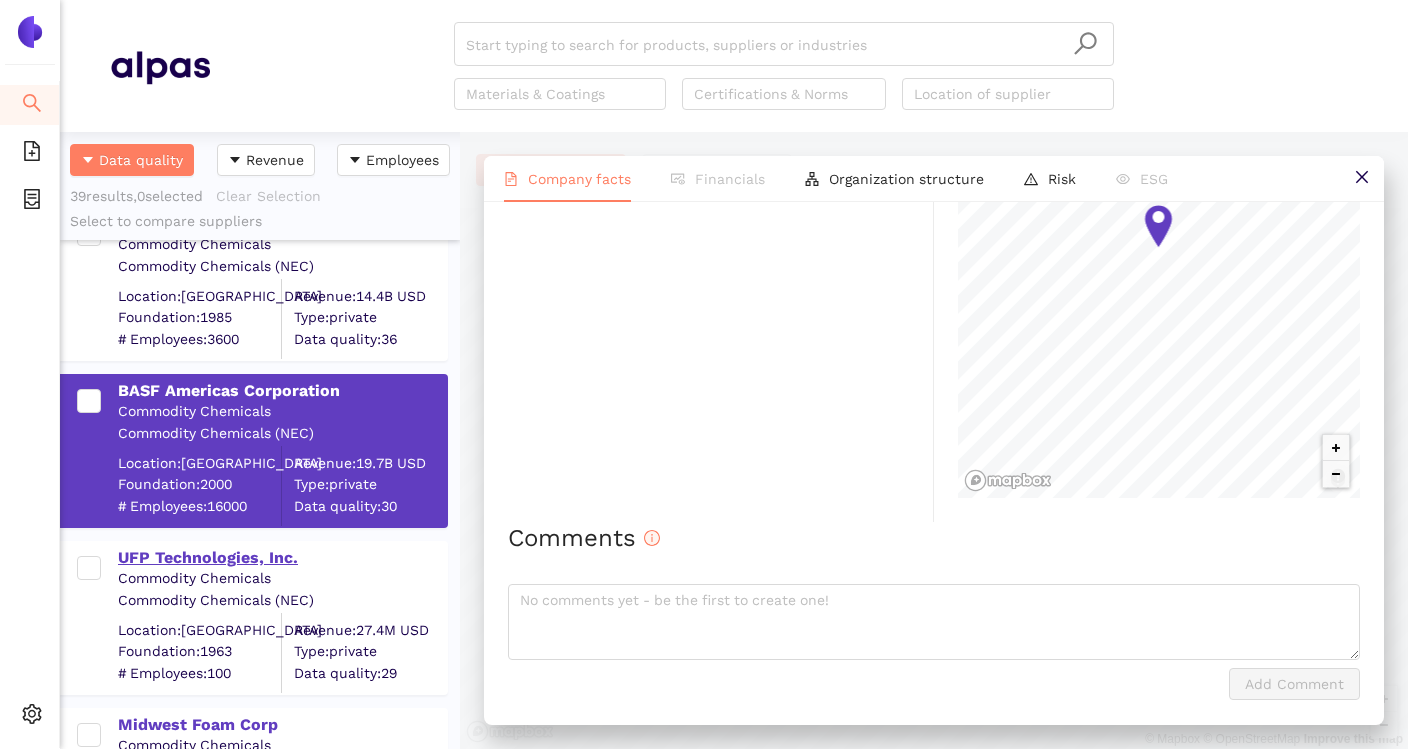 click on "UFP Technologies, Inc." at bounding box center (282, 558) 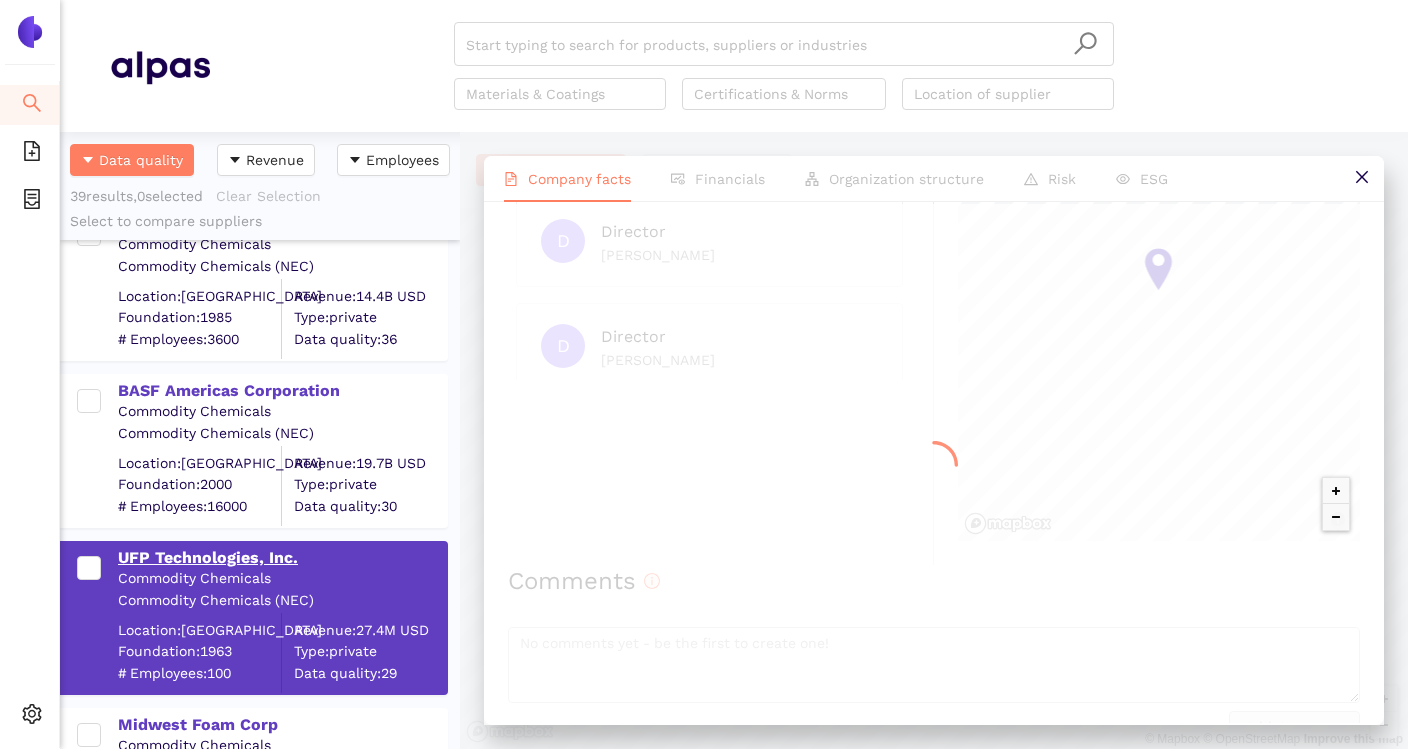 scroll, scrollTop: 0, scrollLeft: 0, axis: both 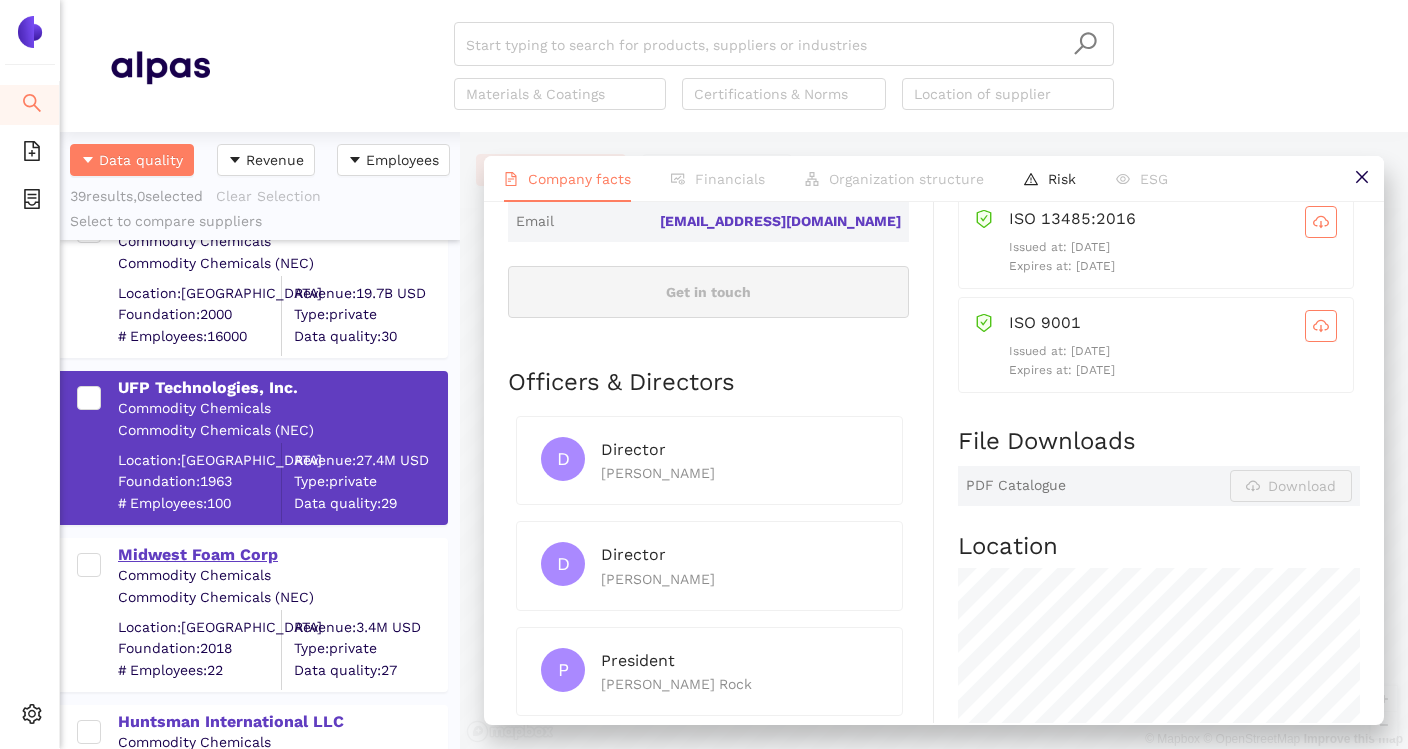 click on "Midwest Foam Corp" at bounding box center [282, 555] 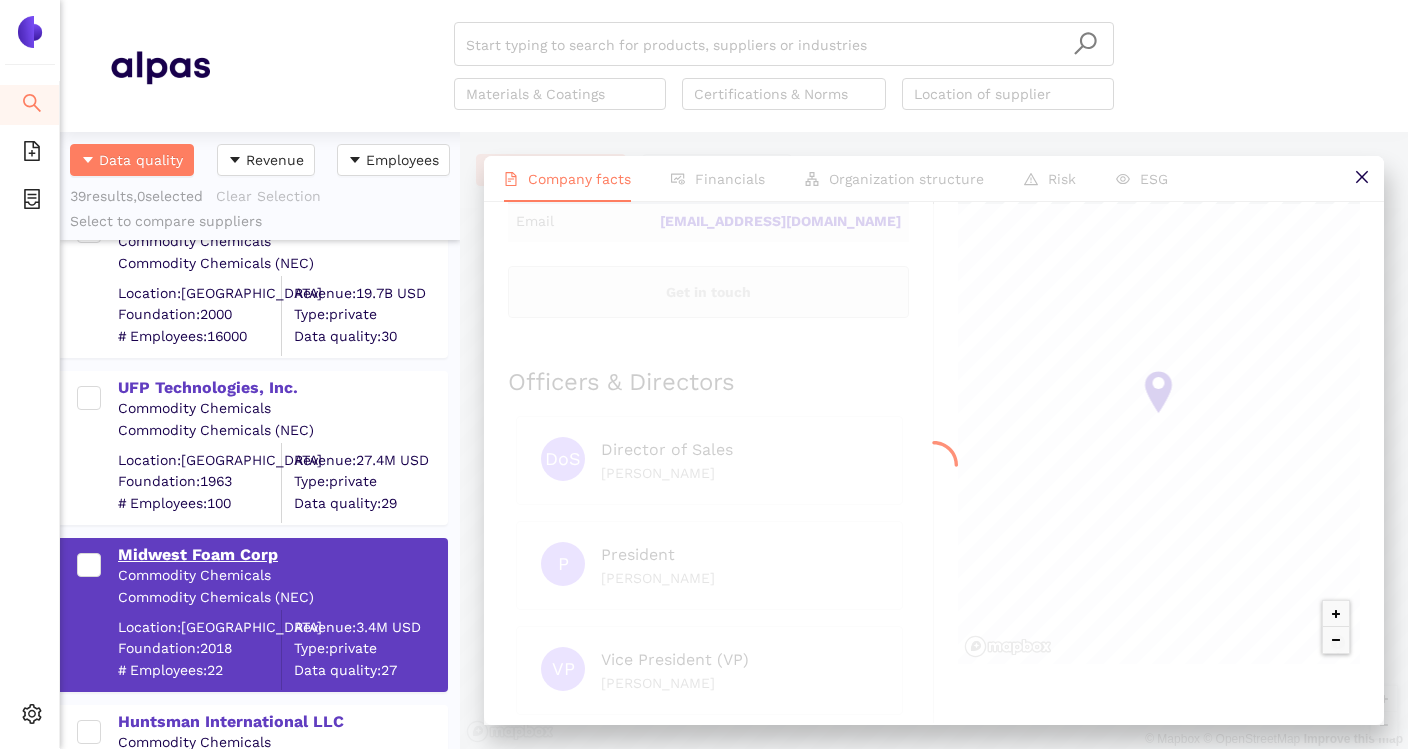 scroll, scrollTop: 0, scrollLeft: 0, axis: both 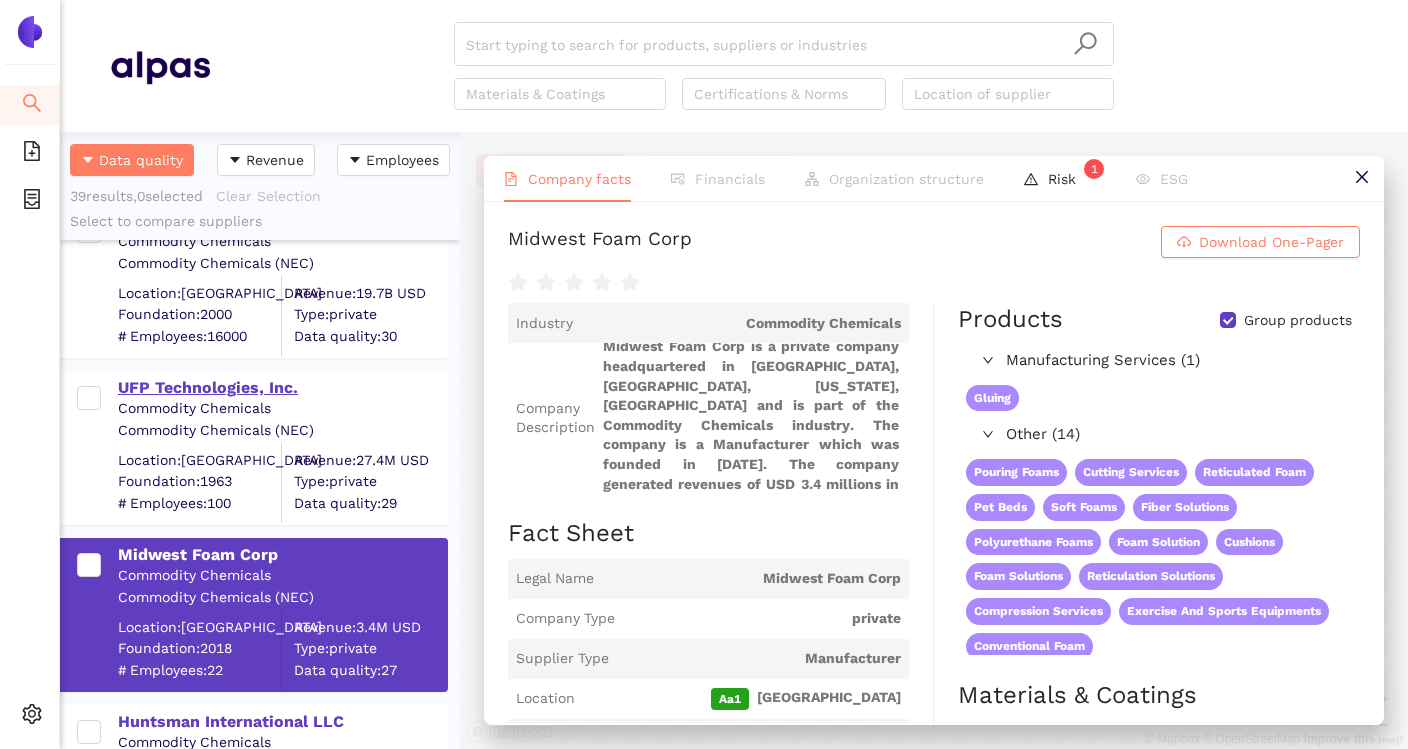 click on "UFP Technologies, Inc." at bounding box center (282, 388) 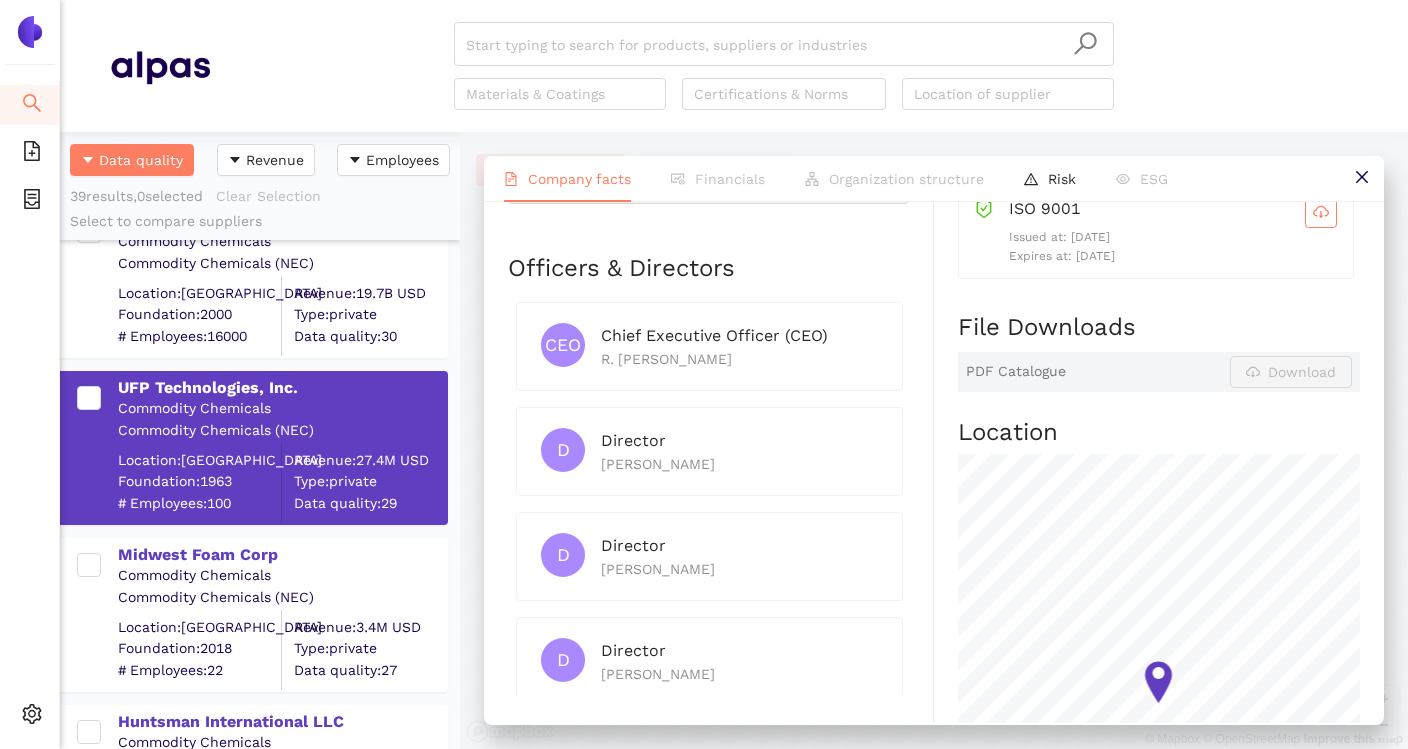 scroll, scrollTop: 896, scrollLeft: 0, axis: vertical 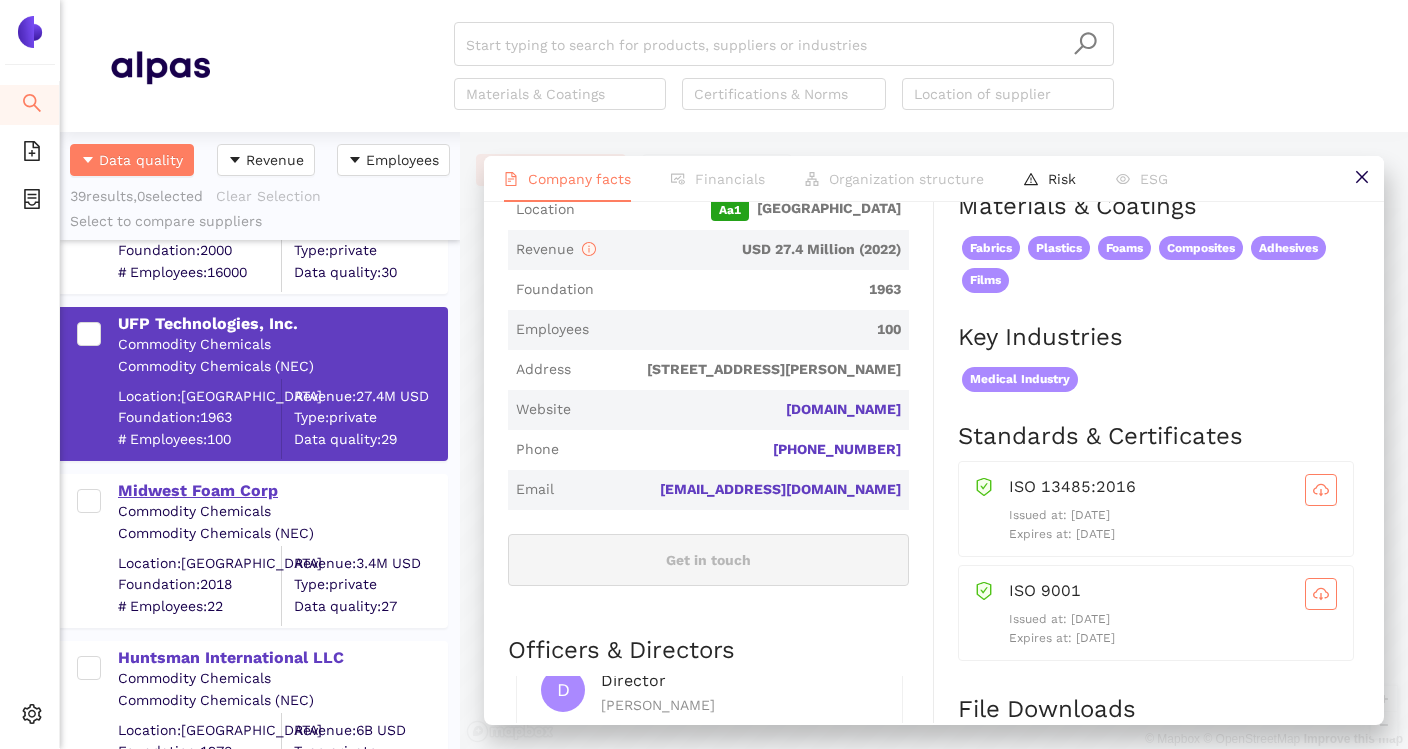 click on "Midwest Foam Corp" at bounding box center [282, 491] 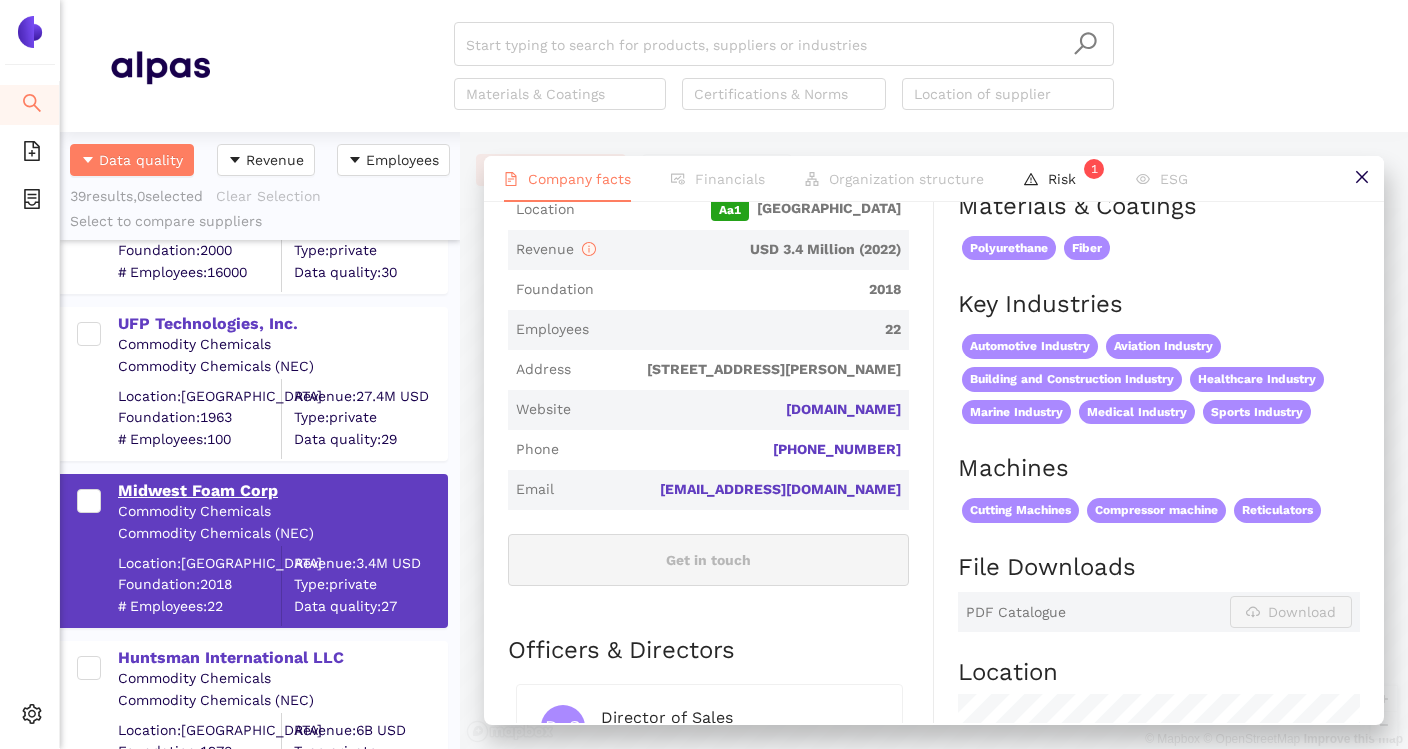 scroll, scrollTop: 0, scrollLeft: 0, axis: both 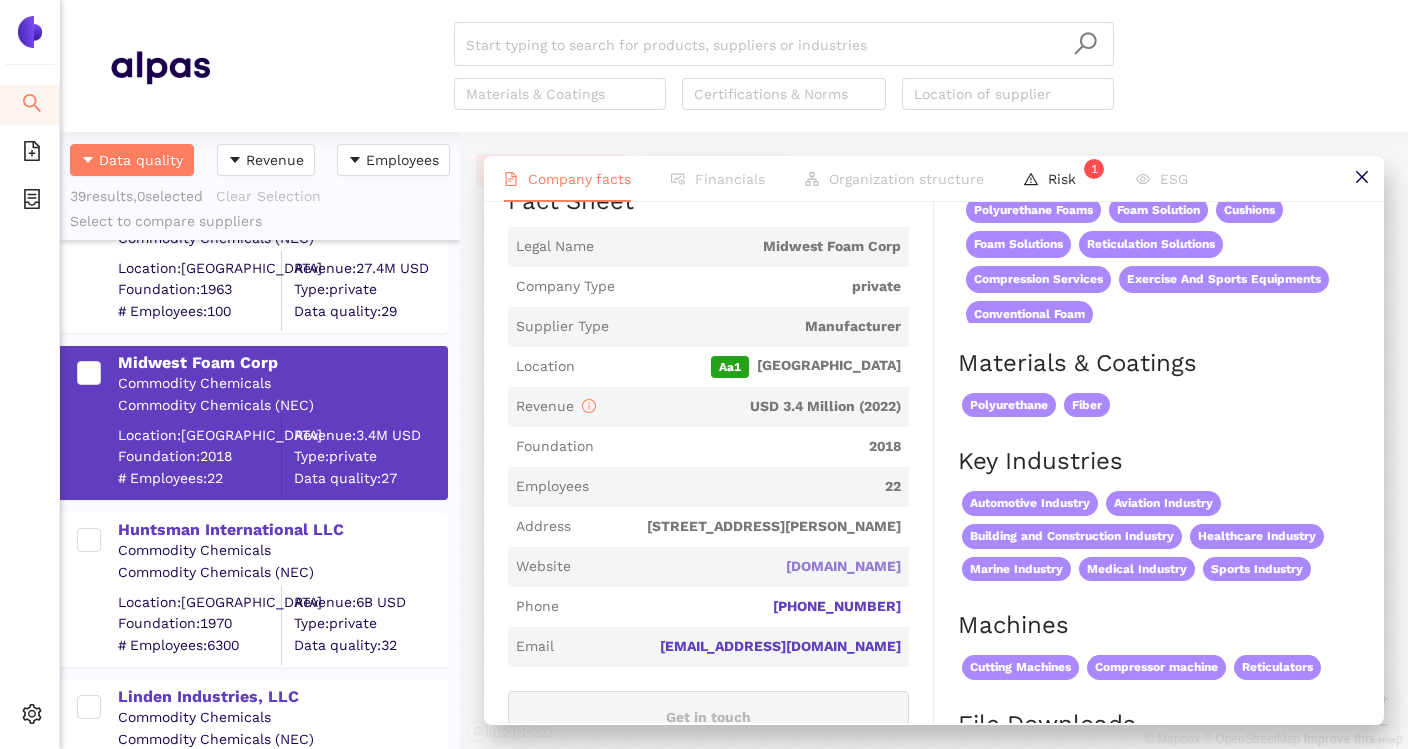 click on "midwestfoamcorp.com" at bounding box center (0, 0) 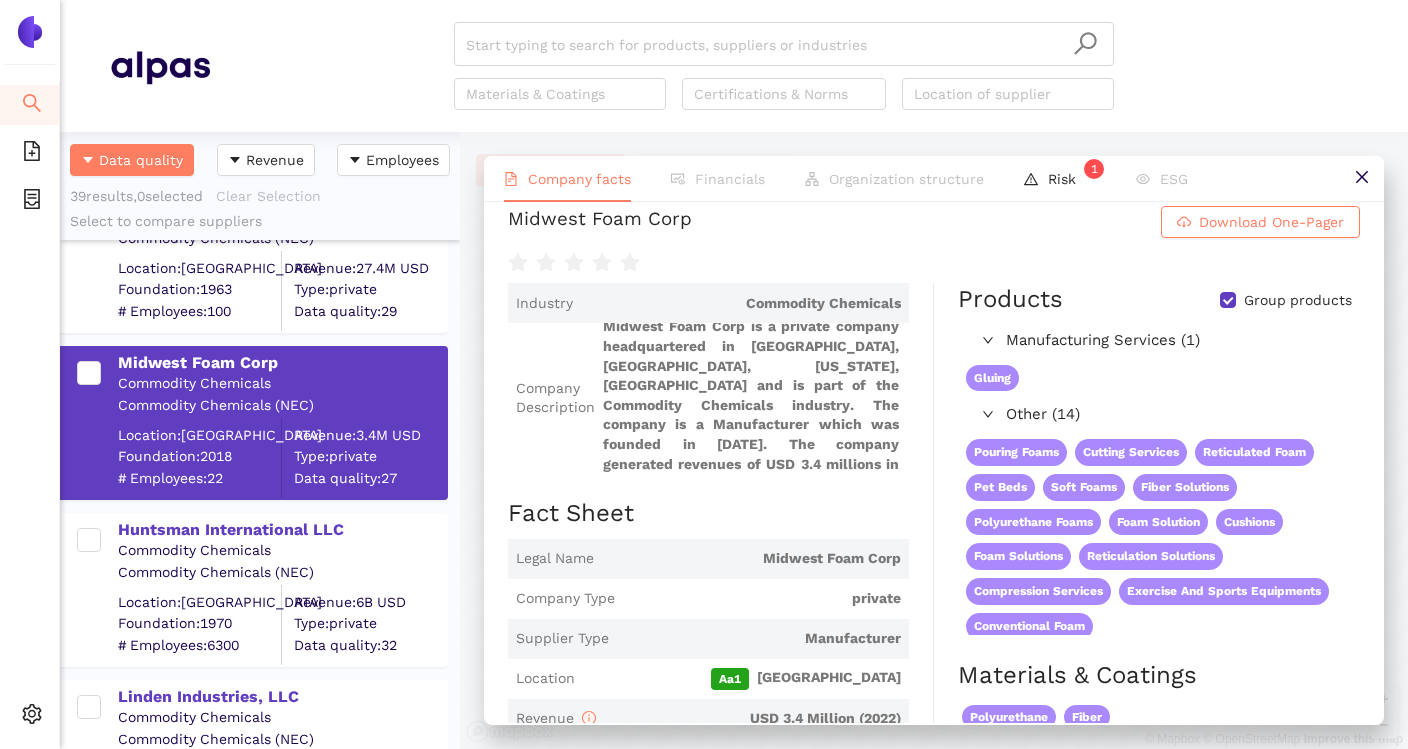 scroll, scrollTop: 0, scrollLeft: 0, axis: both 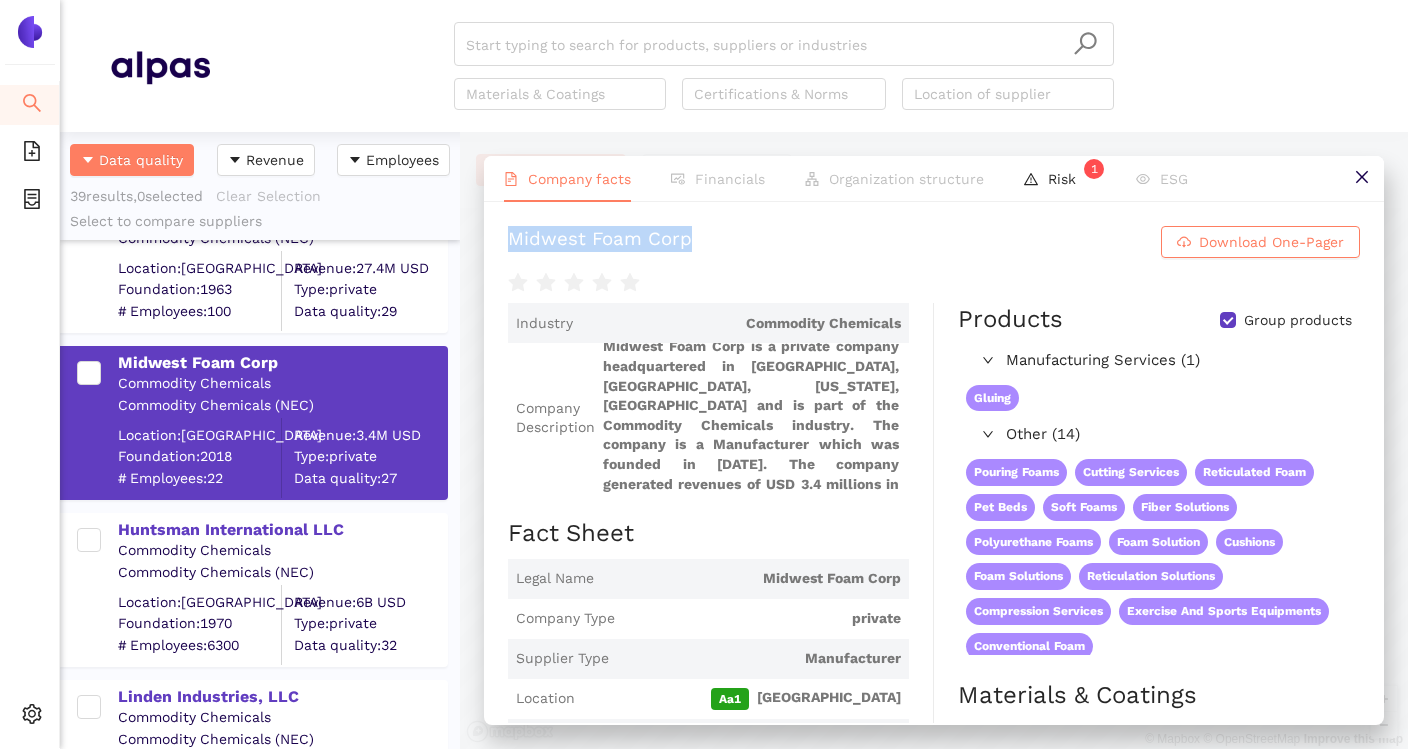 drag, startPoint x: 502, startPoint y: 242, endPoint x: 741, endPoint y: 246, distance: 239.03348 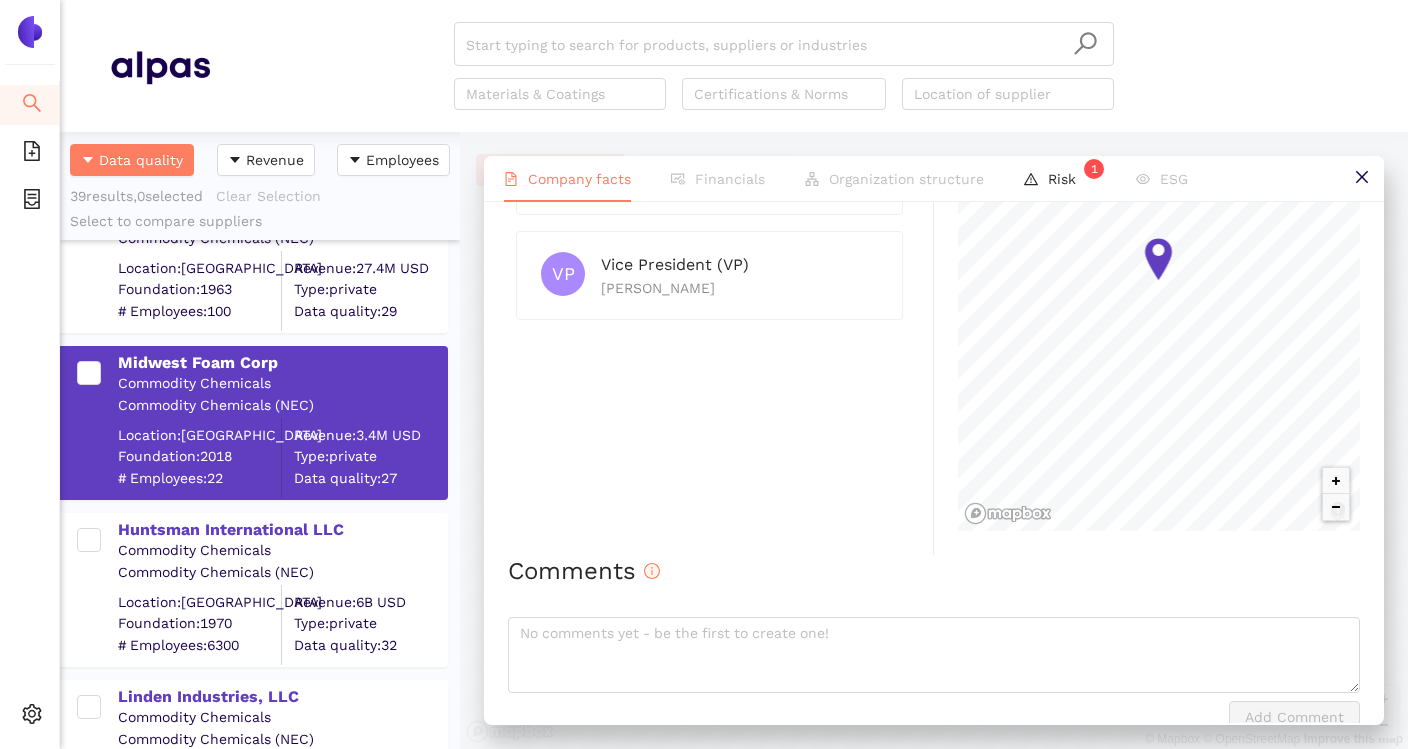 scroll, scrollTop: 1185, scrollLeft: 0, axis: vertical 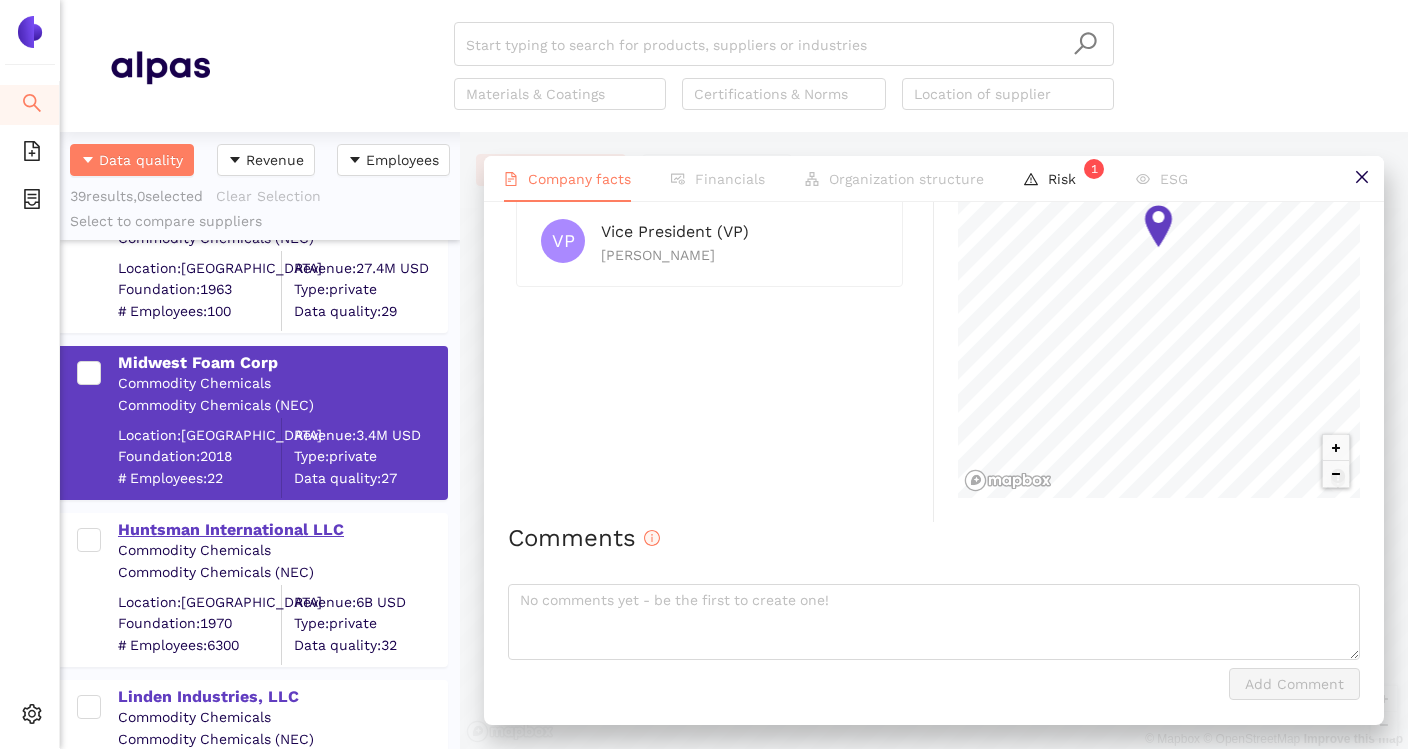 click on "Huntsman International LLC" at bounding box center [282, 530] 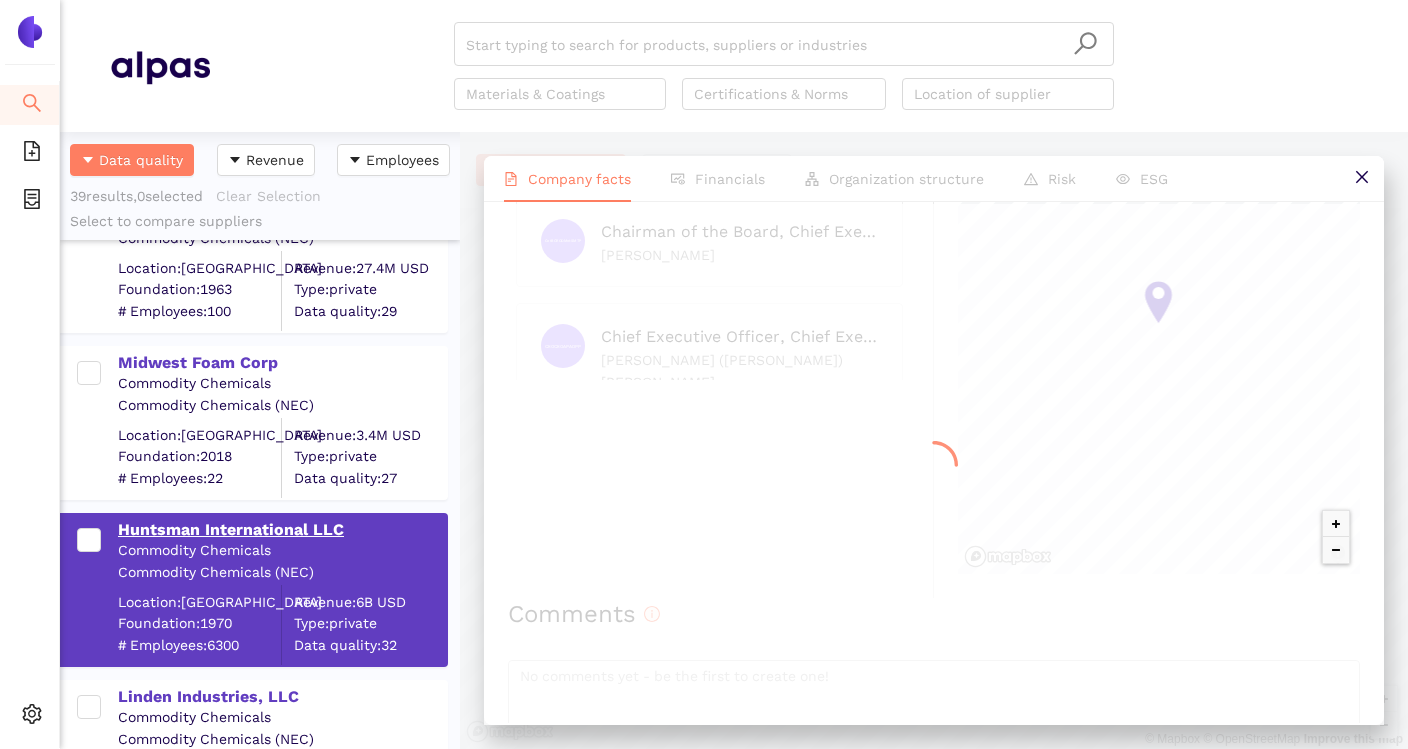 scroll, scrollTop: 0, scrollLeft: 0, axis: both 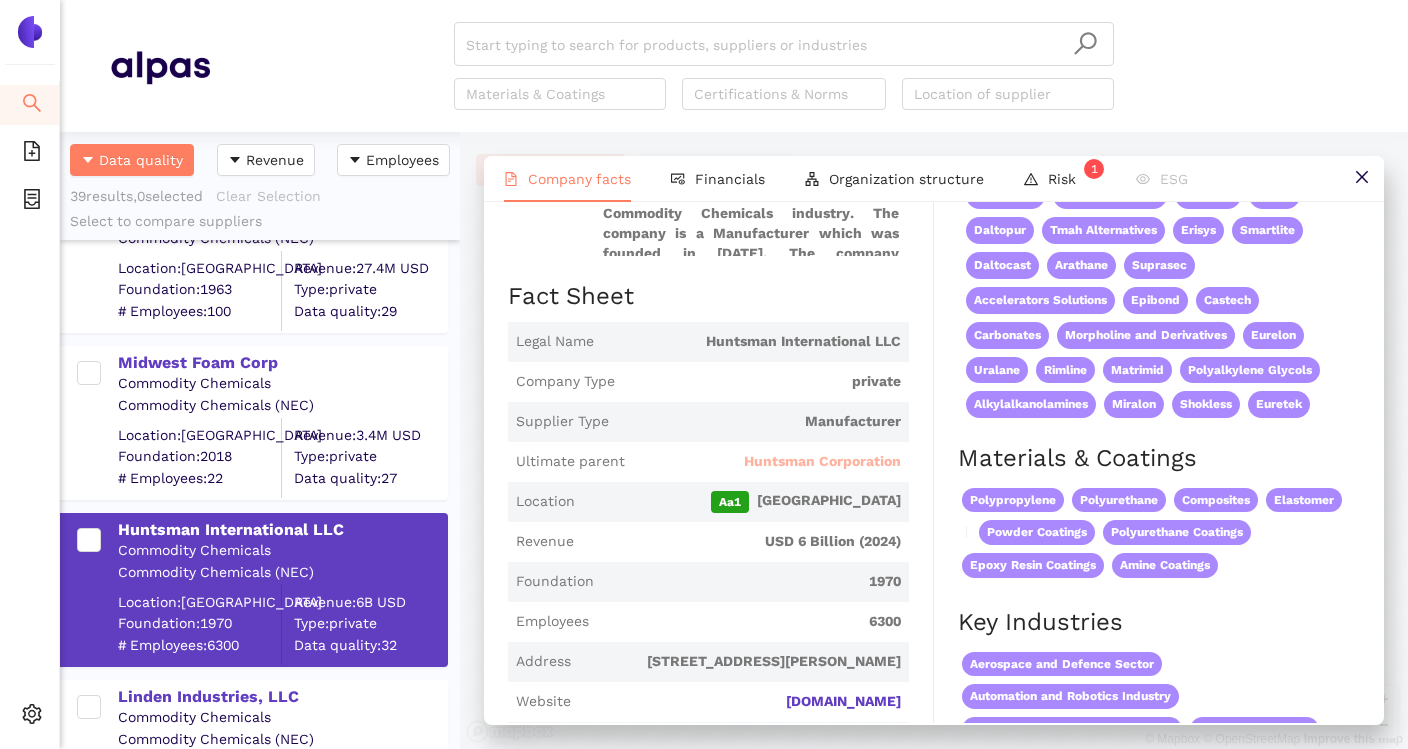 click on "Huntsman Corporation" at bounding box center [822, 462] 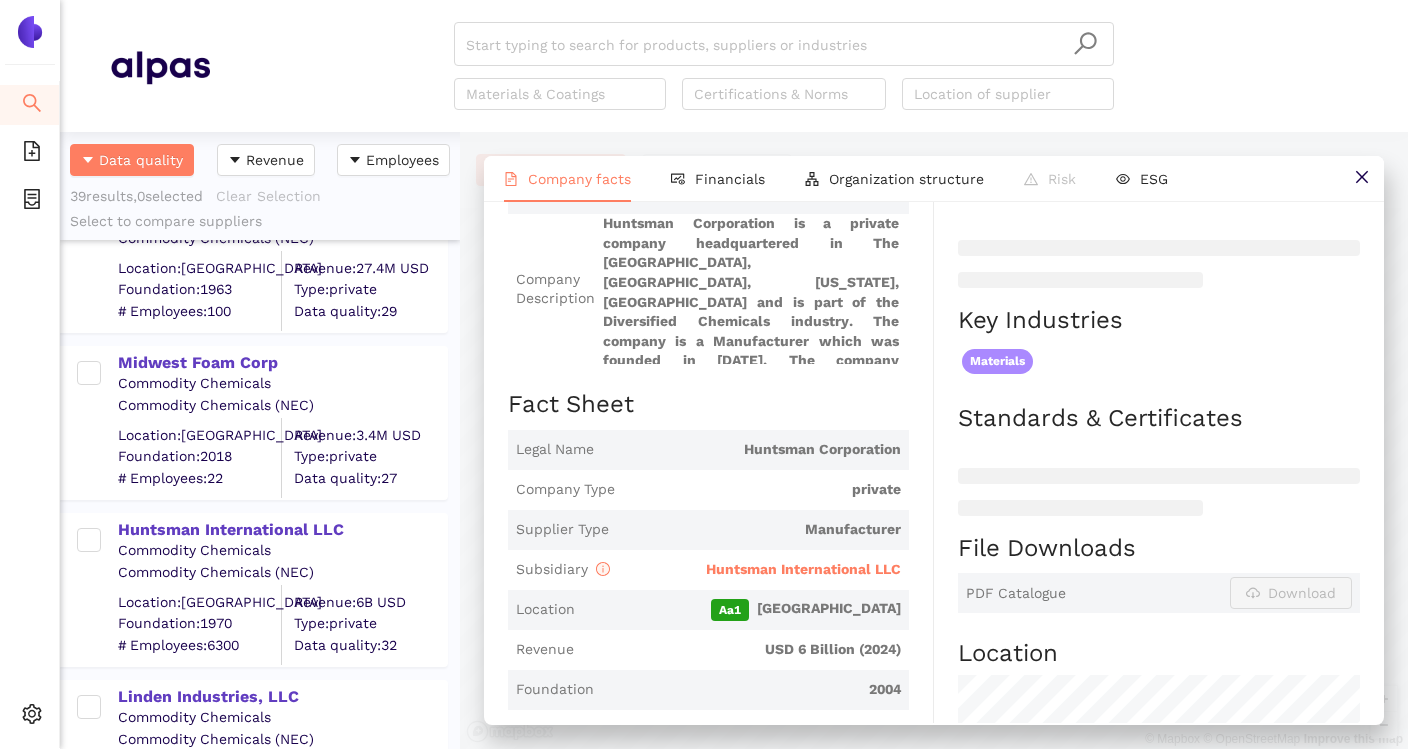 scroll, scrollTop: 0, scrollLeft: 0, axis: both 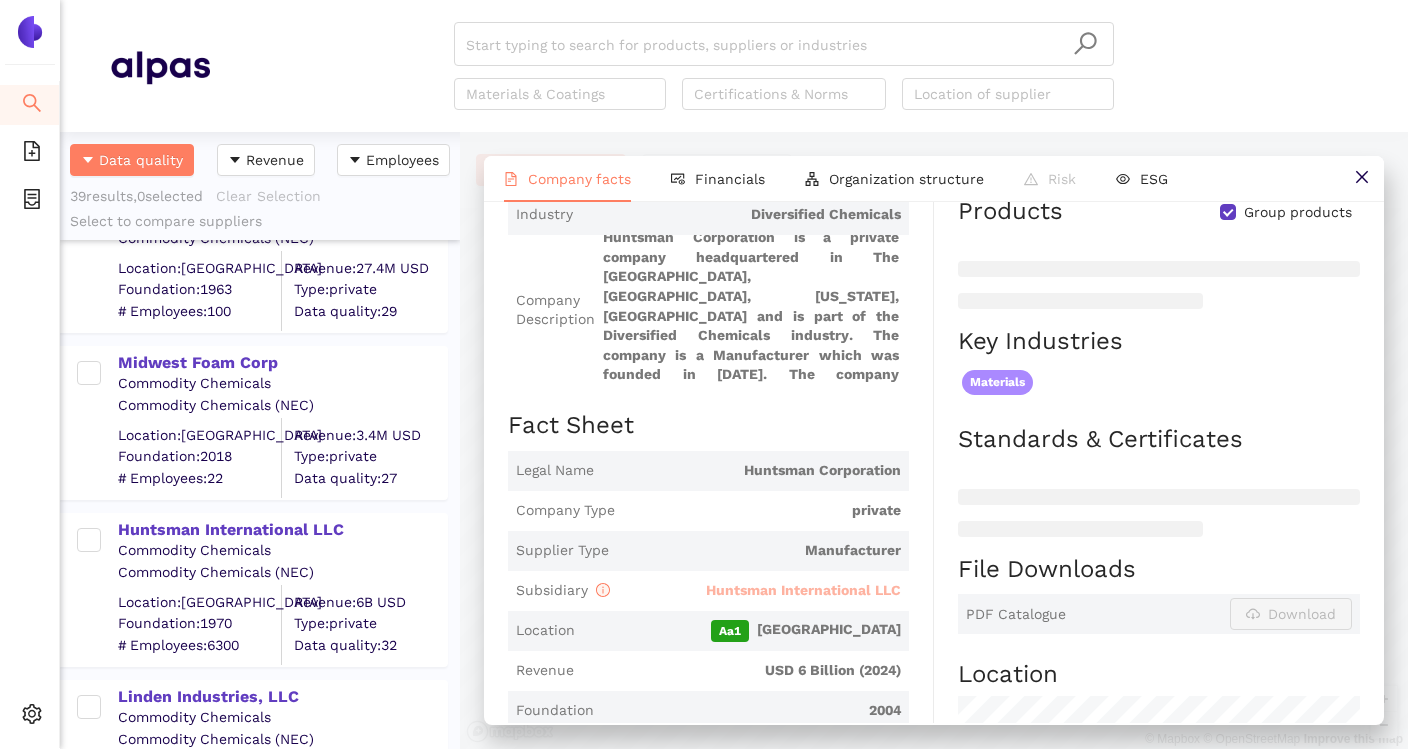 click on "Huntsman International LLC" at bounding box center (803, 590) 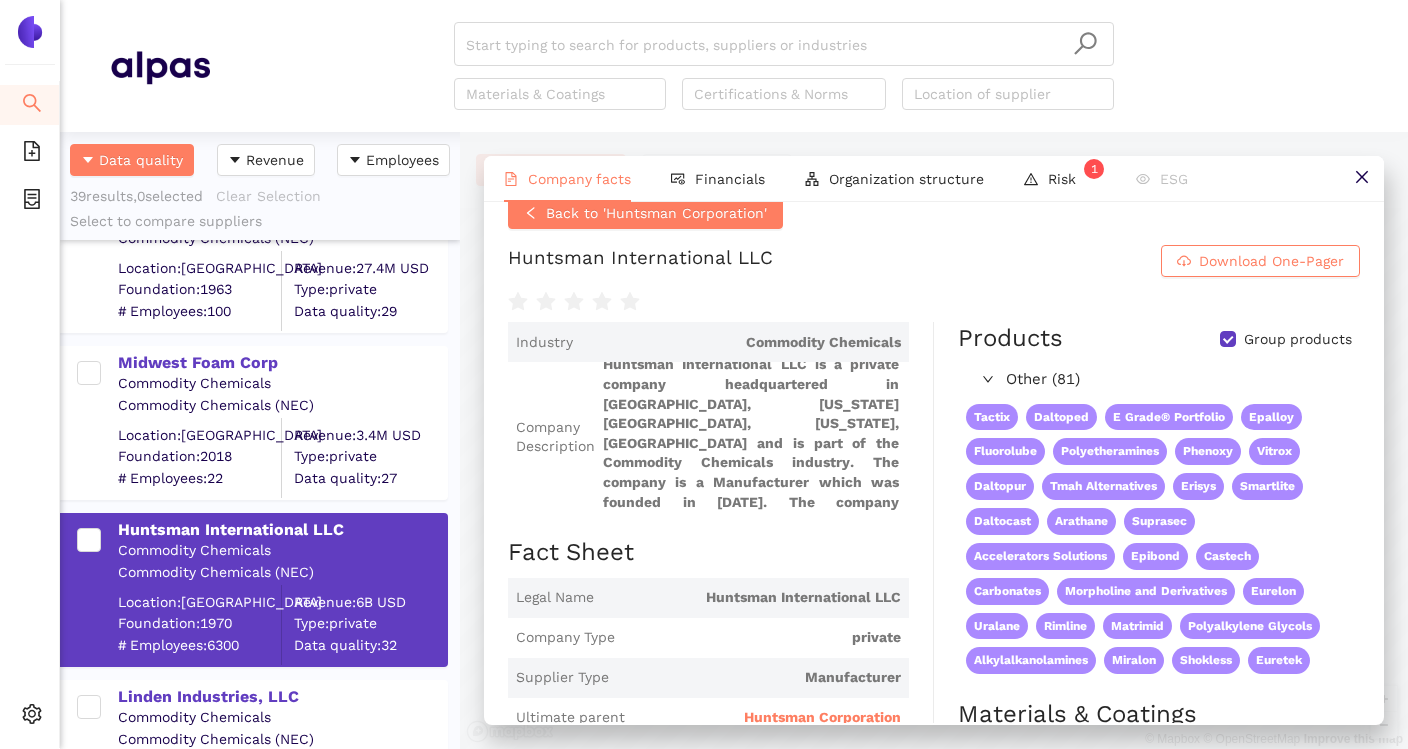 scroll, scrollTop: 38, scrollLeft: 0, axis: vertical 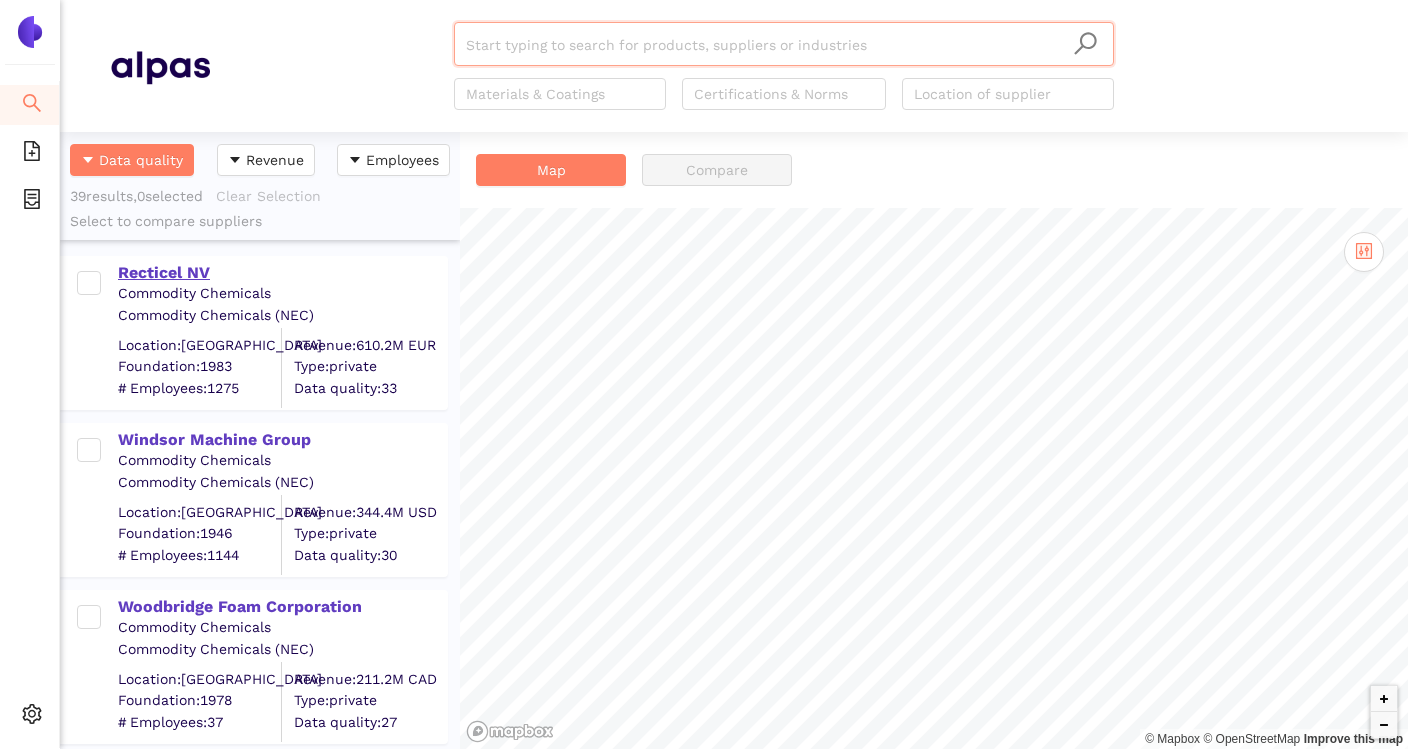click on "Recticel NV" at bounding box center (282, 273) 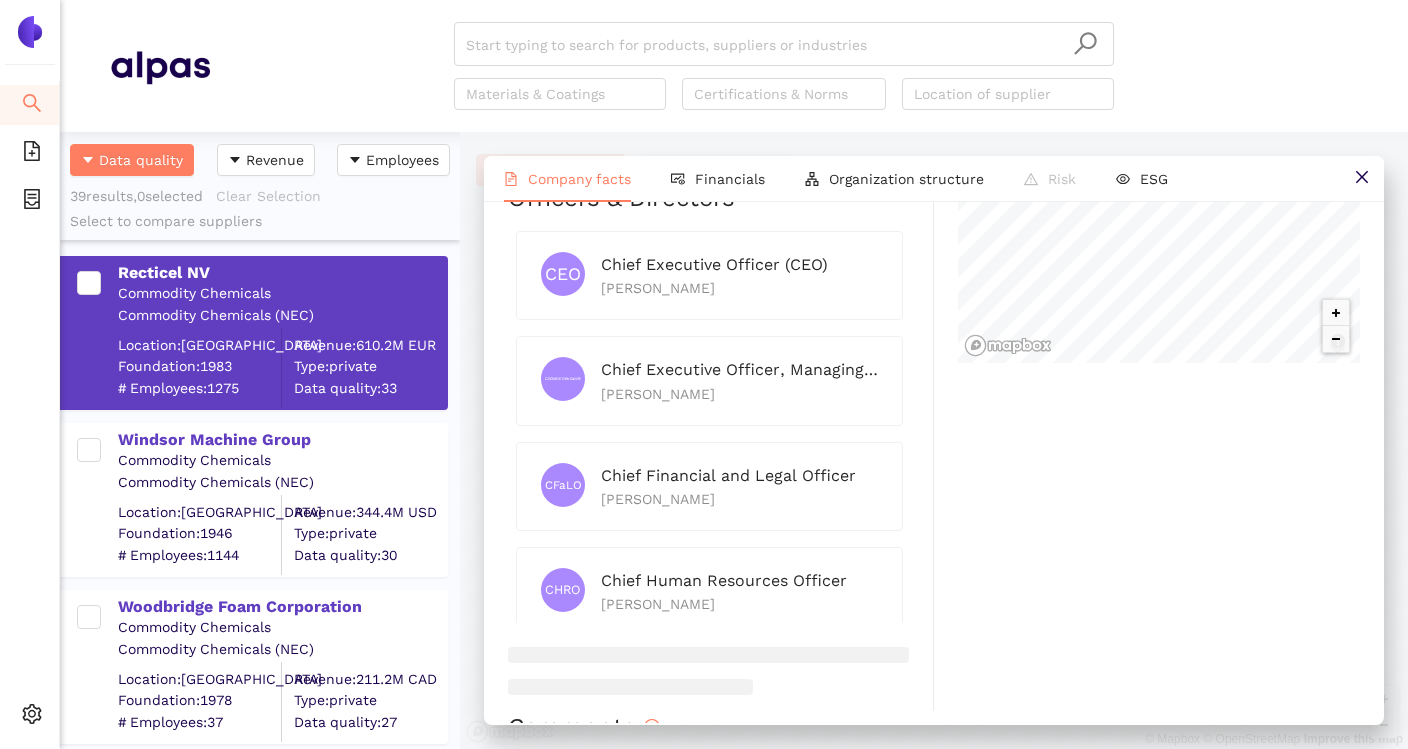 scroll, scrollTop: 986, scrollLeft: 0, axis: vertical 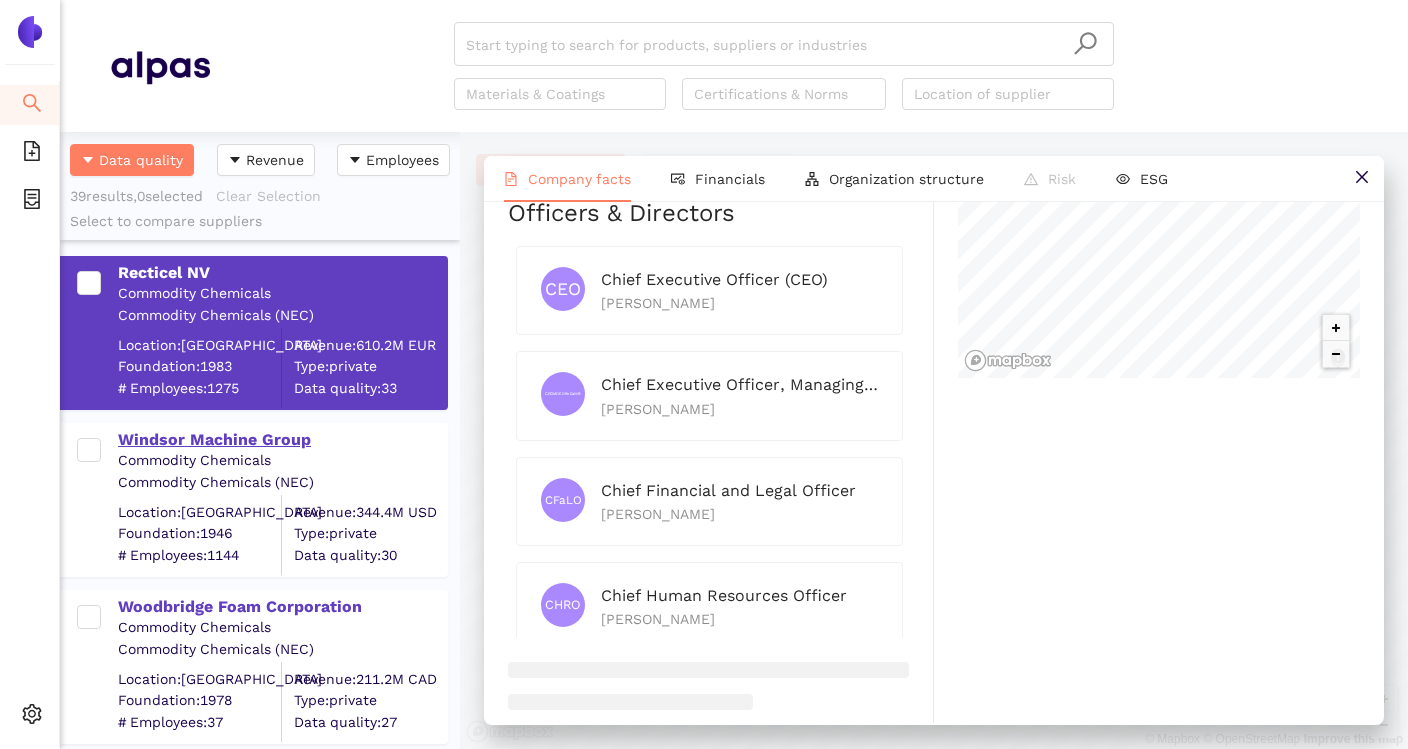 click on "Windsor Machine Group" at bounding box center [282, 440] 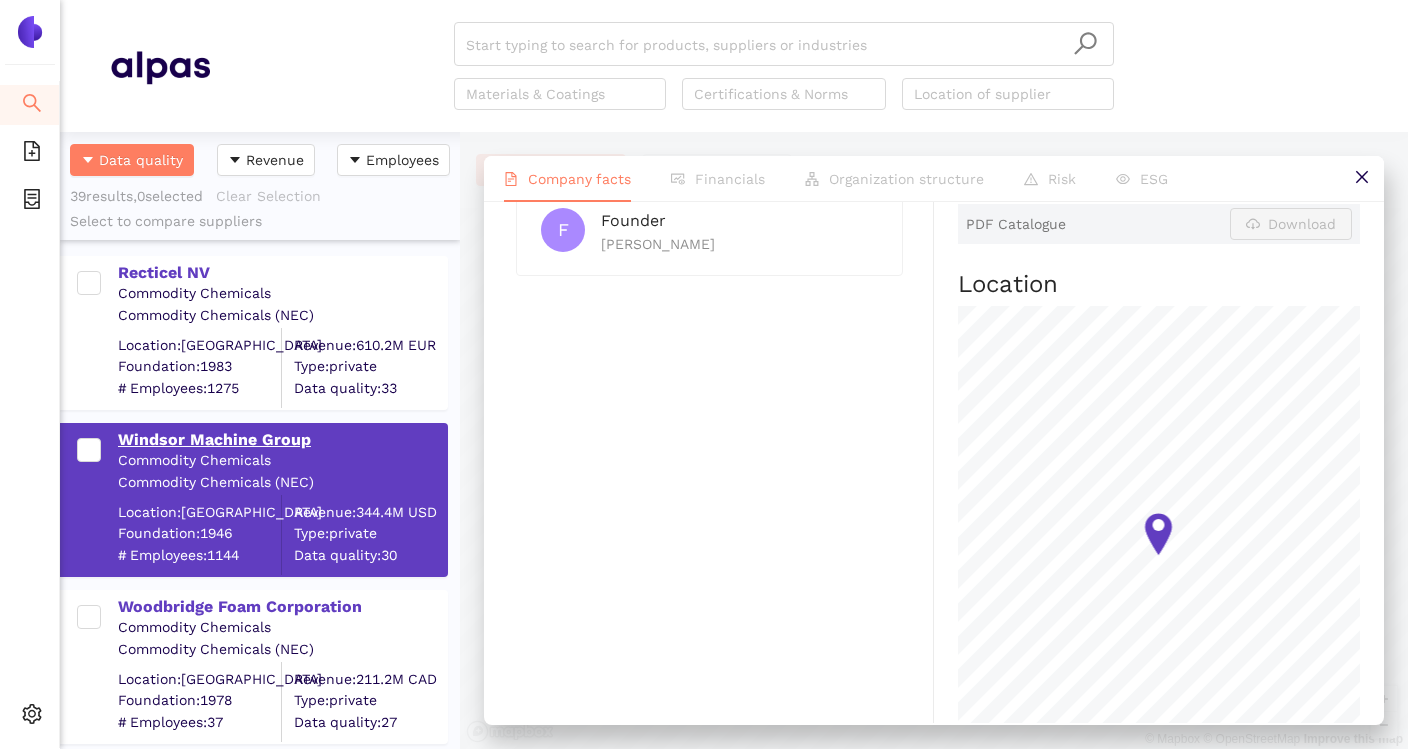 scroll, scrollTop: 0, scrollLeft: 0, axis: both 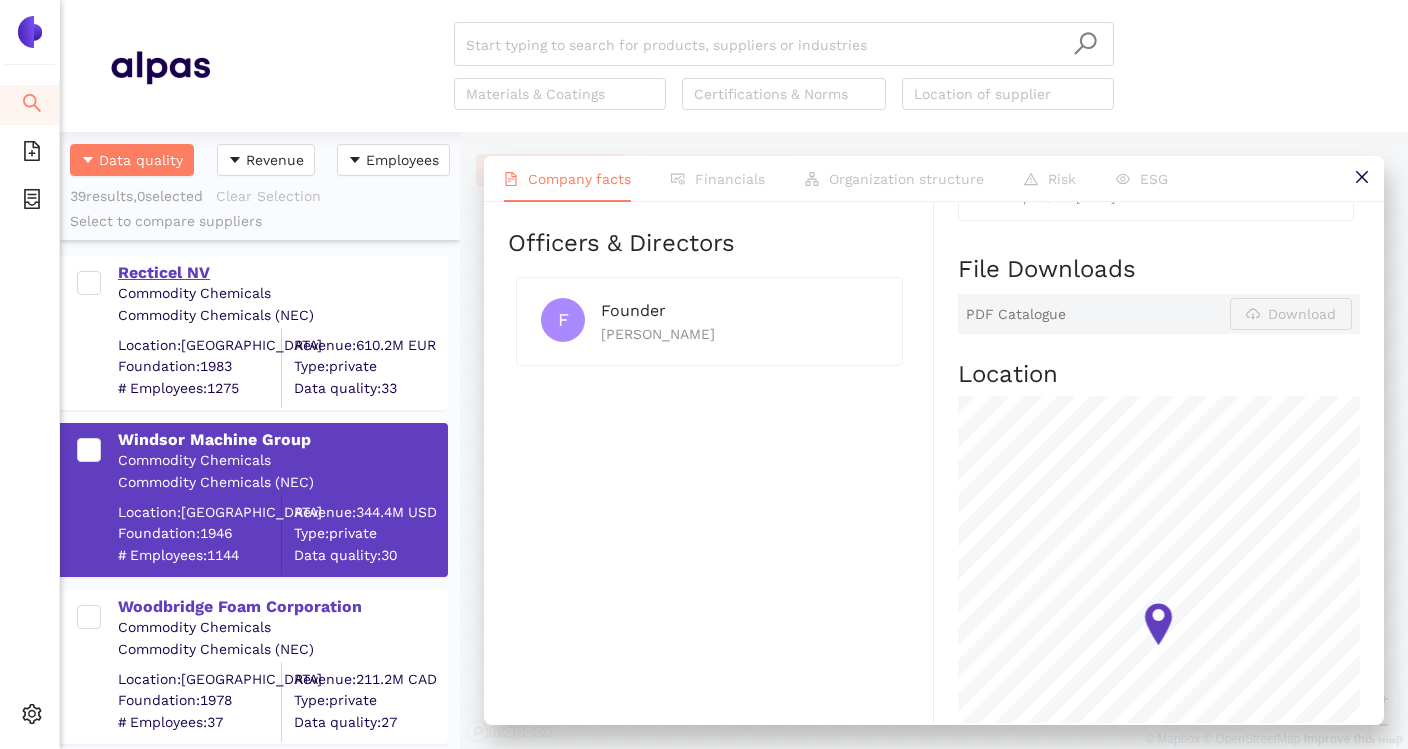 click on "Recticel NV" at bounding box center [282, 273] 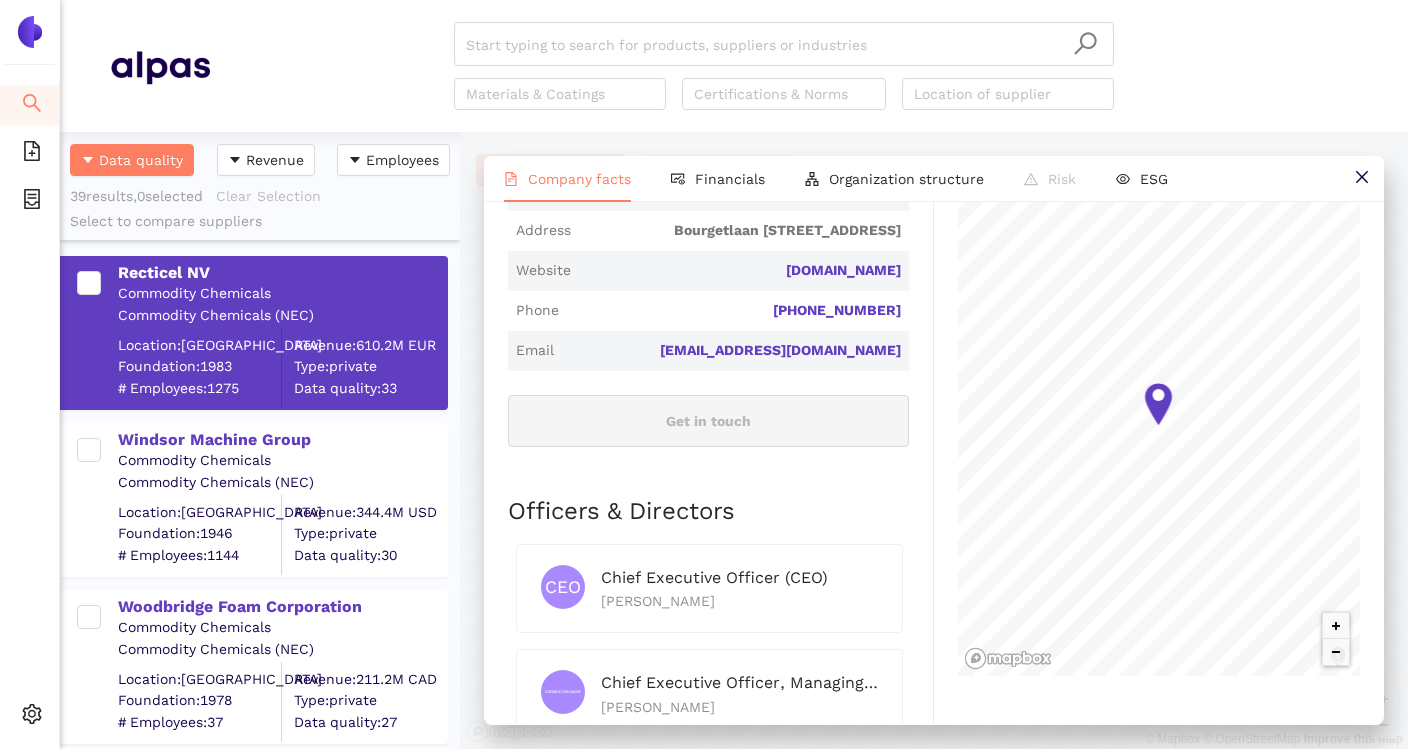 scroll, scrollTop: 691, scrollLeft: 0, axis: vertical 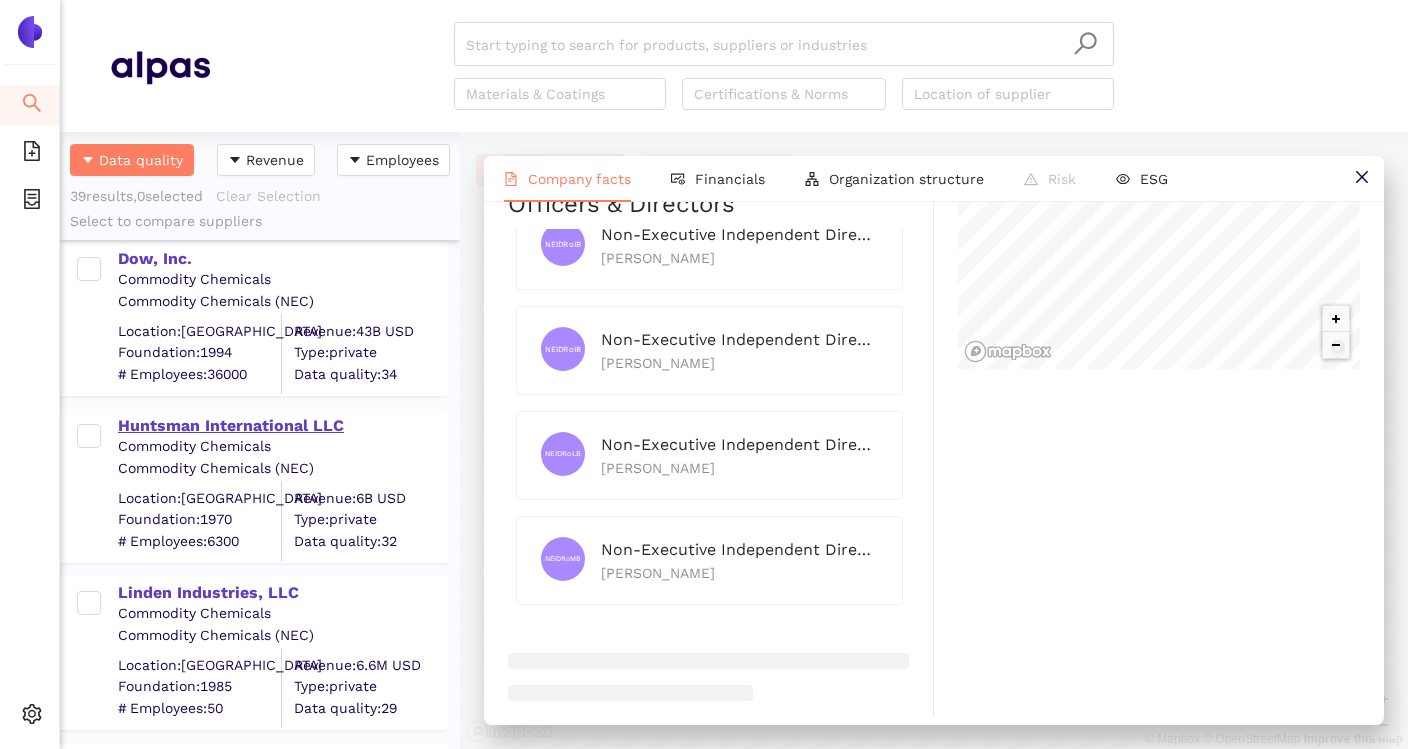 click on "Huntsman International LLC" at bounding box center (282, 426) 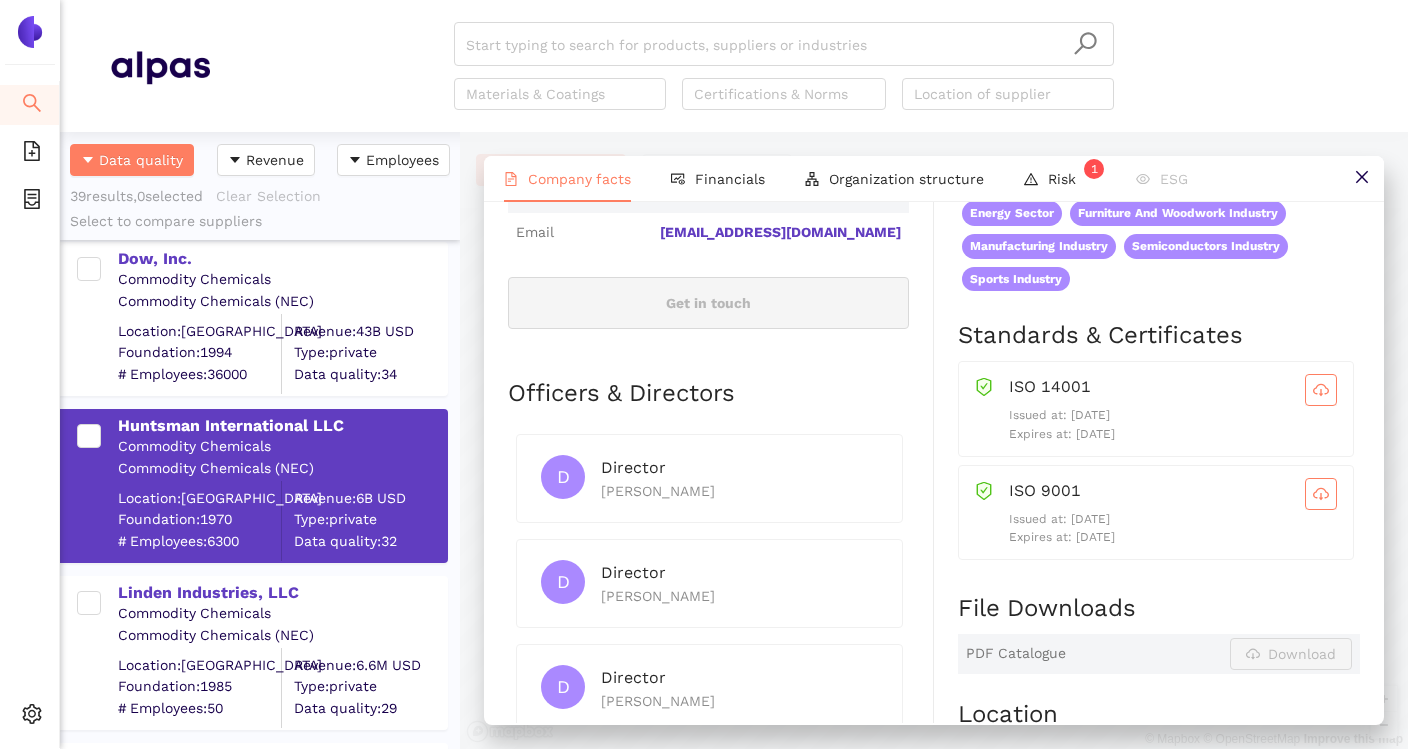 scroll, scrollTop: 787, scrollLeft: 0, axis: vertical 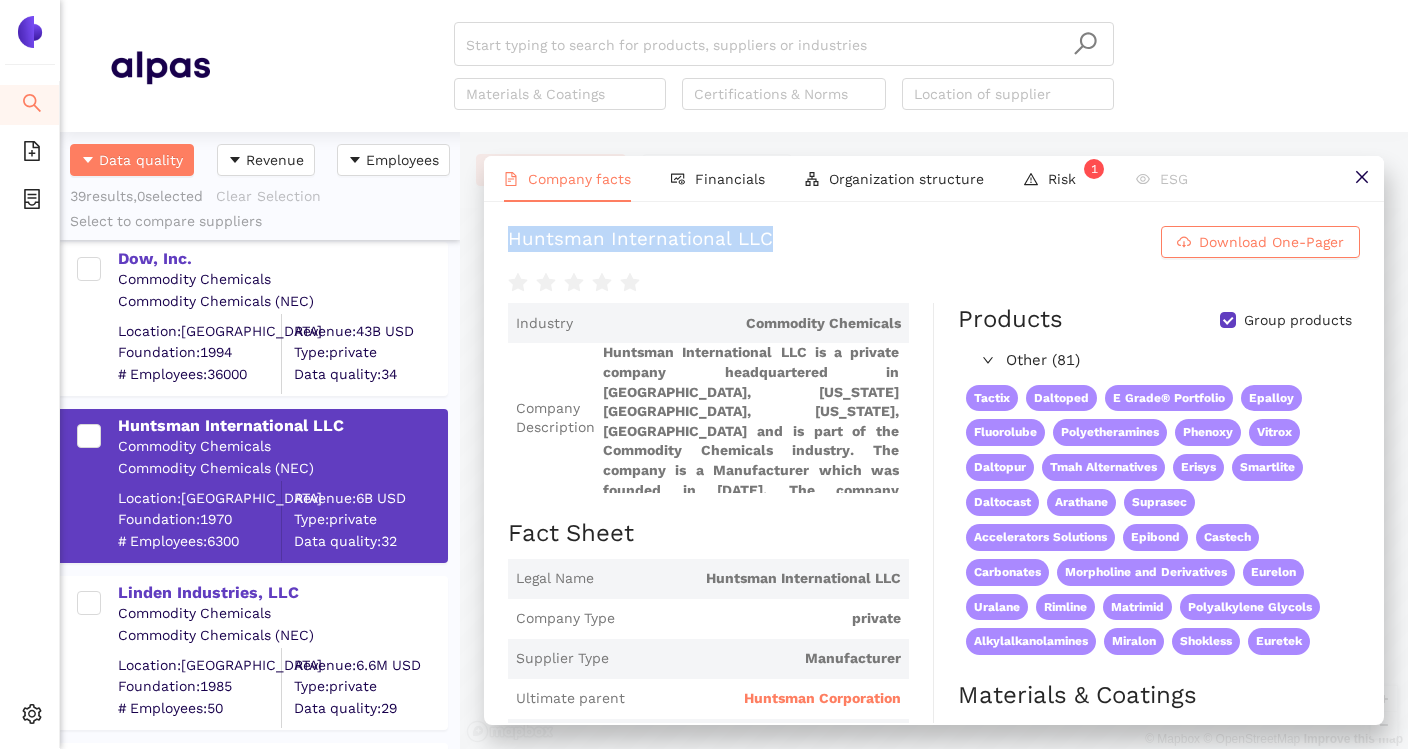 drag, startPoint x: 499, startPoint y: 241, endPoint x: 809, endPoint y: 244, distance: 310.01453 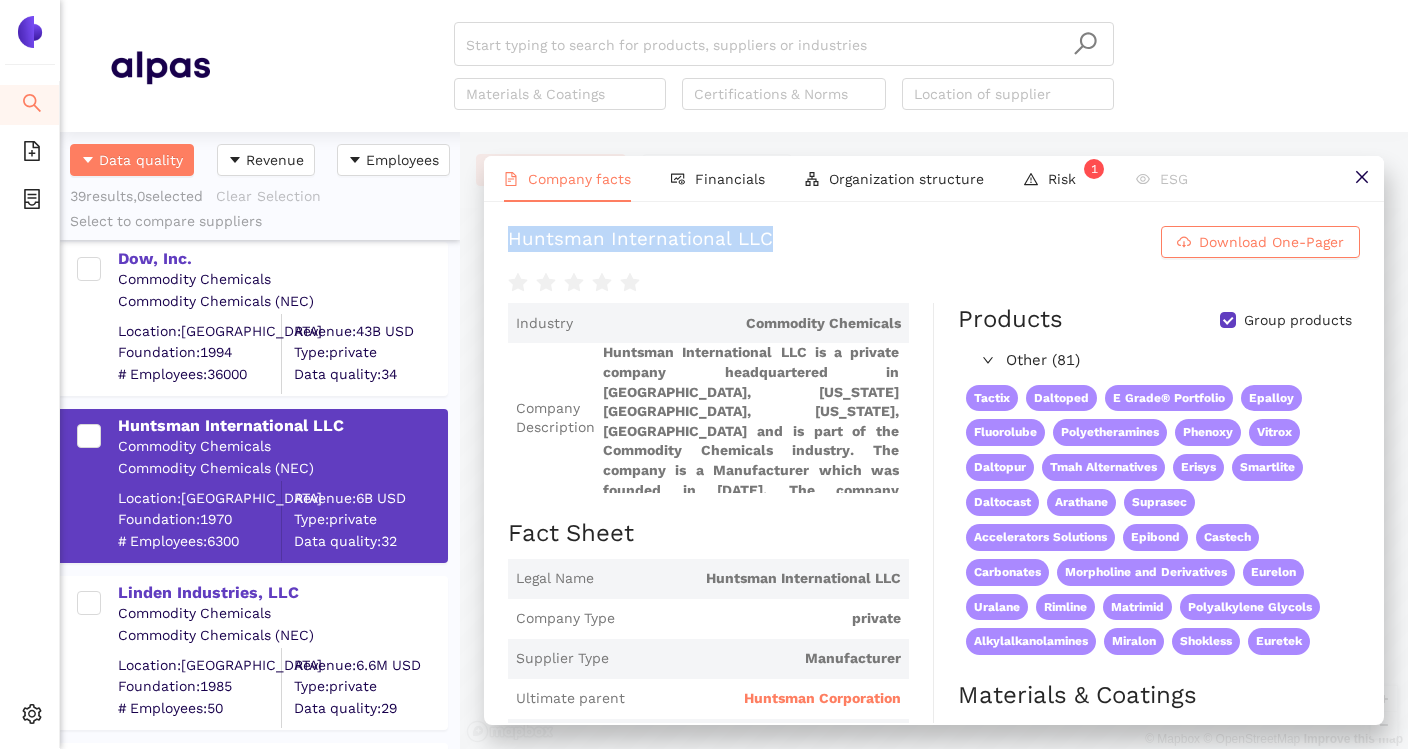 scroll, scrollTop: 6, scrollLeft: 0, axis: vertical 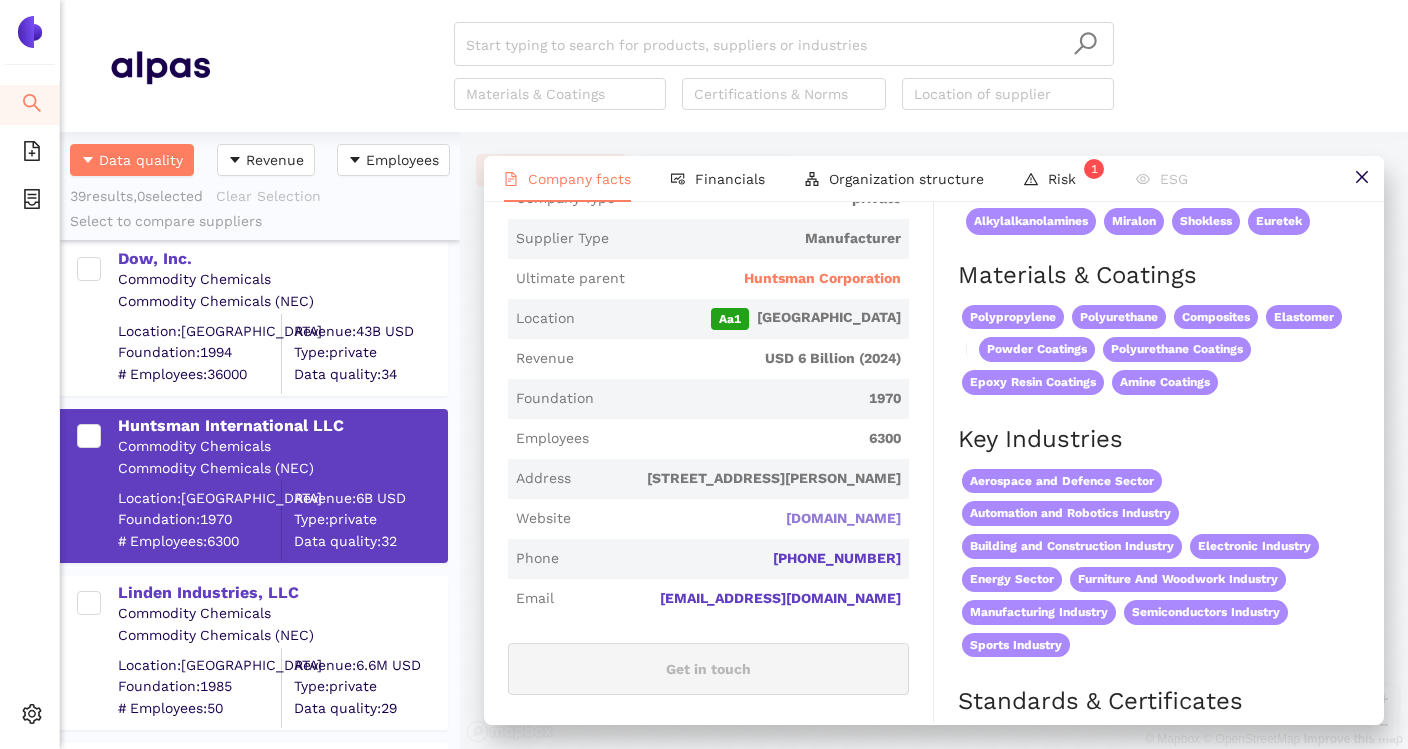 click on "[DOMAIN_NAME]" at bounding box center [0, 0] 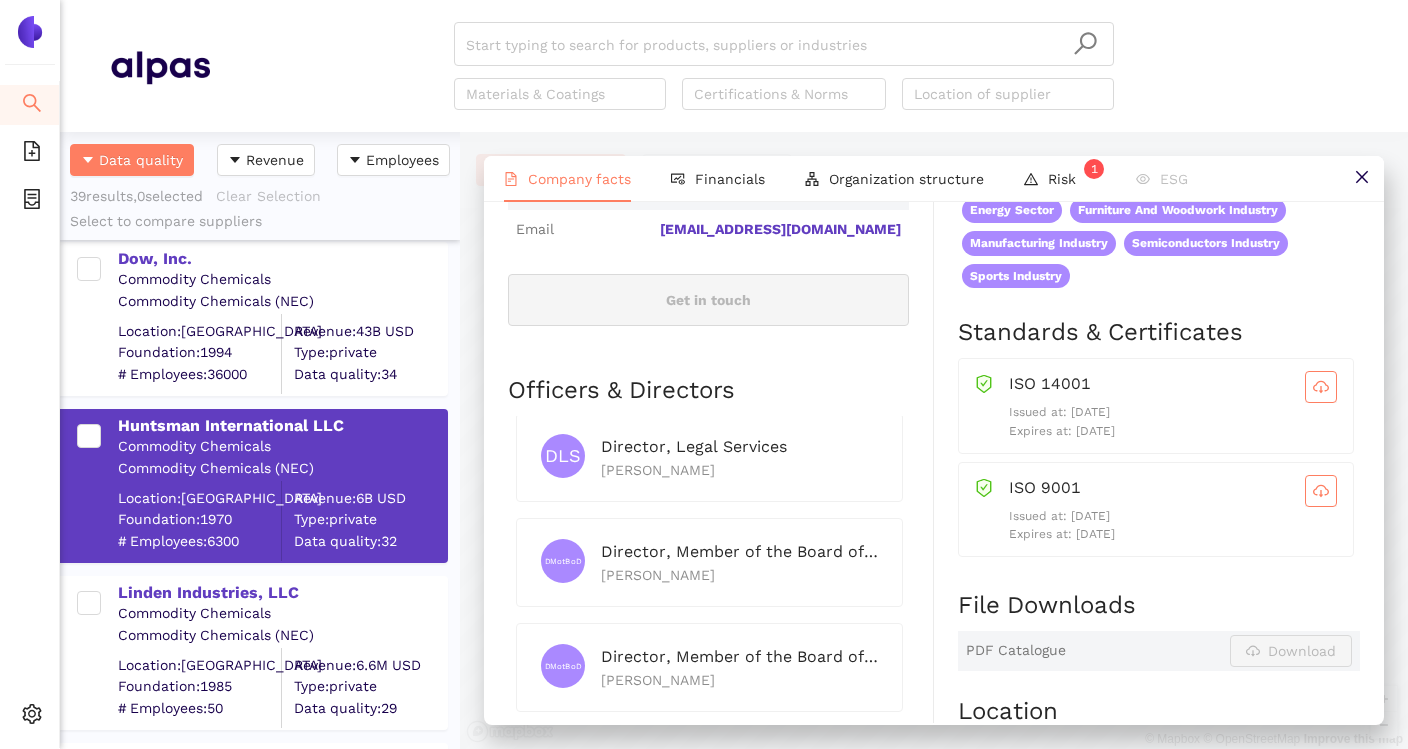 scroll, scrollTop: 792, scrollLeft: 0, axis: vertical 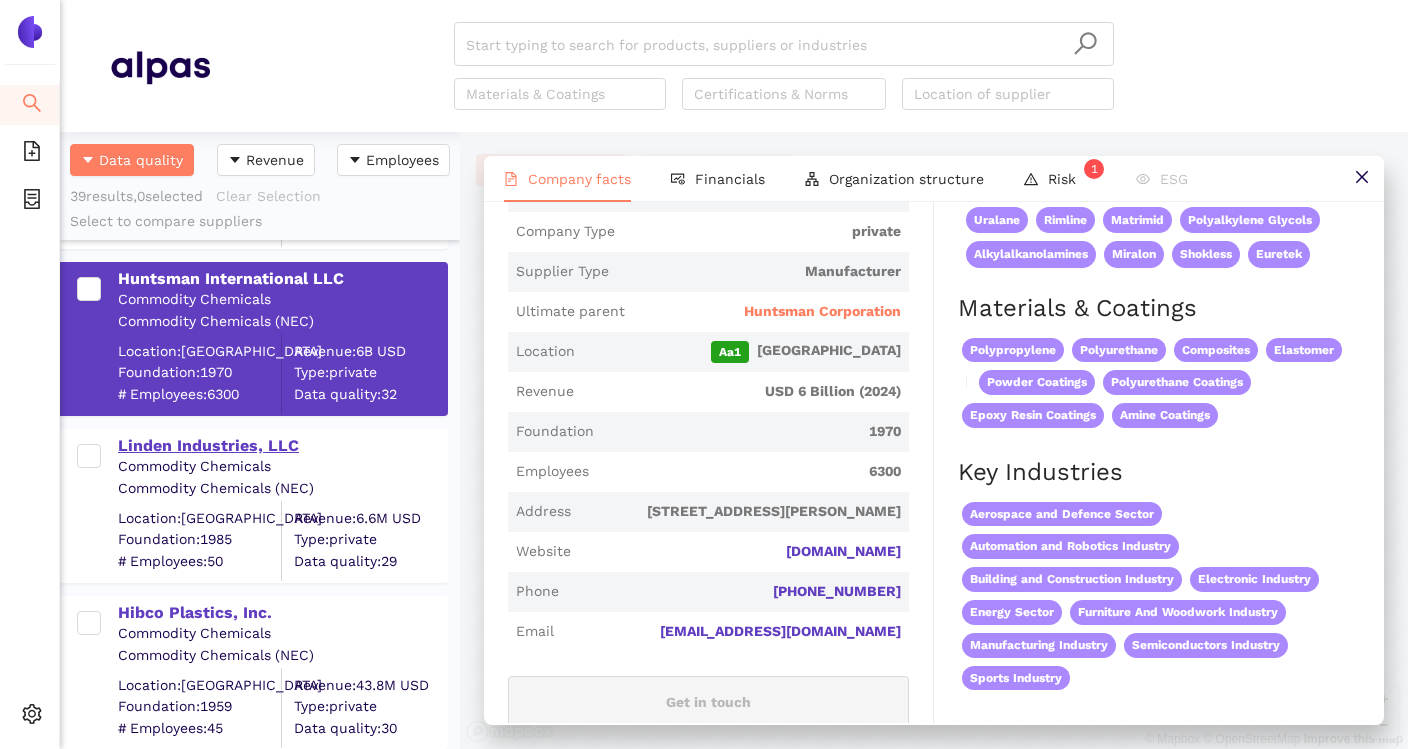 click on "Linden Industries, LLC" at bounding box center [282, 446] 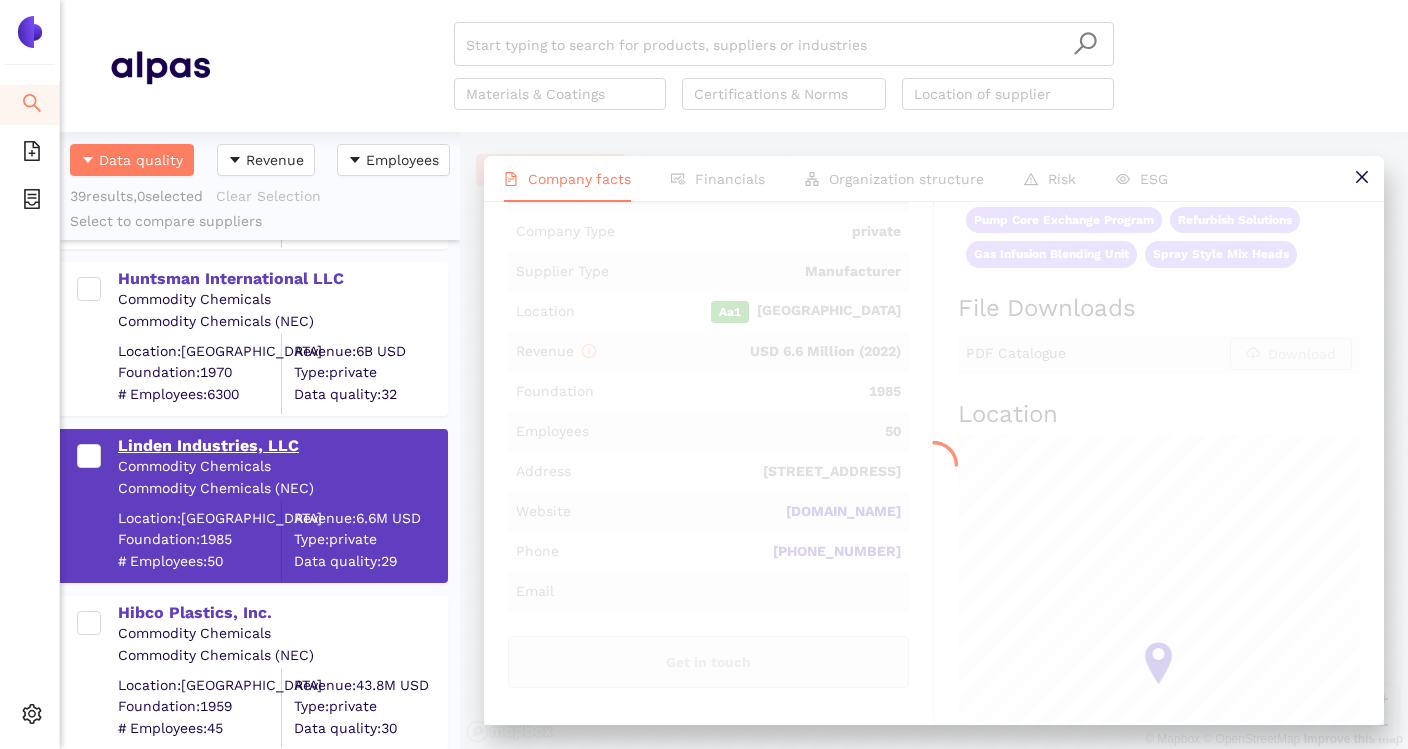 scroll, scrollTop: 0, scrollLeft: 0, axis: both 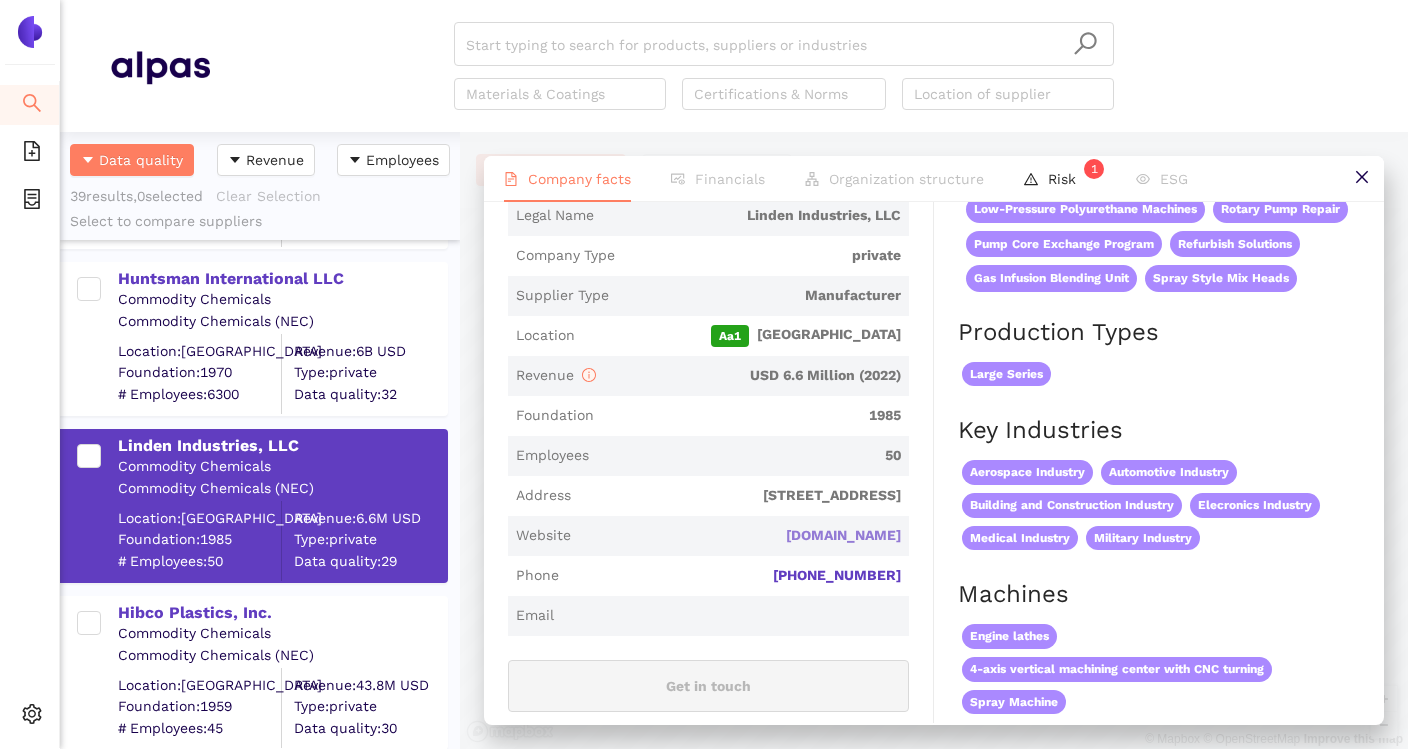 click on "[DOMAIN_NAME]" at bounding box center [0, 0] 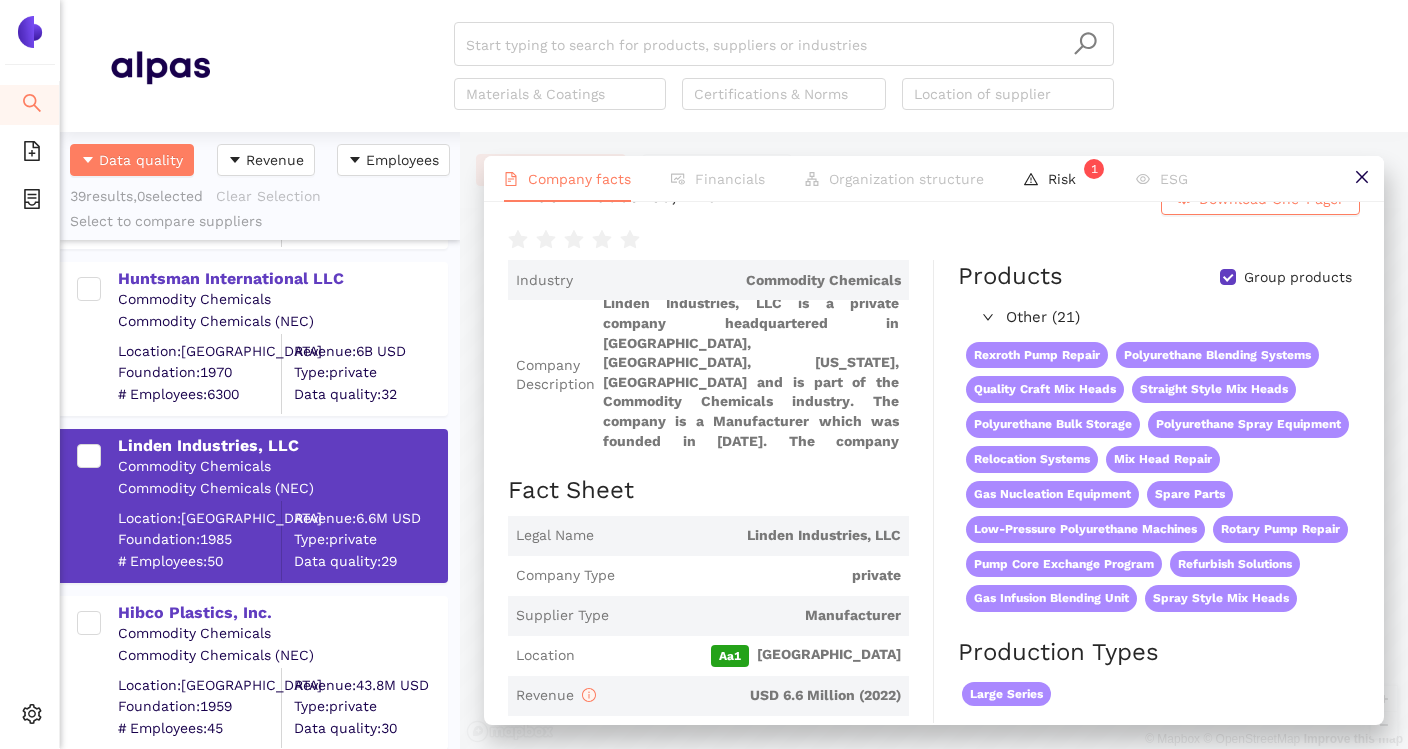 scroll, scrollTop: 7, scrollLeft: 0, axis: vertical 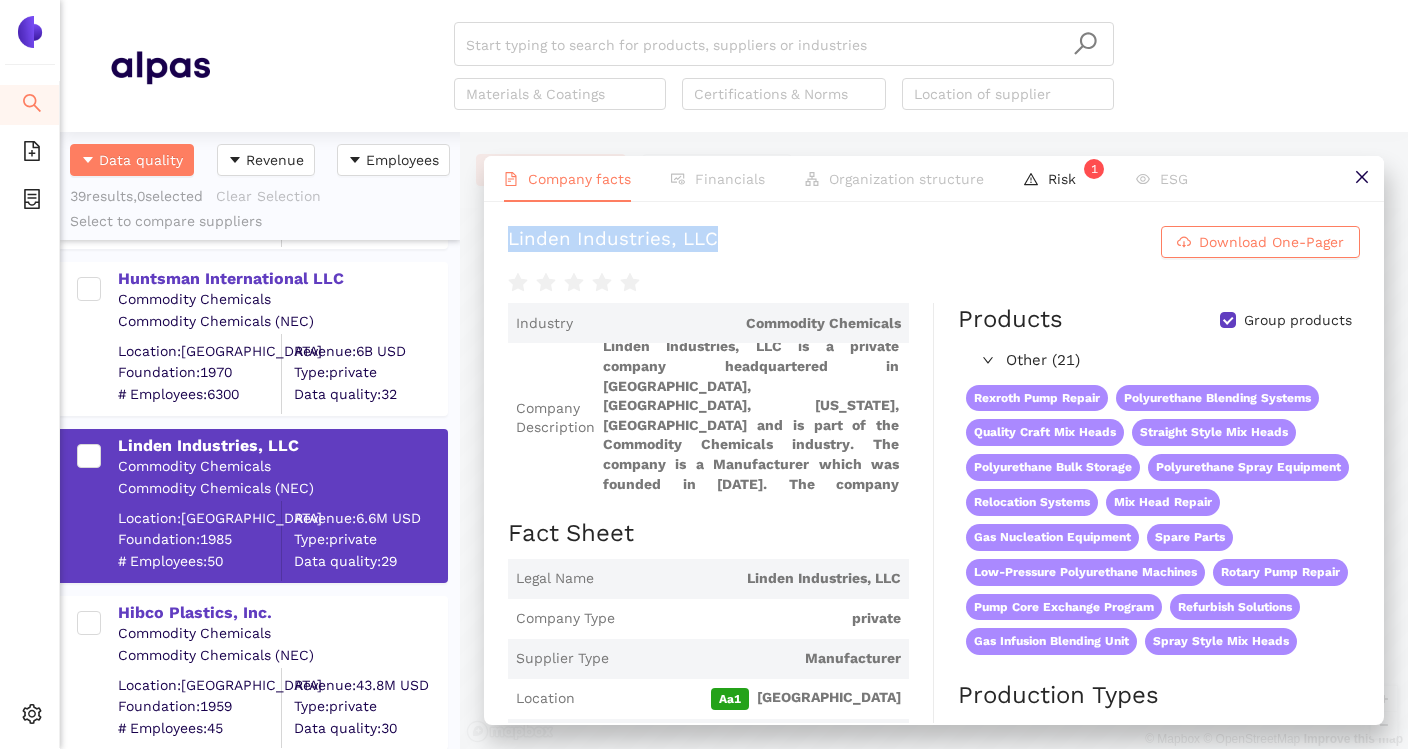 drag, startPoint x: 501, startPoint y: 245, endPoint x: 715, endPoint y: 251, distance: 214.08409 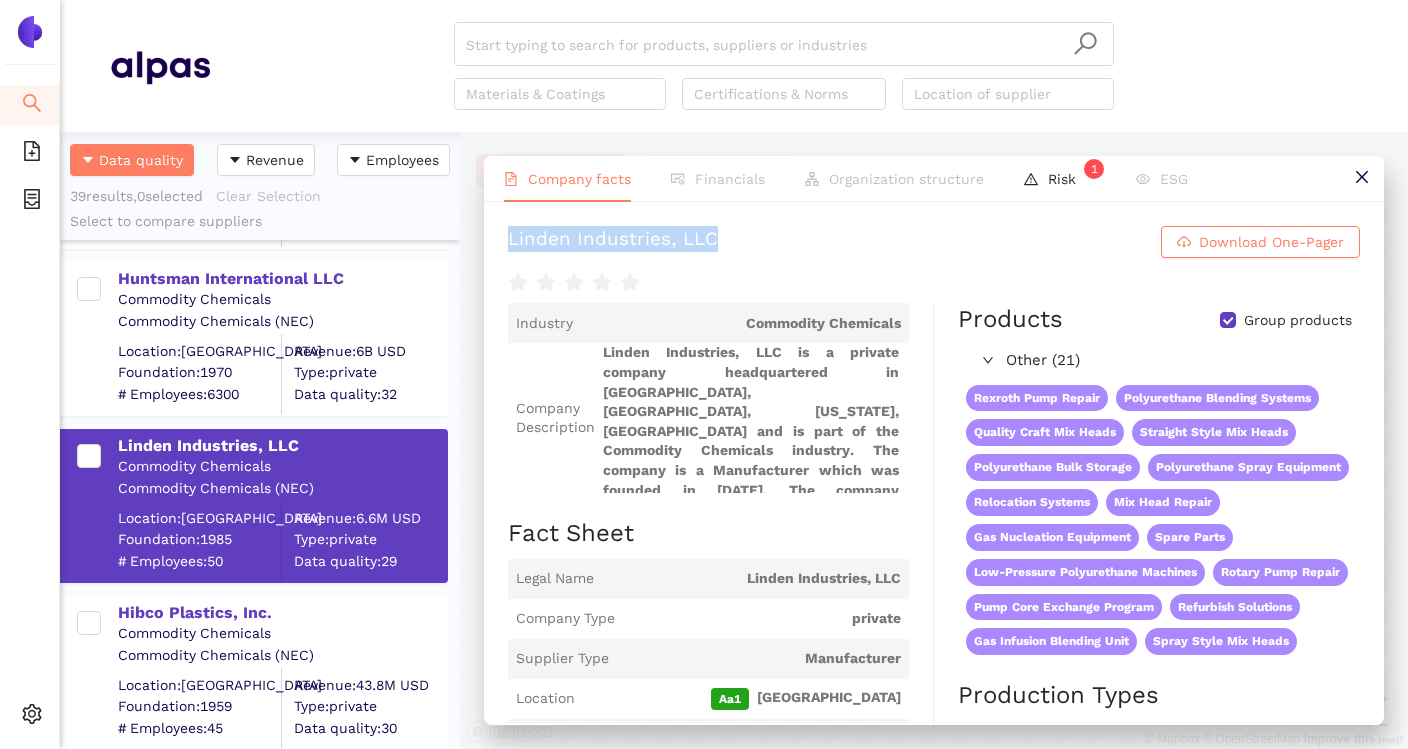 scroll, scrollTop: 6, scrollLeft: 0, axis: vertical 